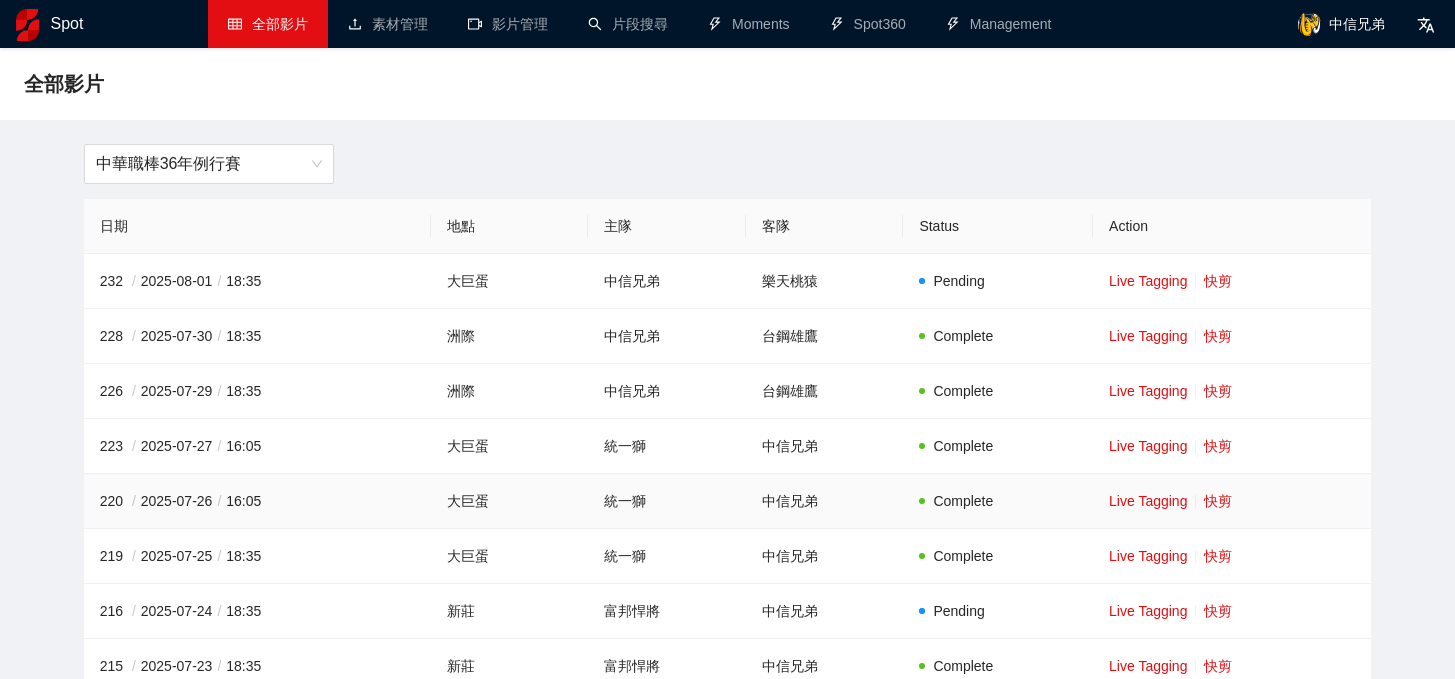 scroll, scrollTop: 0, scrollLeft: 0, axis: both 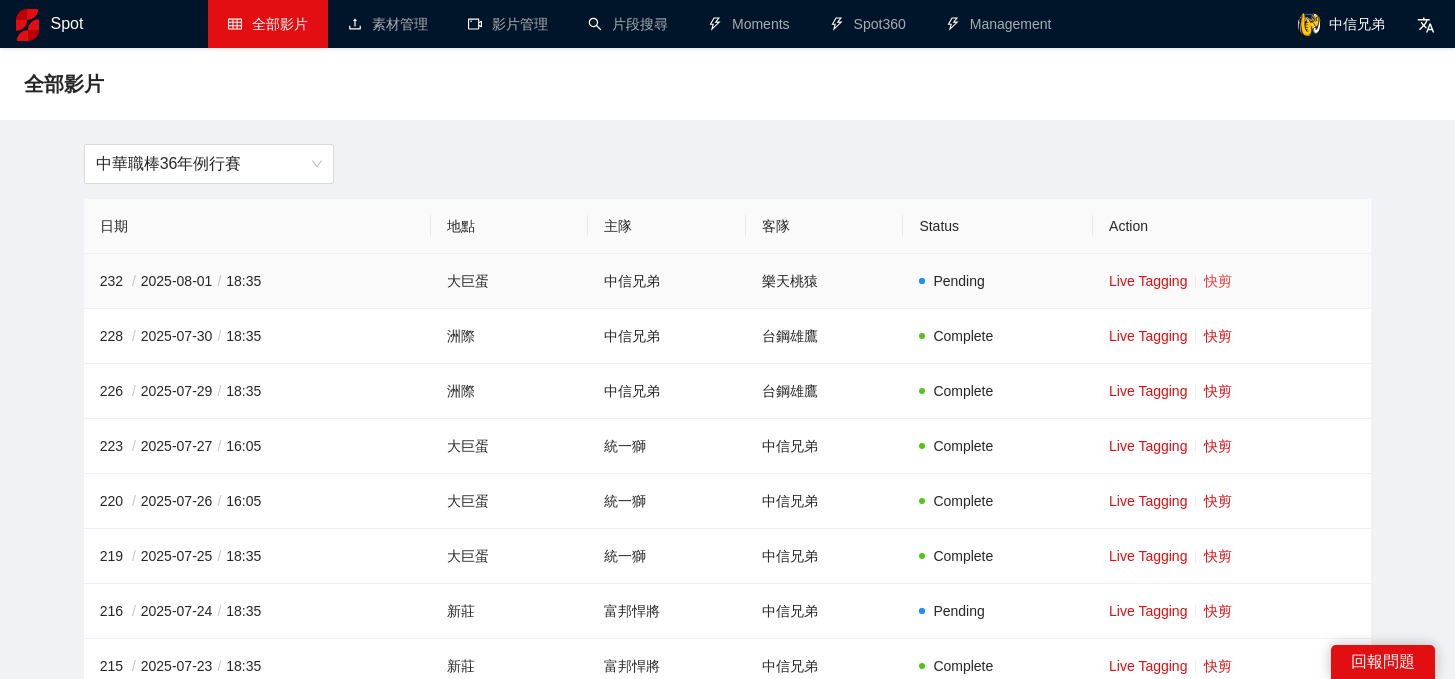 click on "快剪" at bounding box center [1218, 281] 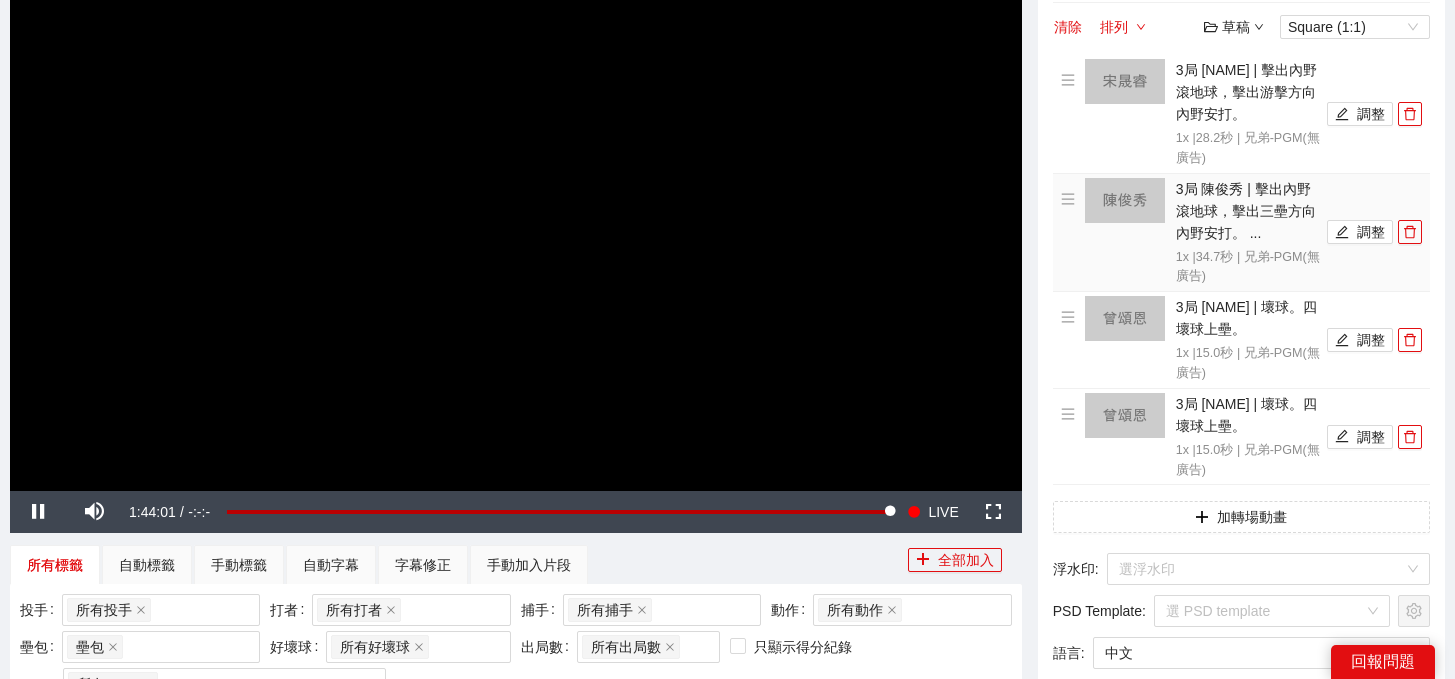 scroll, scrollTop: 13, scrollLeft: 0, axis: vertical 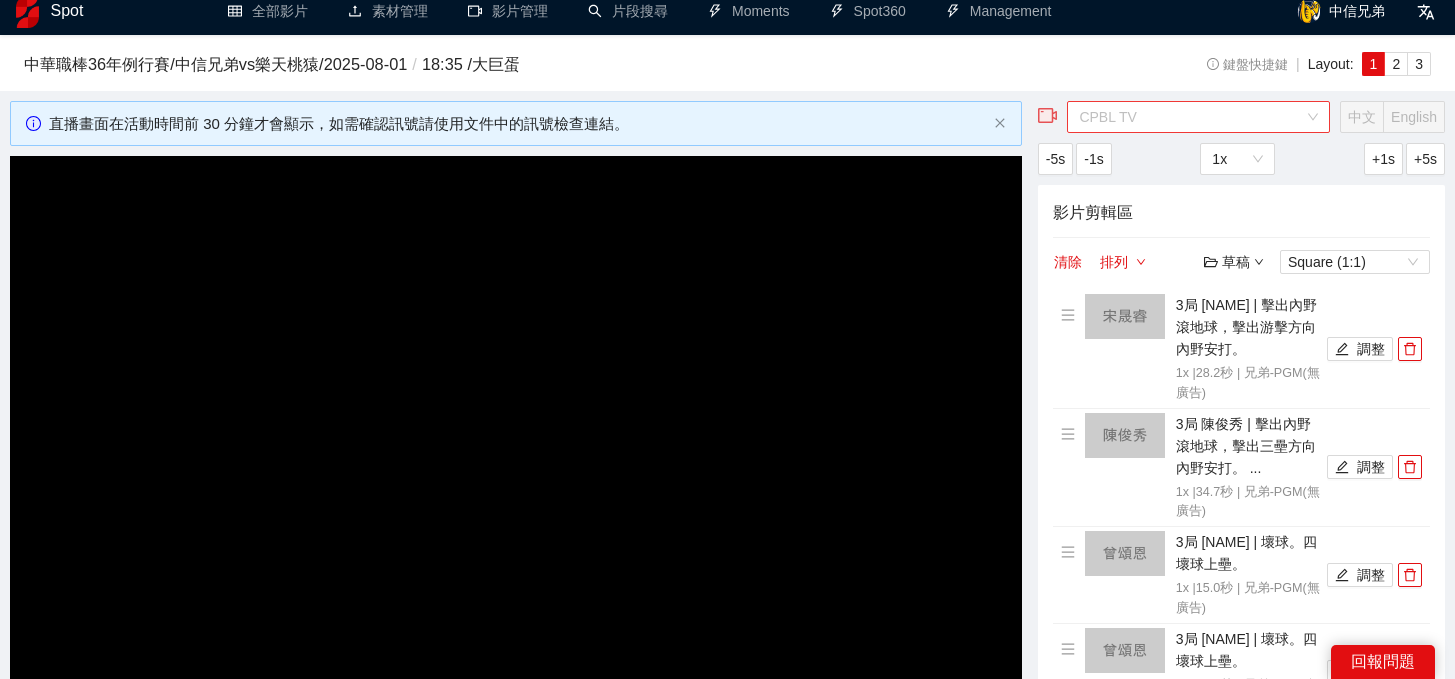 click on "CPBL TV" at bounding box center [1198, 117] 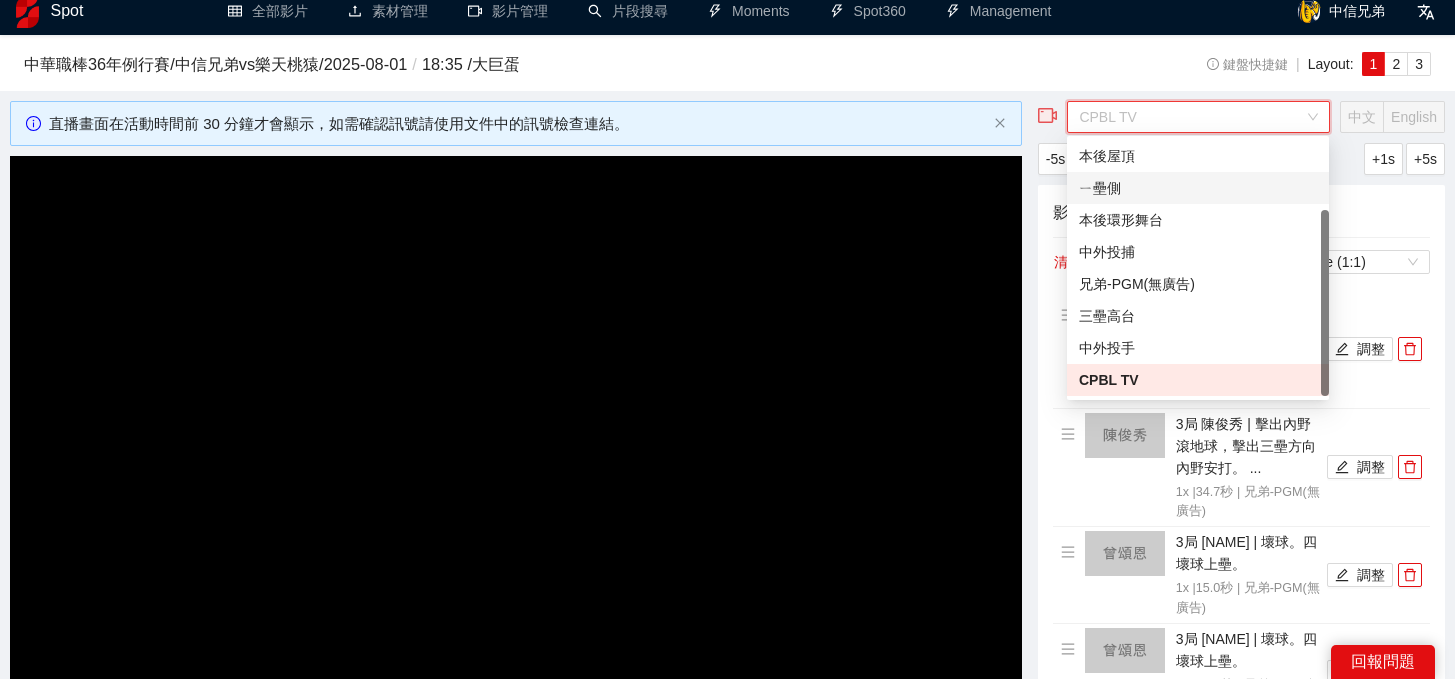 scroll, scrollTop: 0, scrollLeft: 0, axis: both 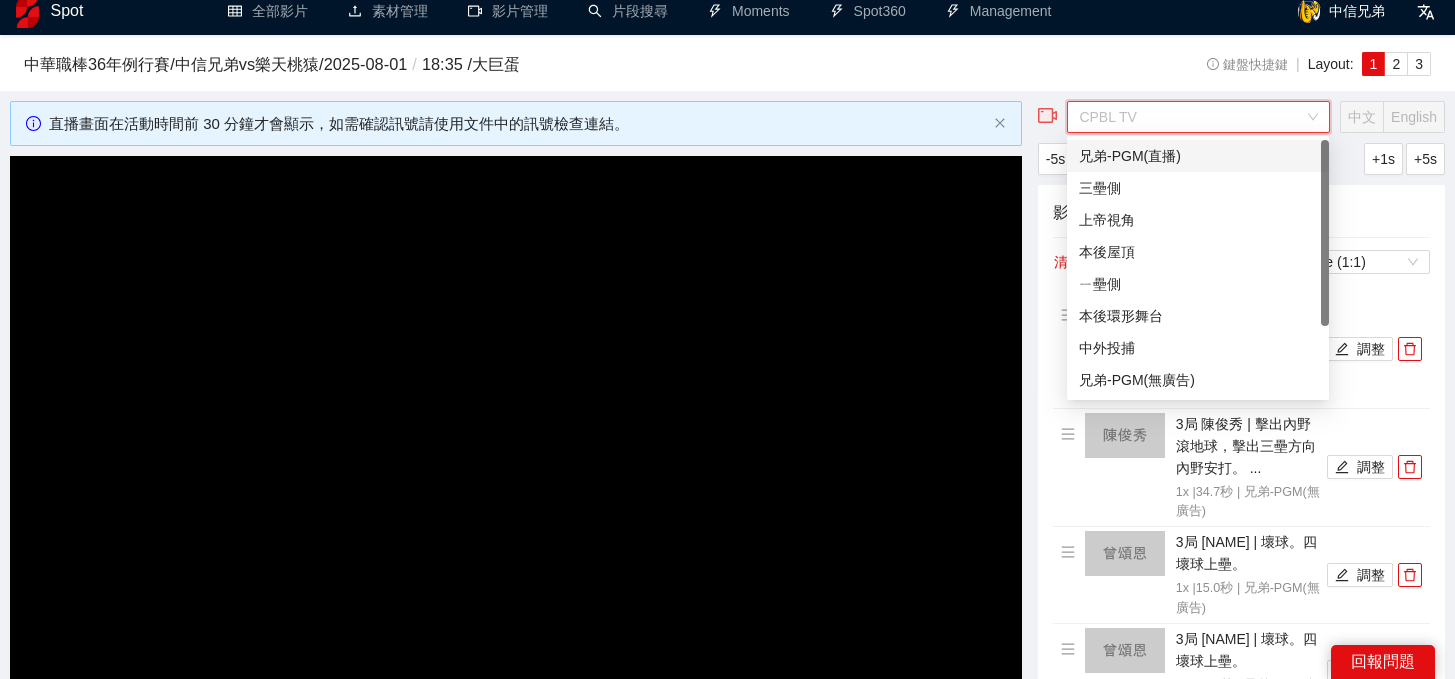 click on "兄弟-PGM(直播)" at bounding box center (1198, 156) 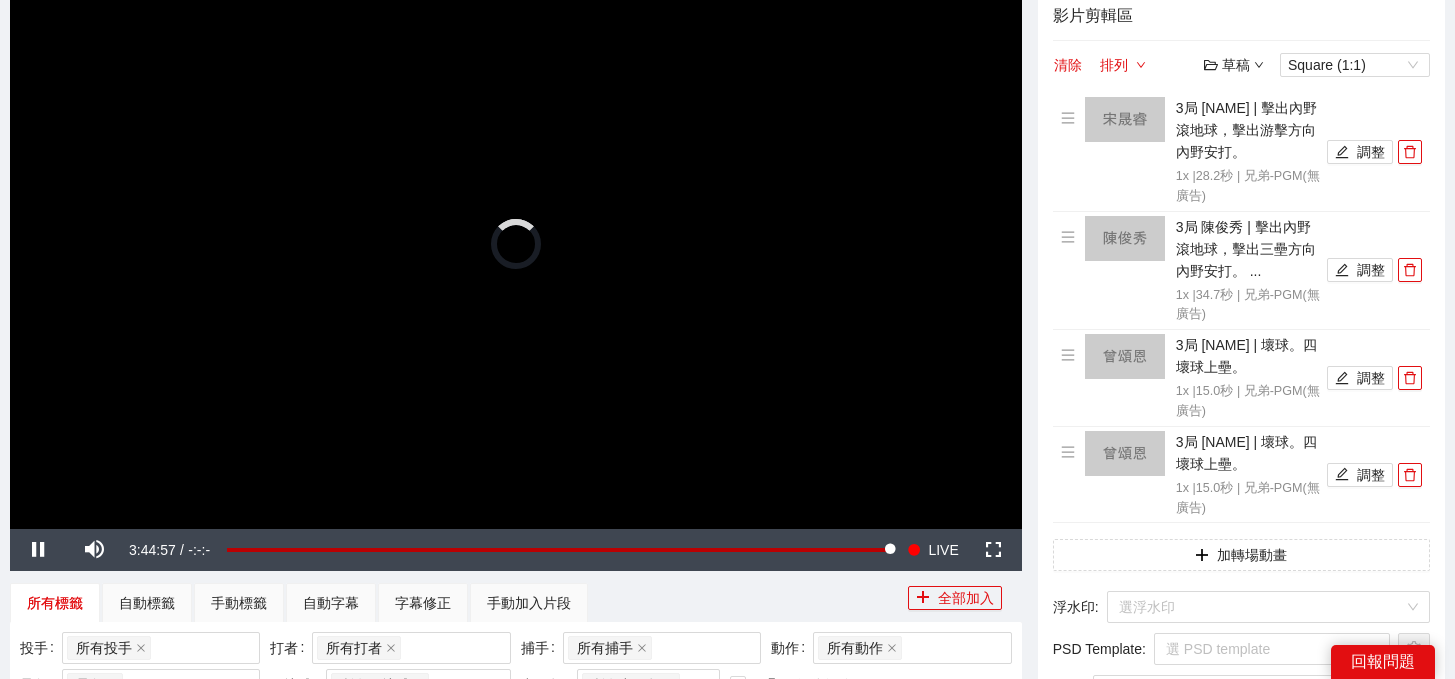 scroll, scrollTop: 211, scrollLeft: 0, axis: vertical 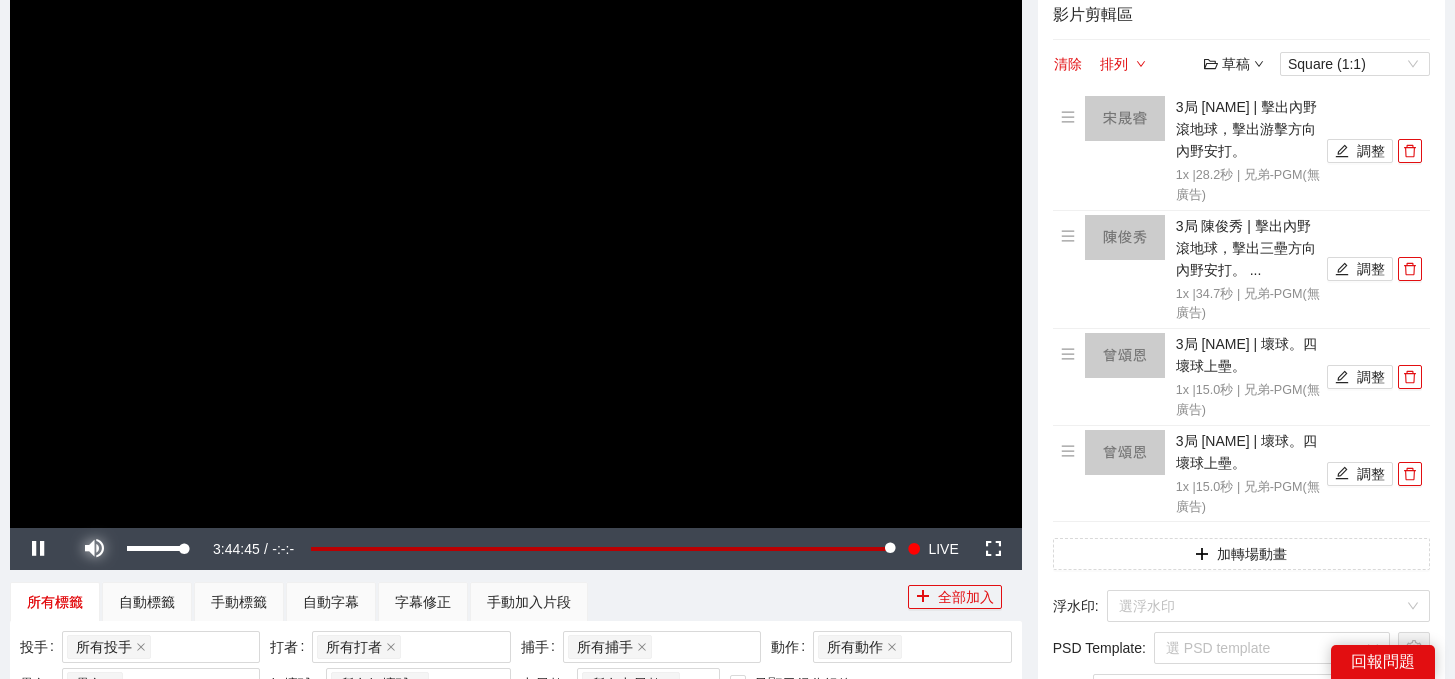 click at bounding box center (94, 549) 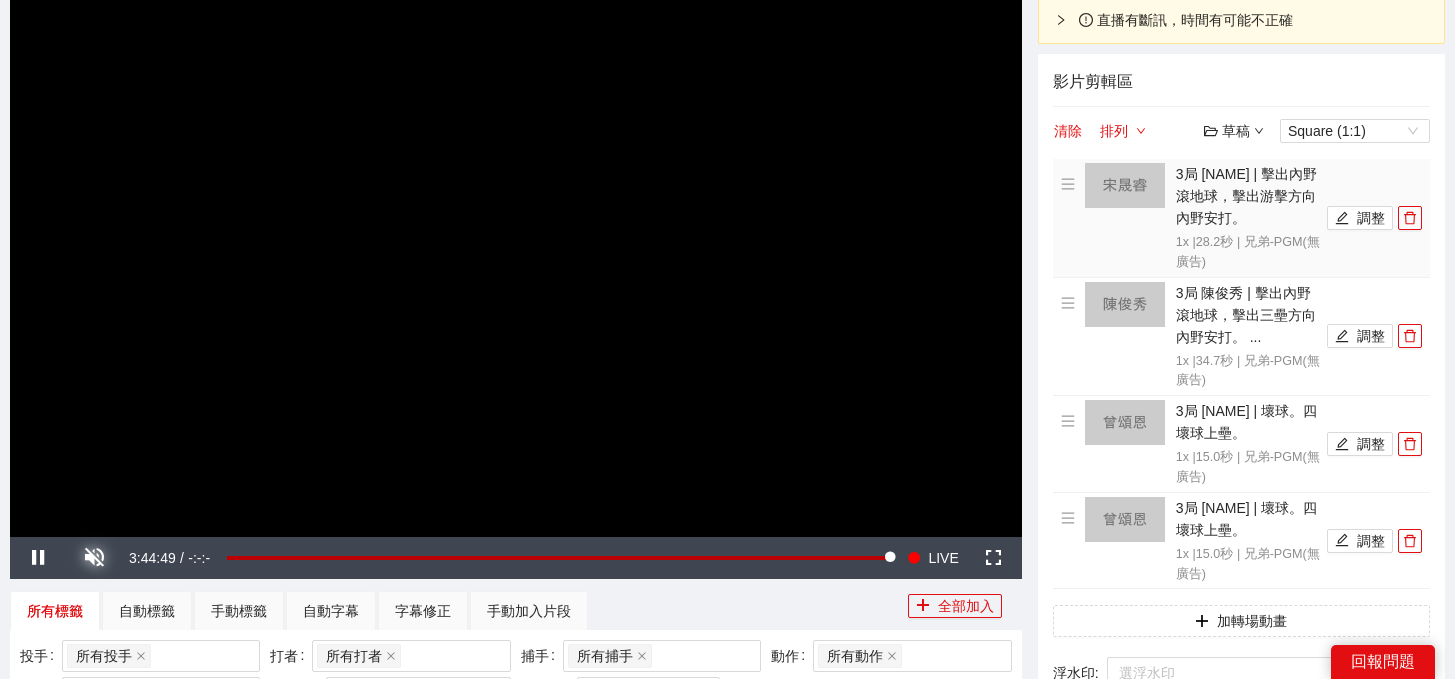 scroll, scrollTop: 208, scrollLeft: 0, axis: vertical 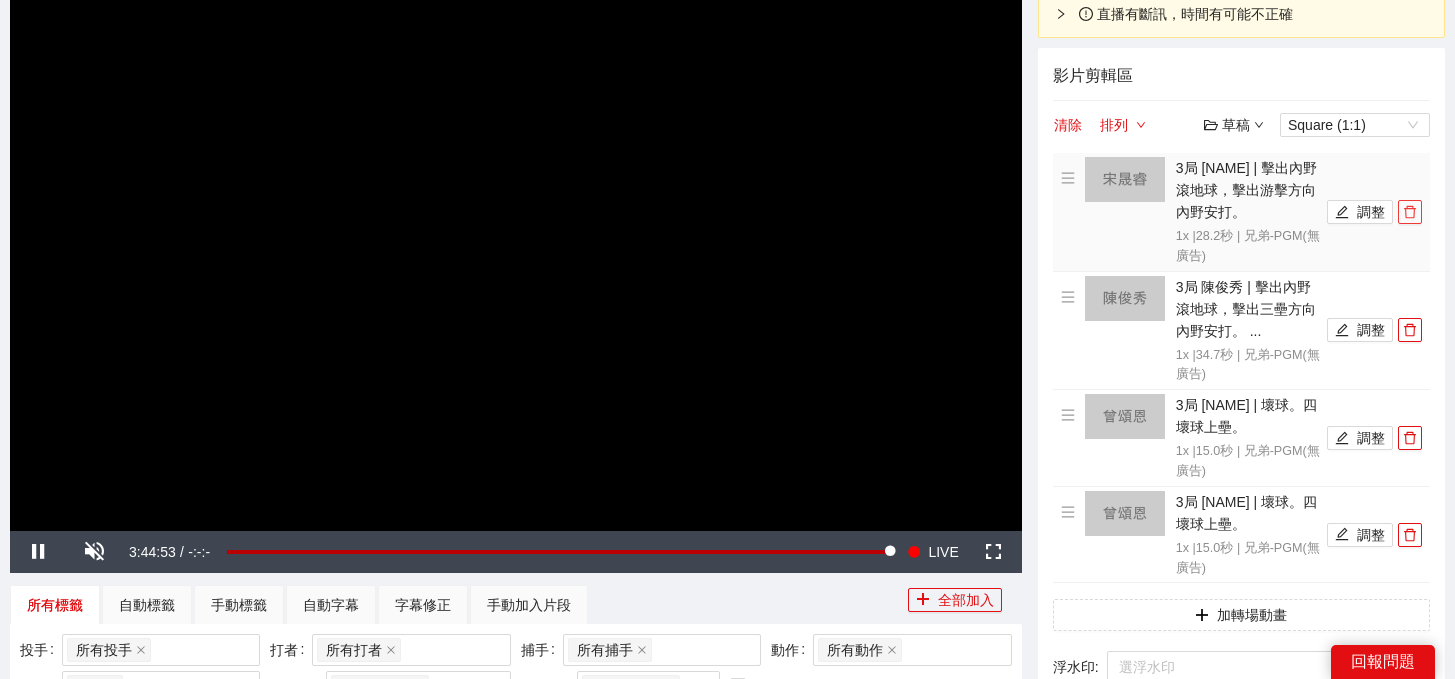 click at bounding box center [1410, 212] 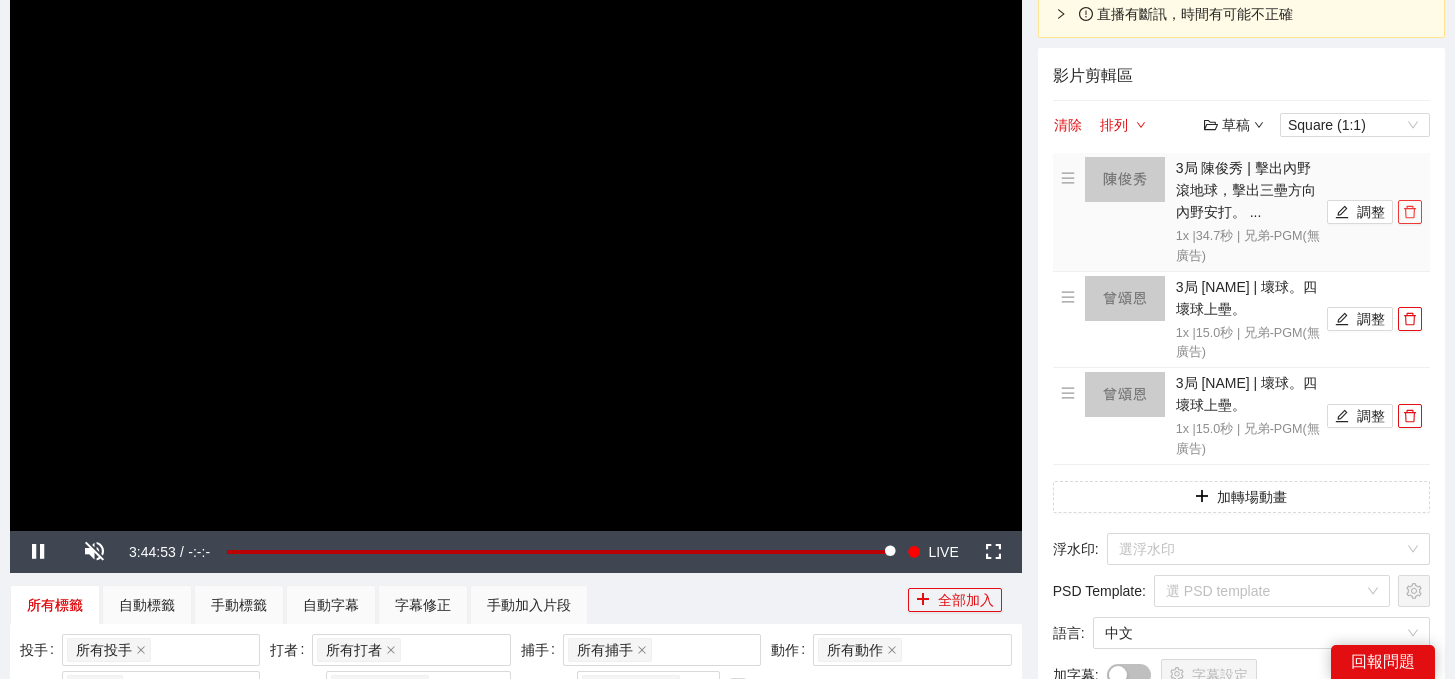 click at bounding box center (1410, 212) 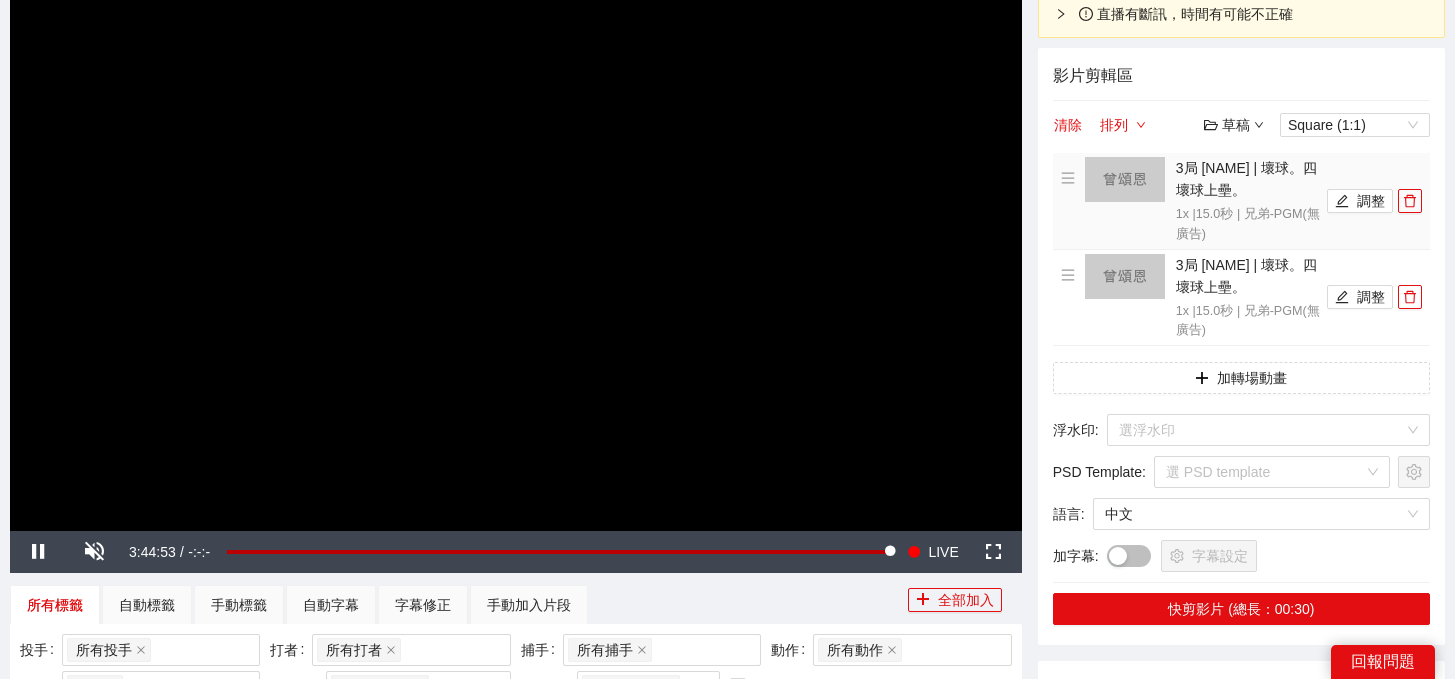 click on "3局 曾頌恩 | 壞球。四壞球上壘。 1x |  15.0  秒    | 兄弟-PGM(無廣告)   調整" at bounding box center (1241, 201) 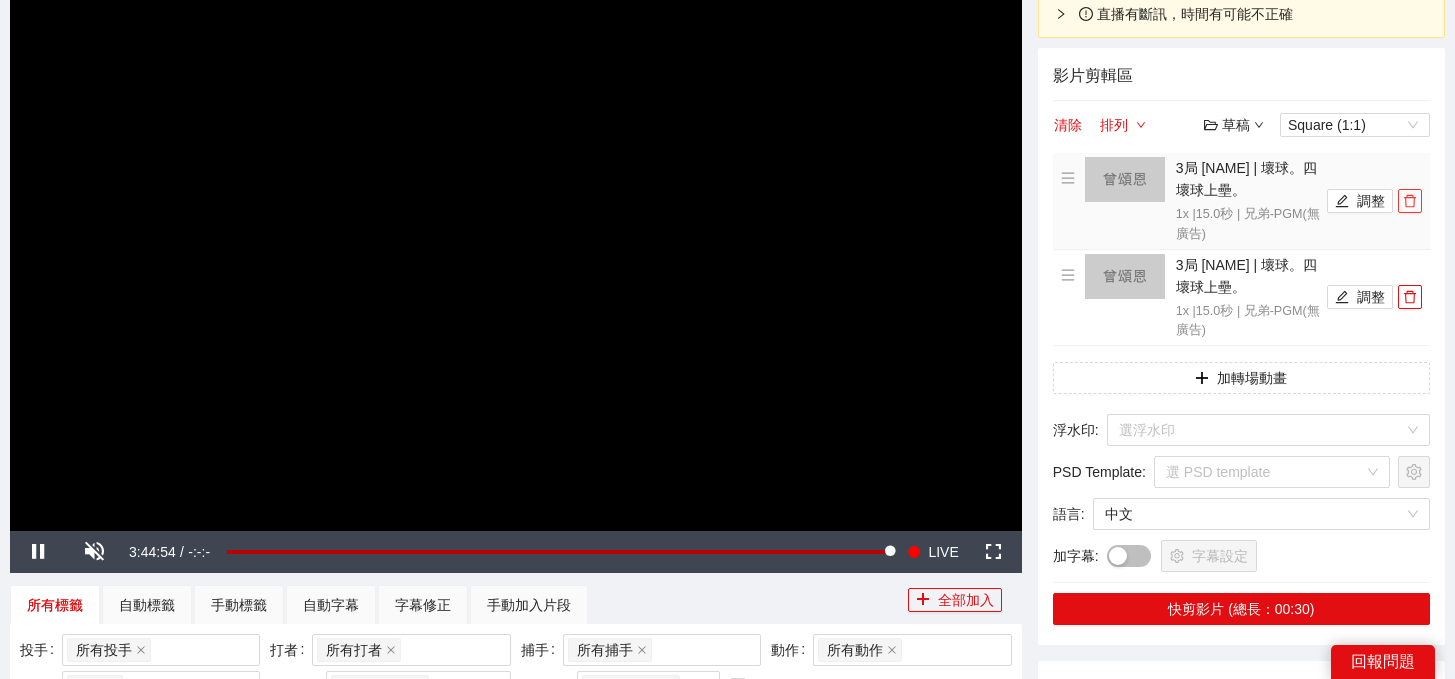 click 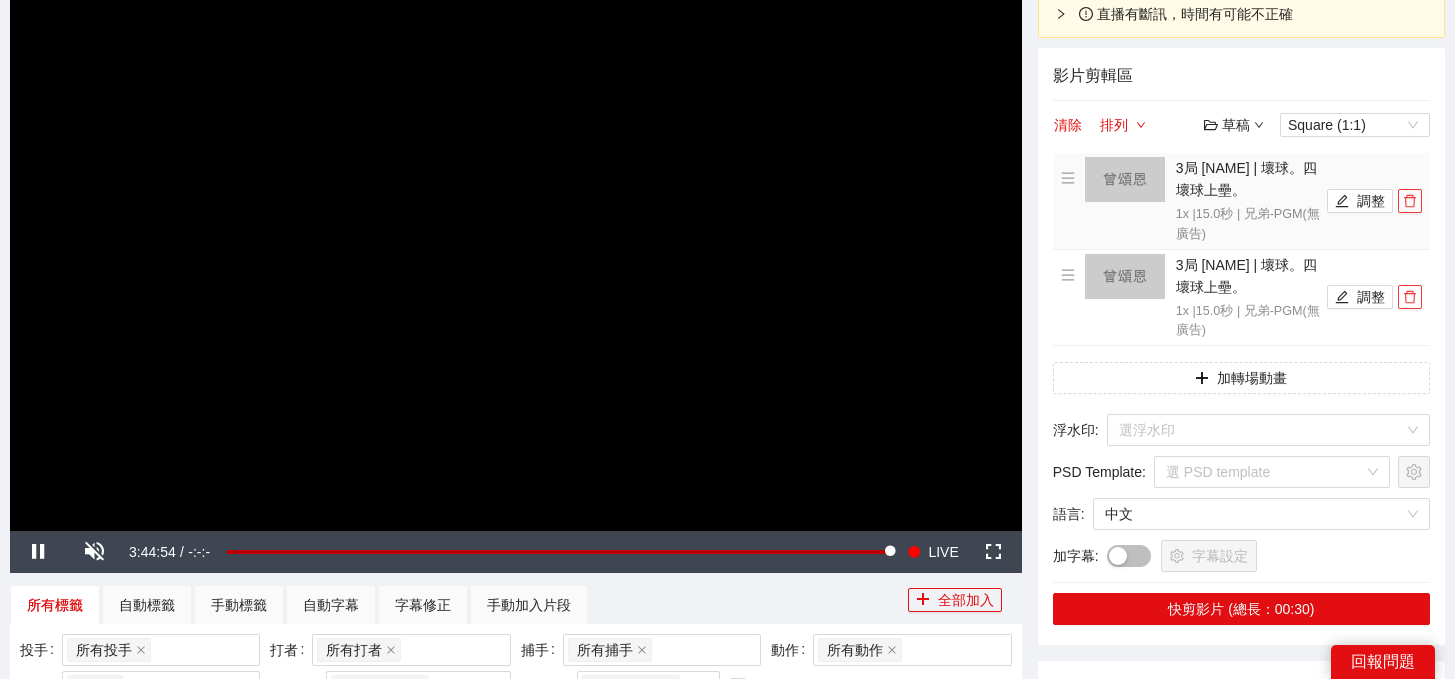 click 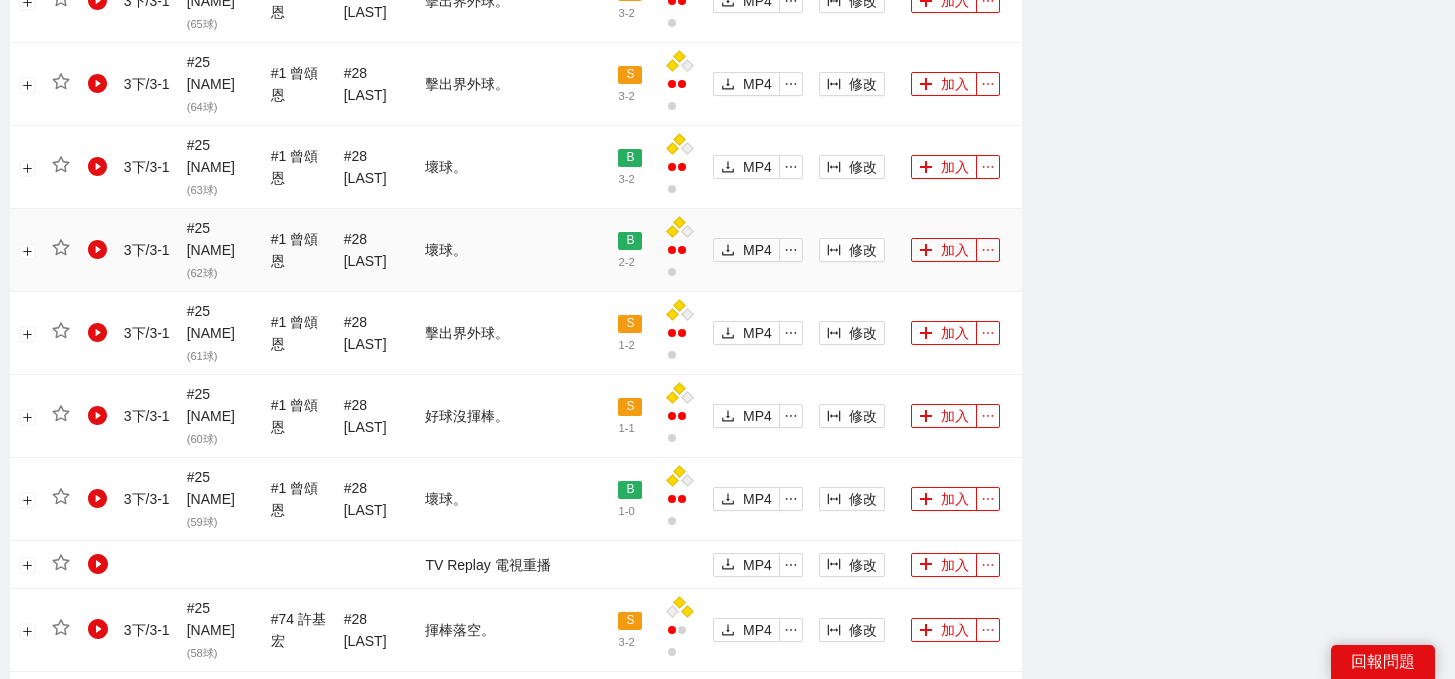 scroll, scrollTop: 2290, scrollLeft: 0, axis: vertical 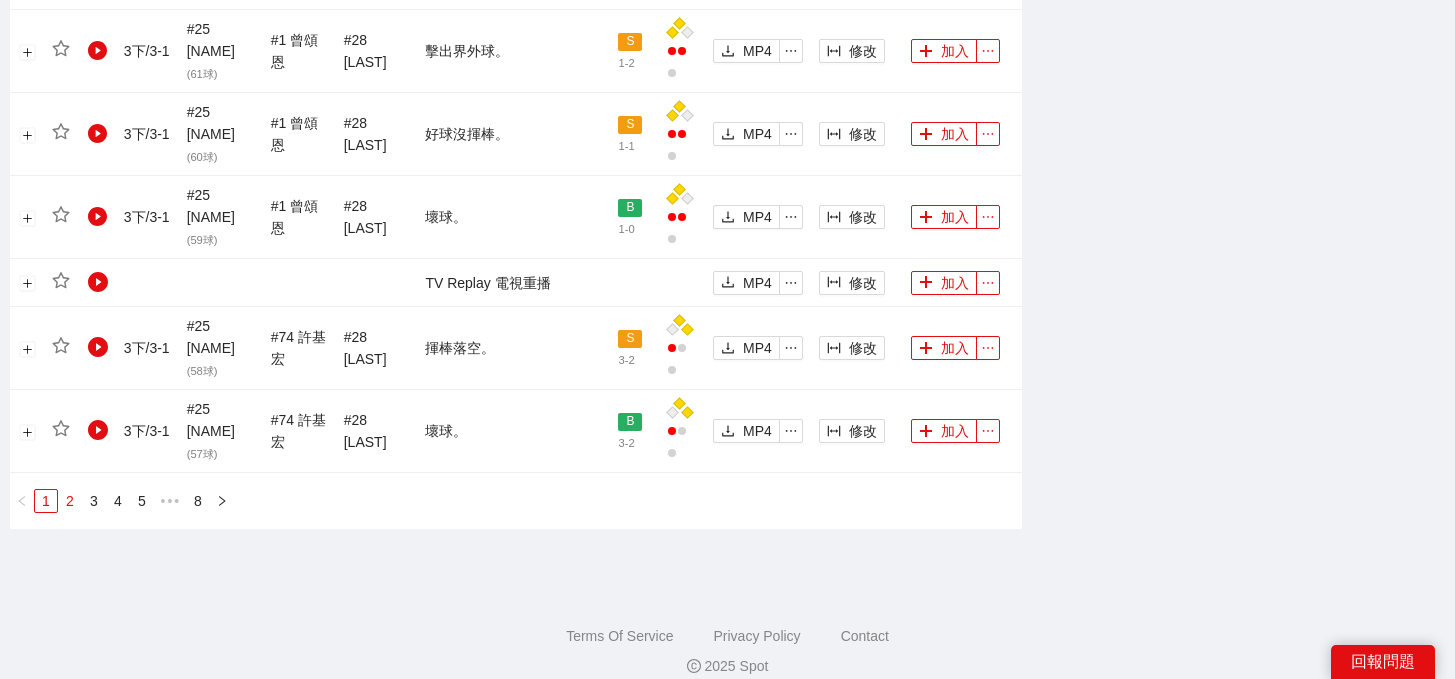 click on "2" at bounding box center (70, 501) 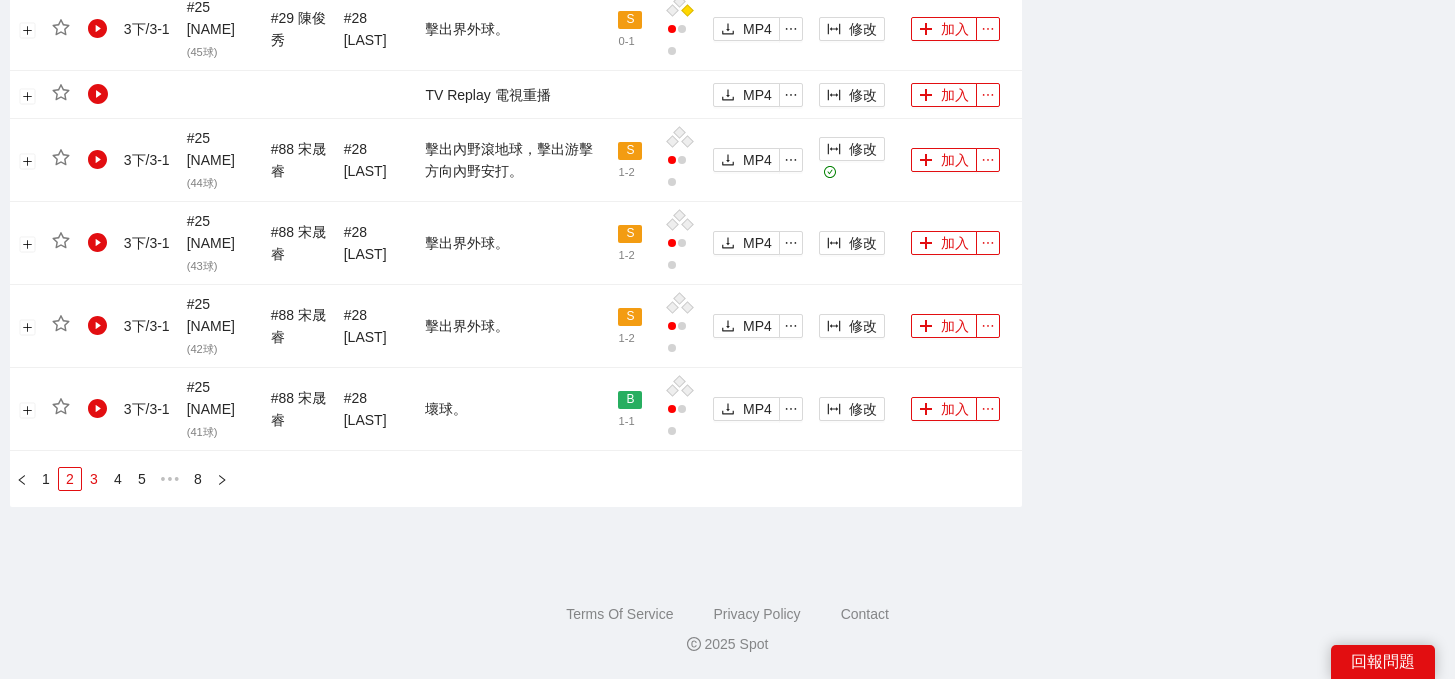 click on "3" at bounding box center [94, 479] 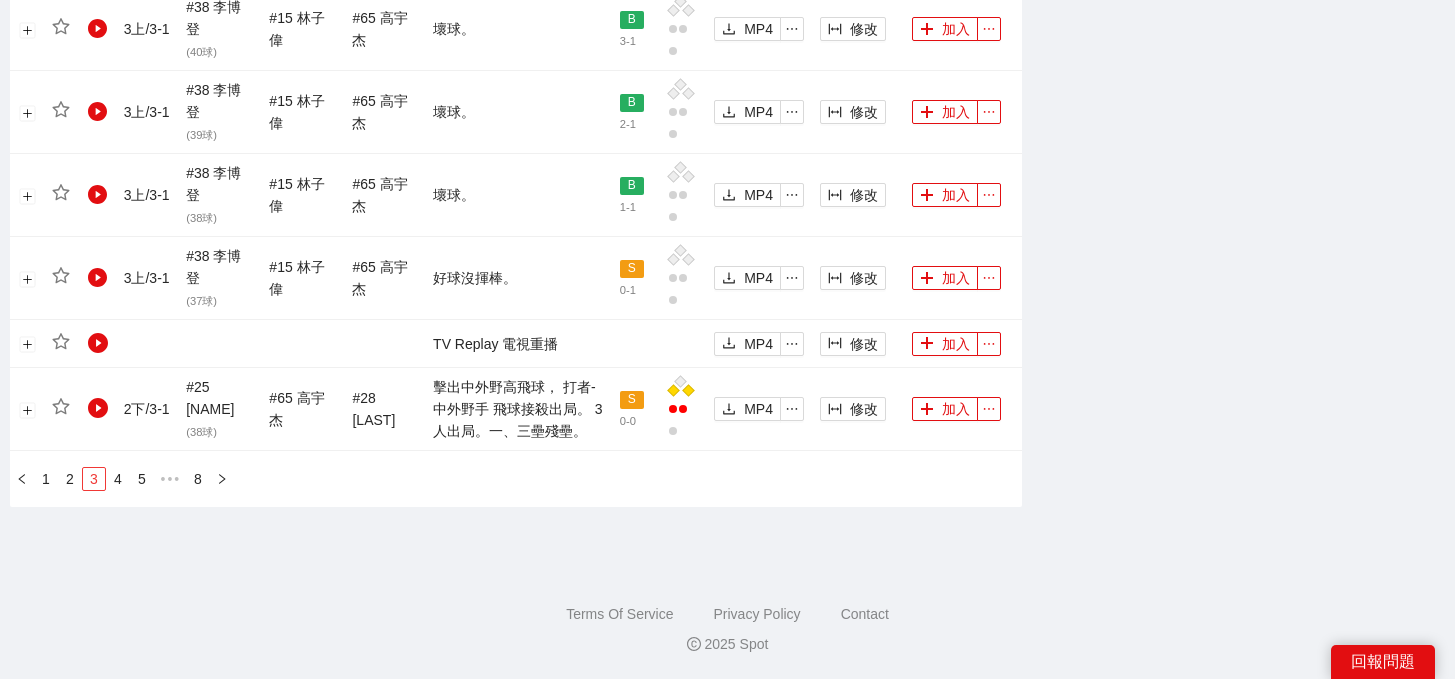 scroll, scrollTop: 2224, scrollLeft: 0, axis: vertical 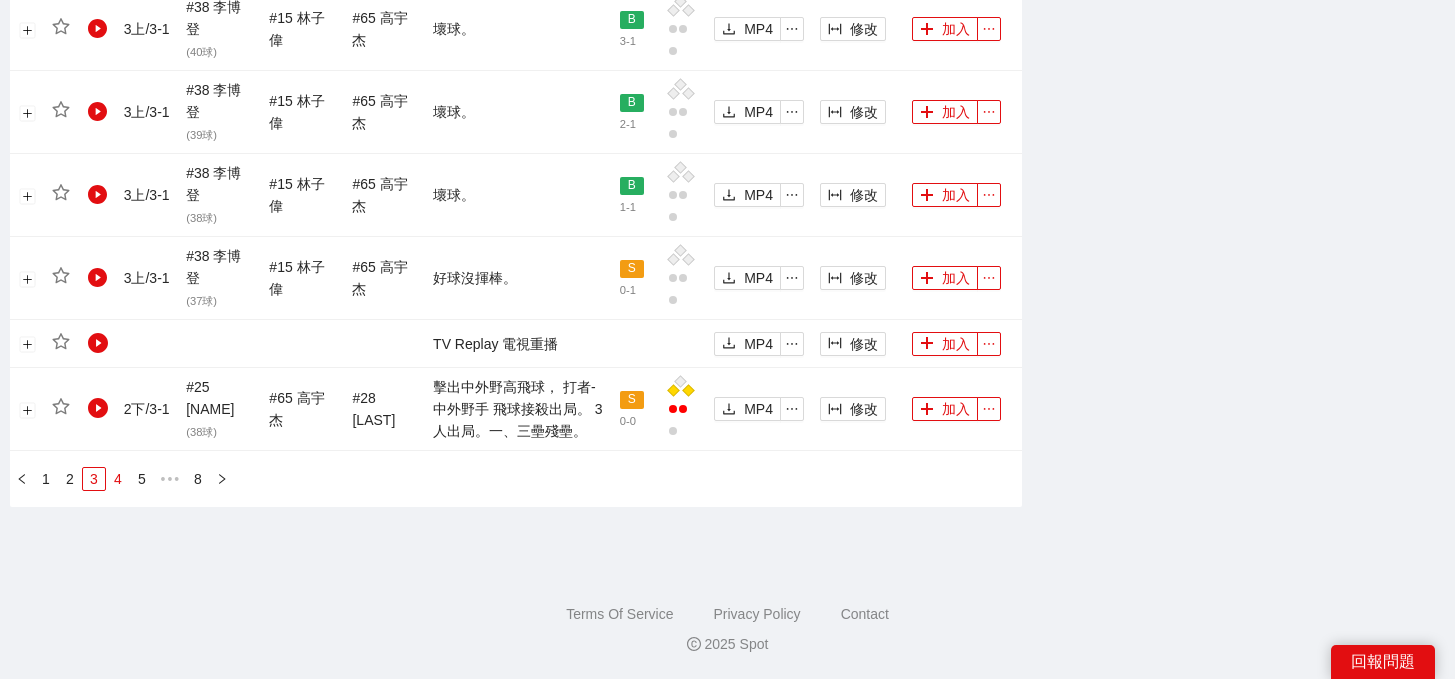 click on "4" at bounding box center [118, 479] 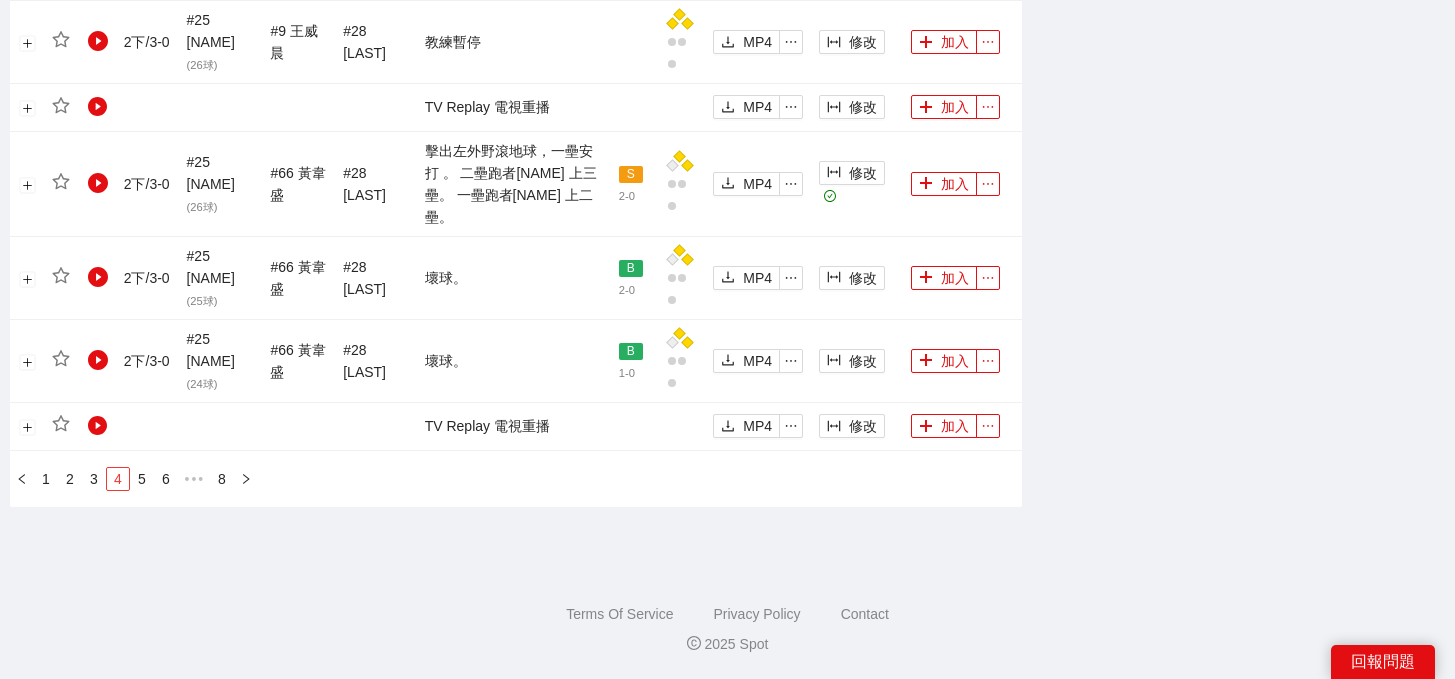 scroll, scrollTop: 2197, scrollLeft: 0, axis: vertical 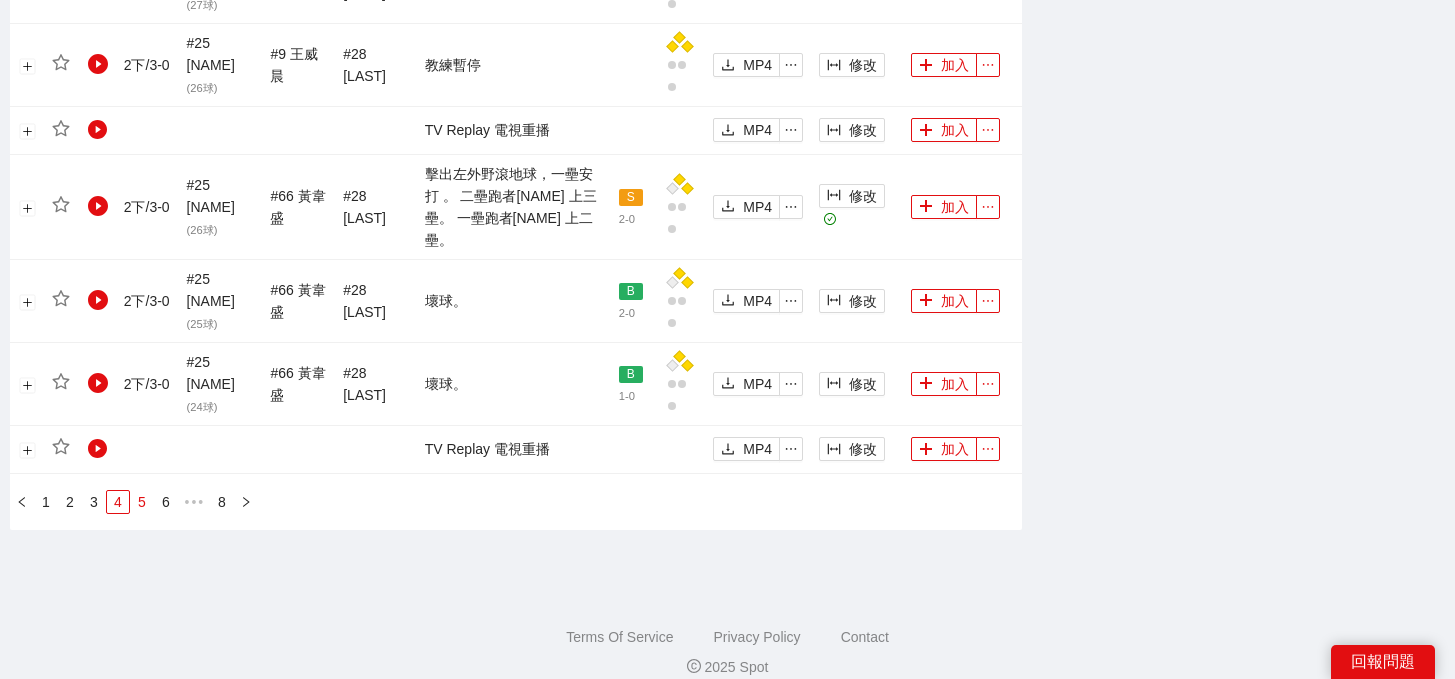 click on "5" at bounding box center [142, 502] 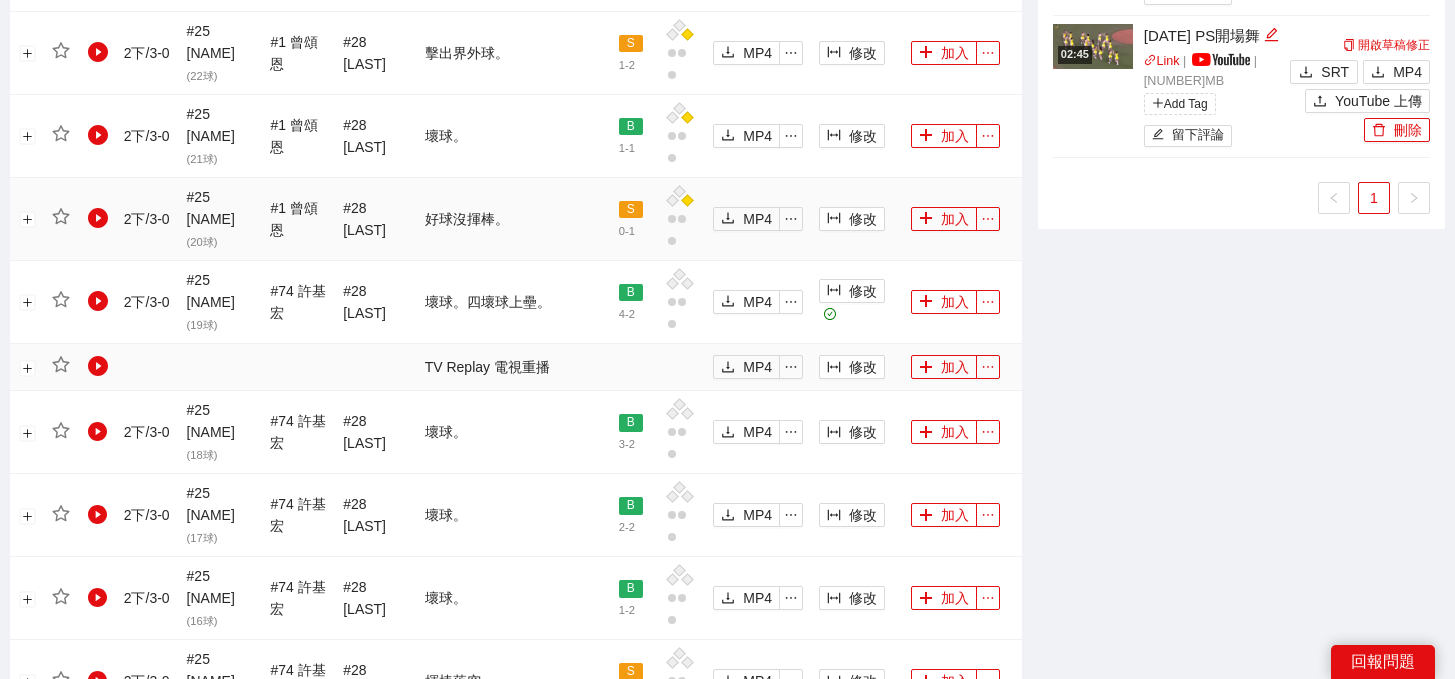 scroll, scrollTop: 1147, scrollLeft: 0, axis: vertical 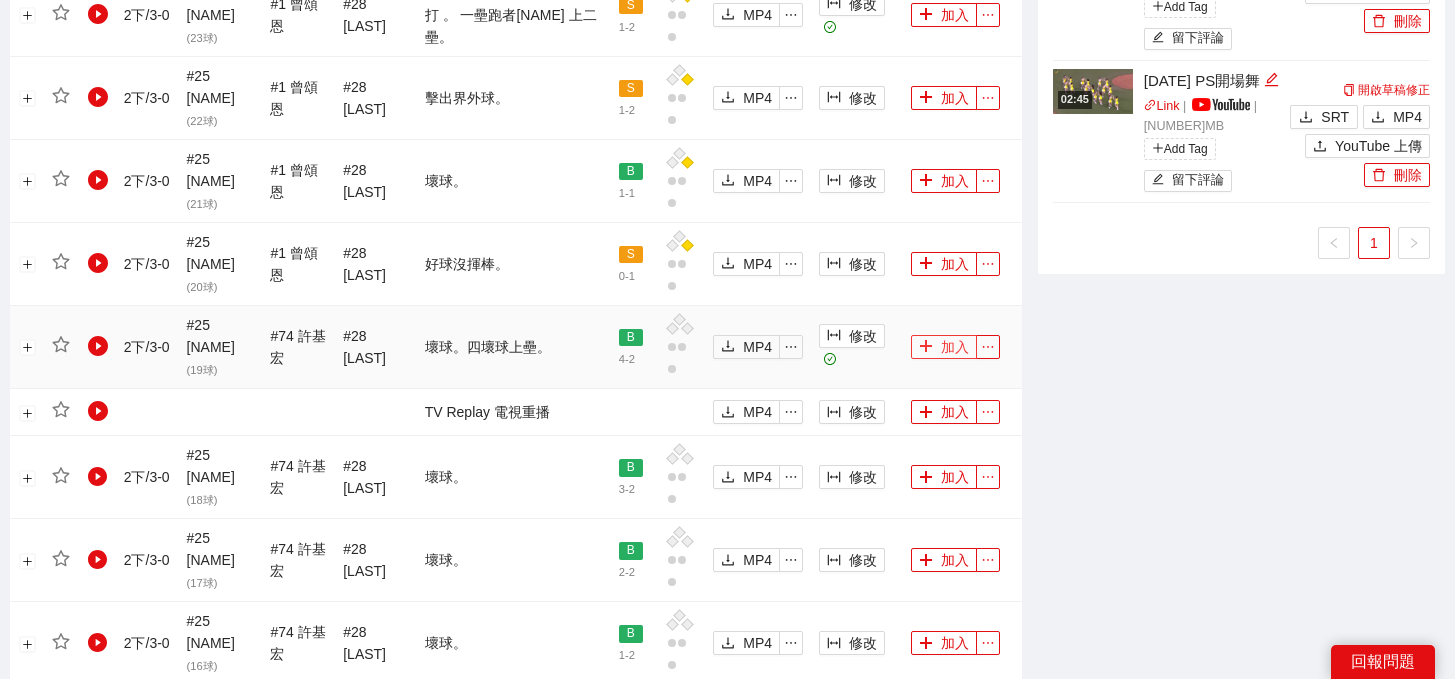 click 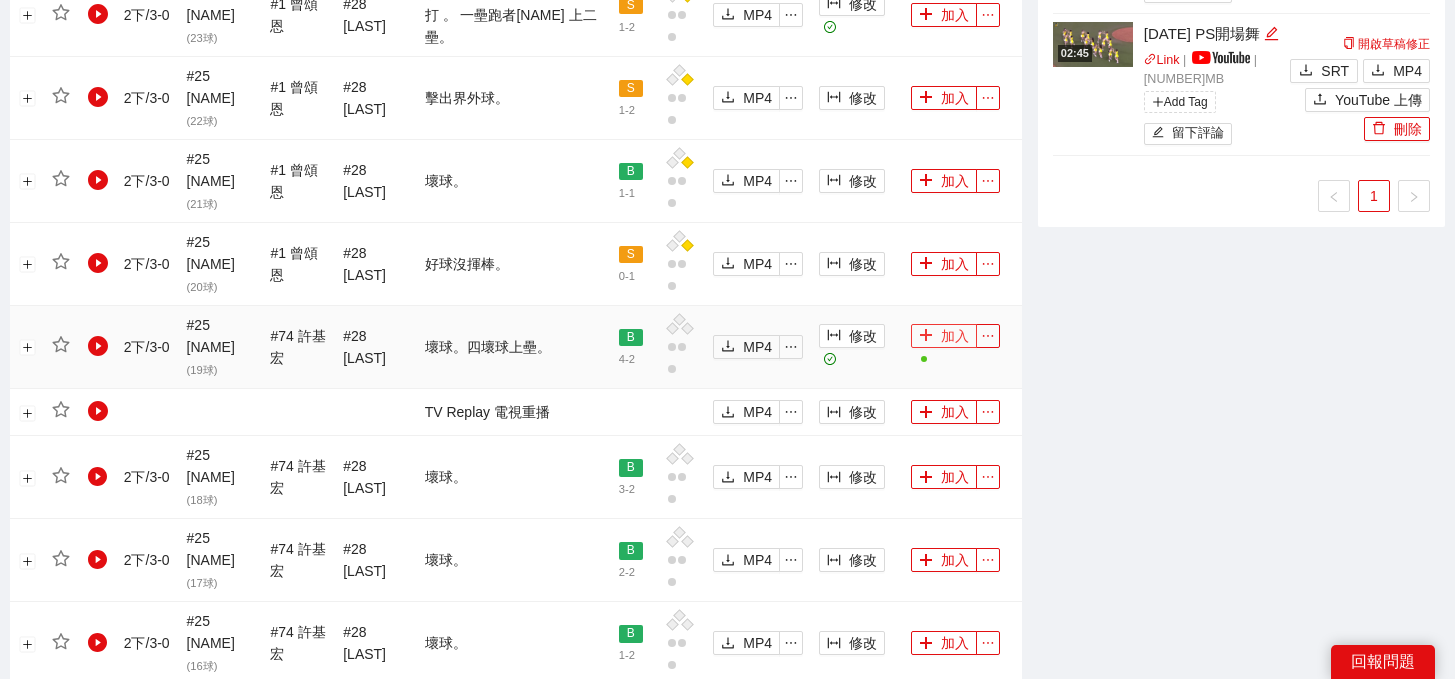scroll, scrollTop: 950, scrollLeft: 0, axis: vertical 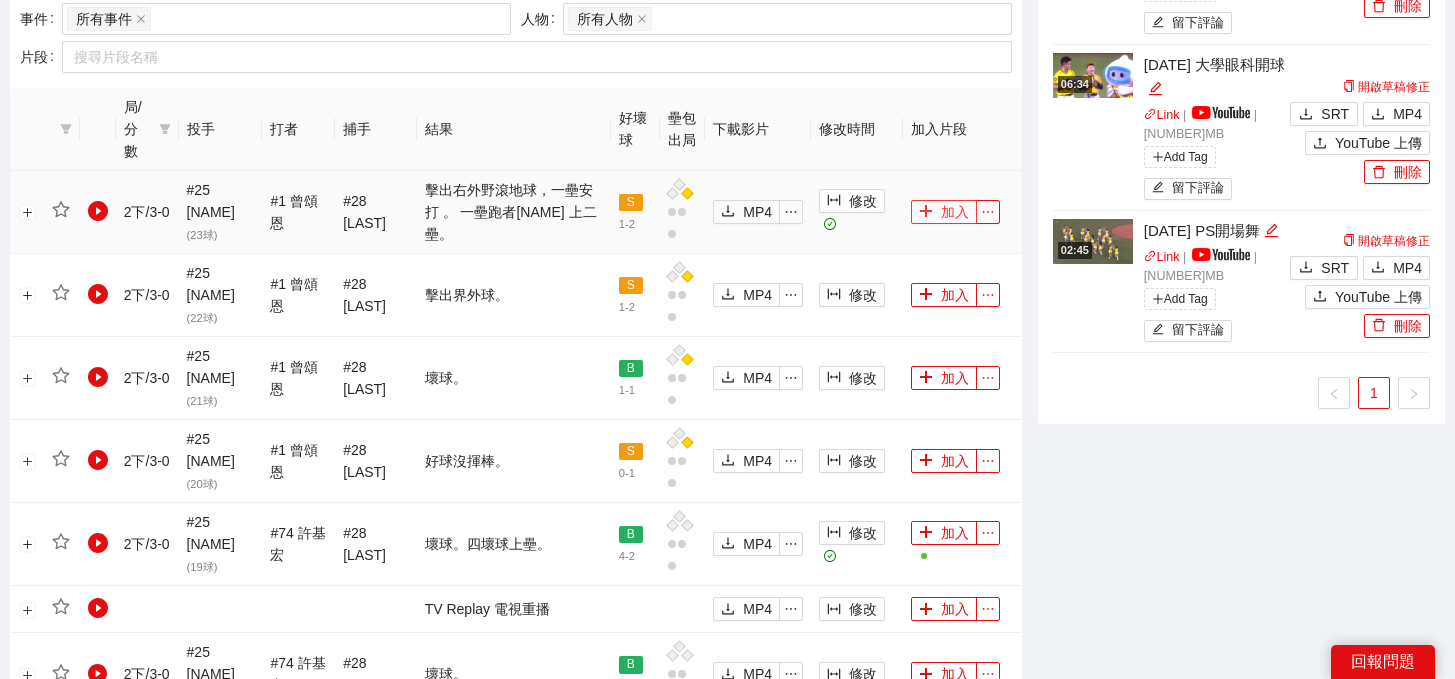click 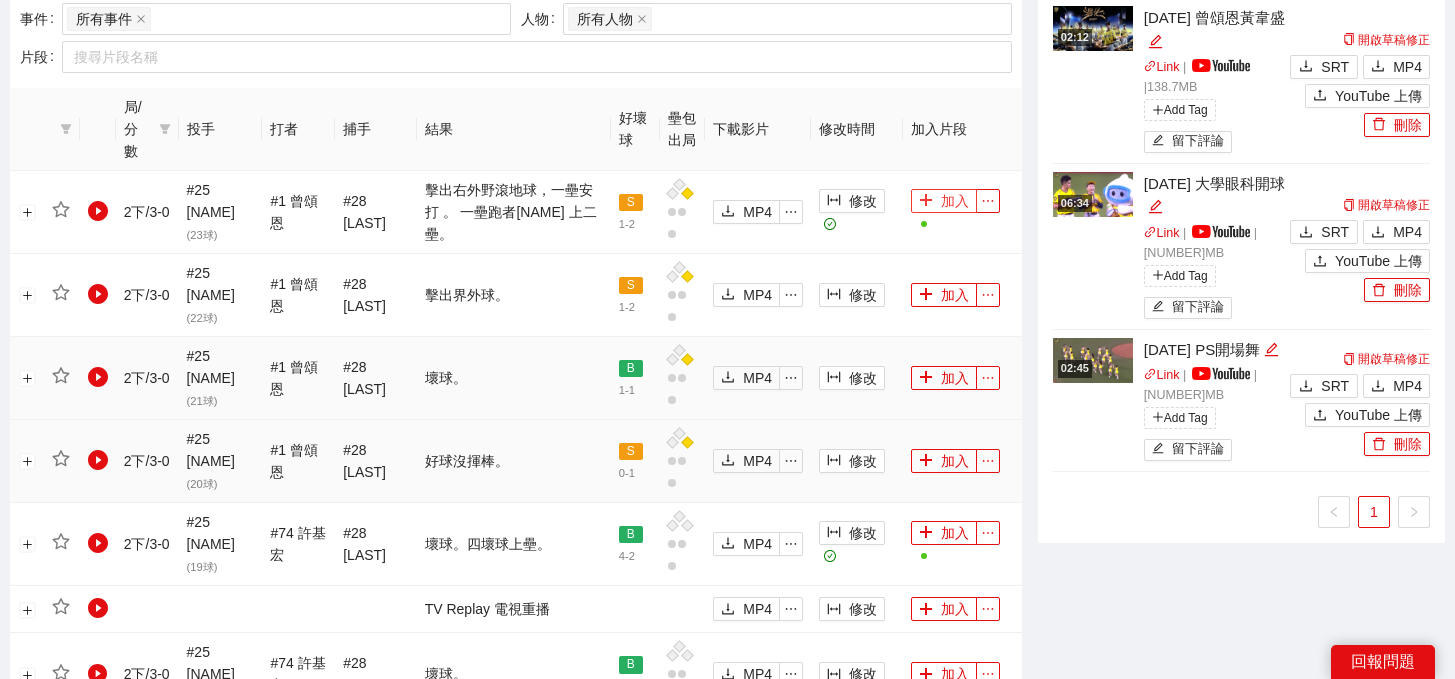 scroll, scrollTop: 2224, scrollLeft: 0, axis: vertical 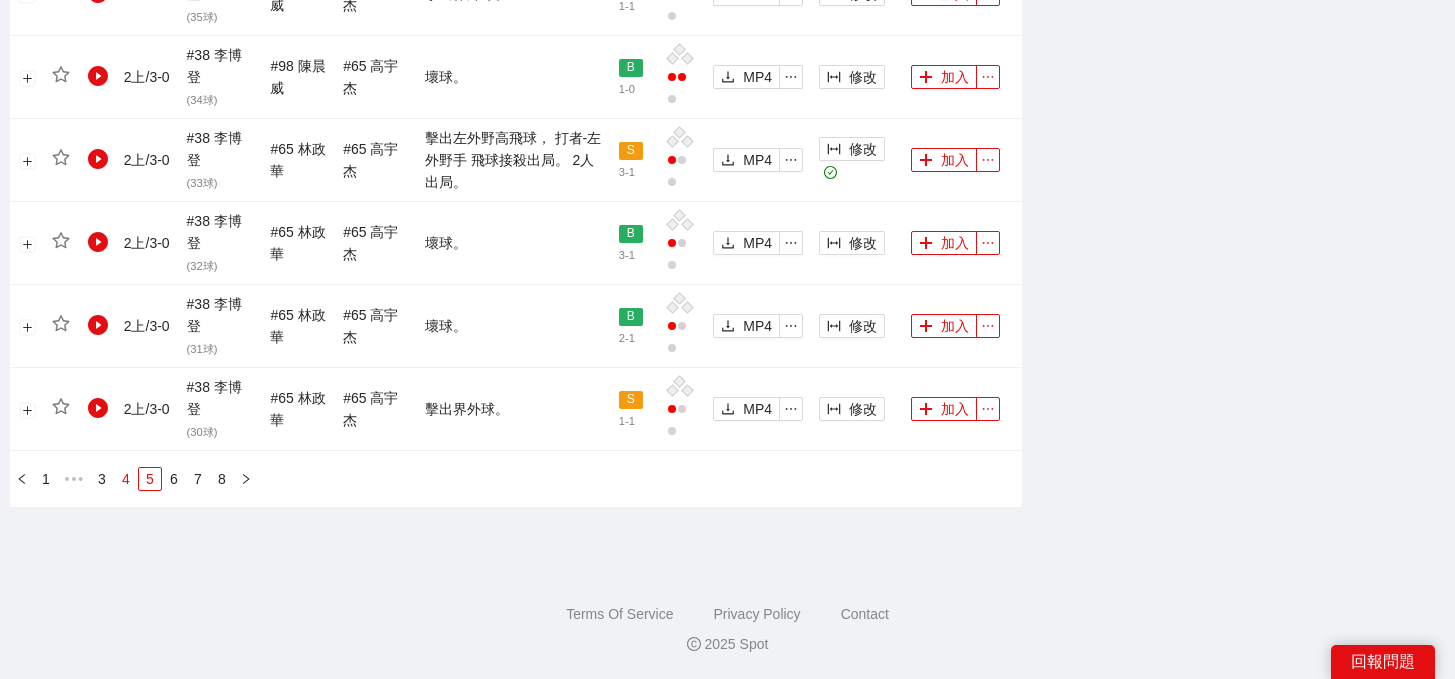 click on "4" at bounding box center (126, 479) 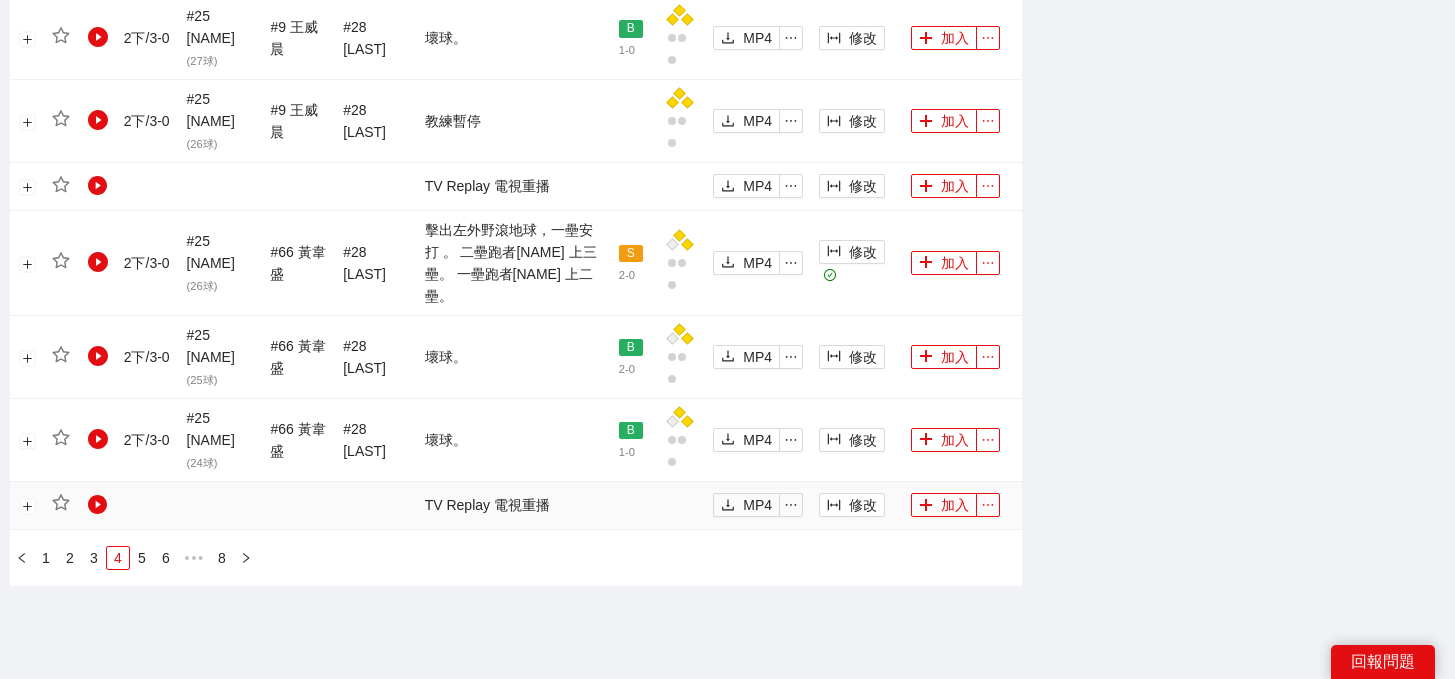 scroll, scrollTop: 2128, scrollLeft: 0, axis: vertical 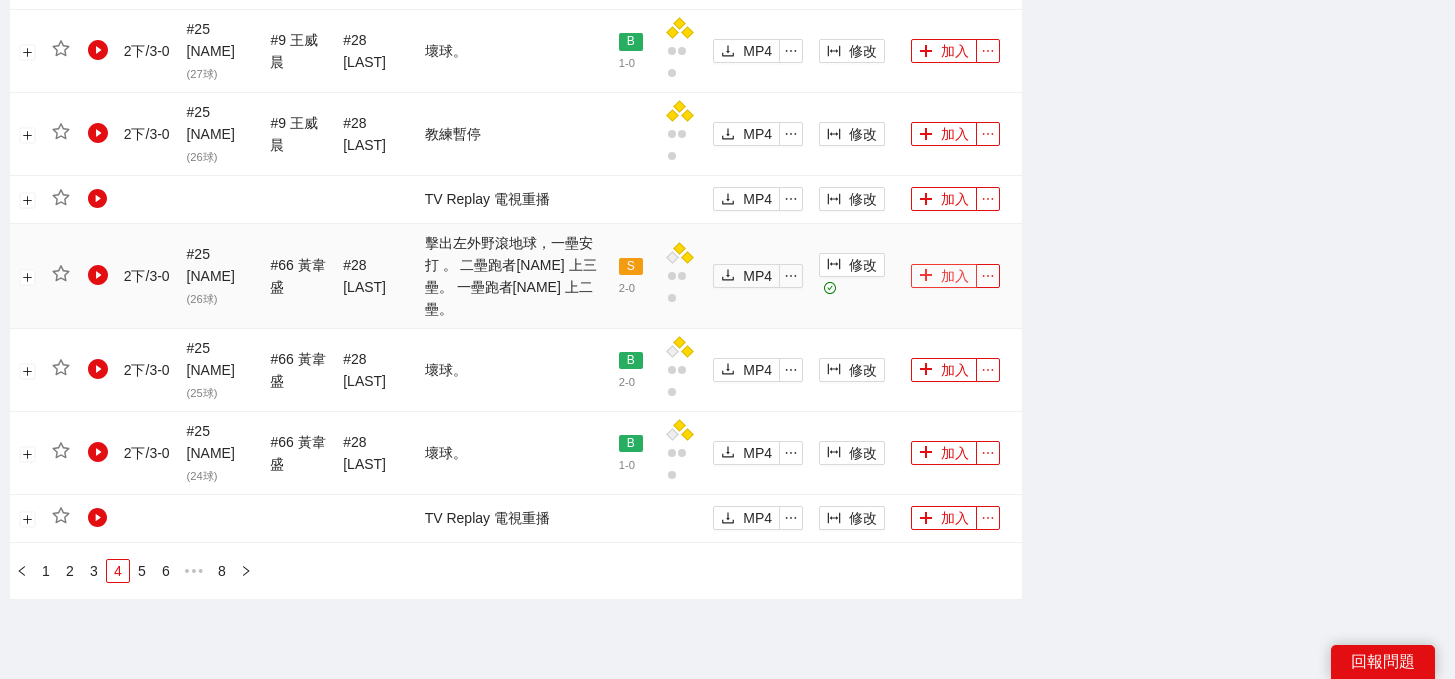click 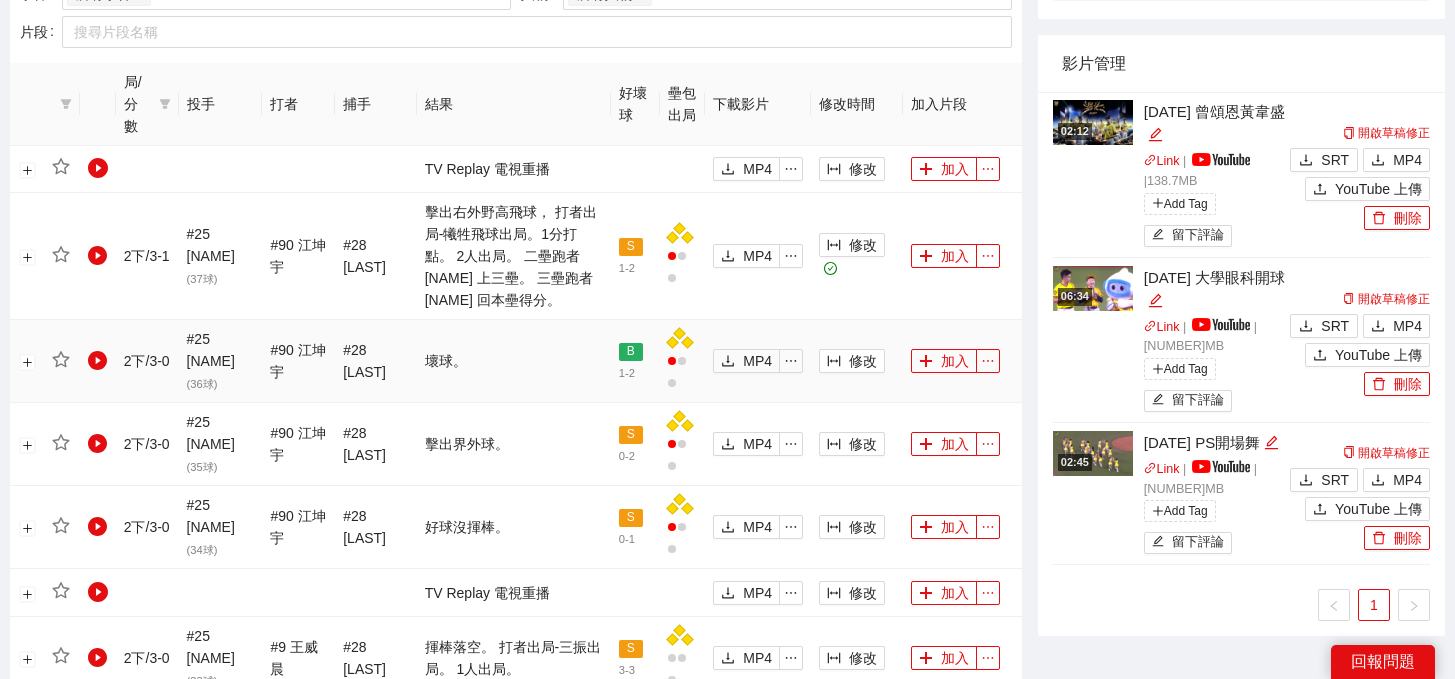scroll, scrollTop: 861, scrollLeft: 0, axis: vertical 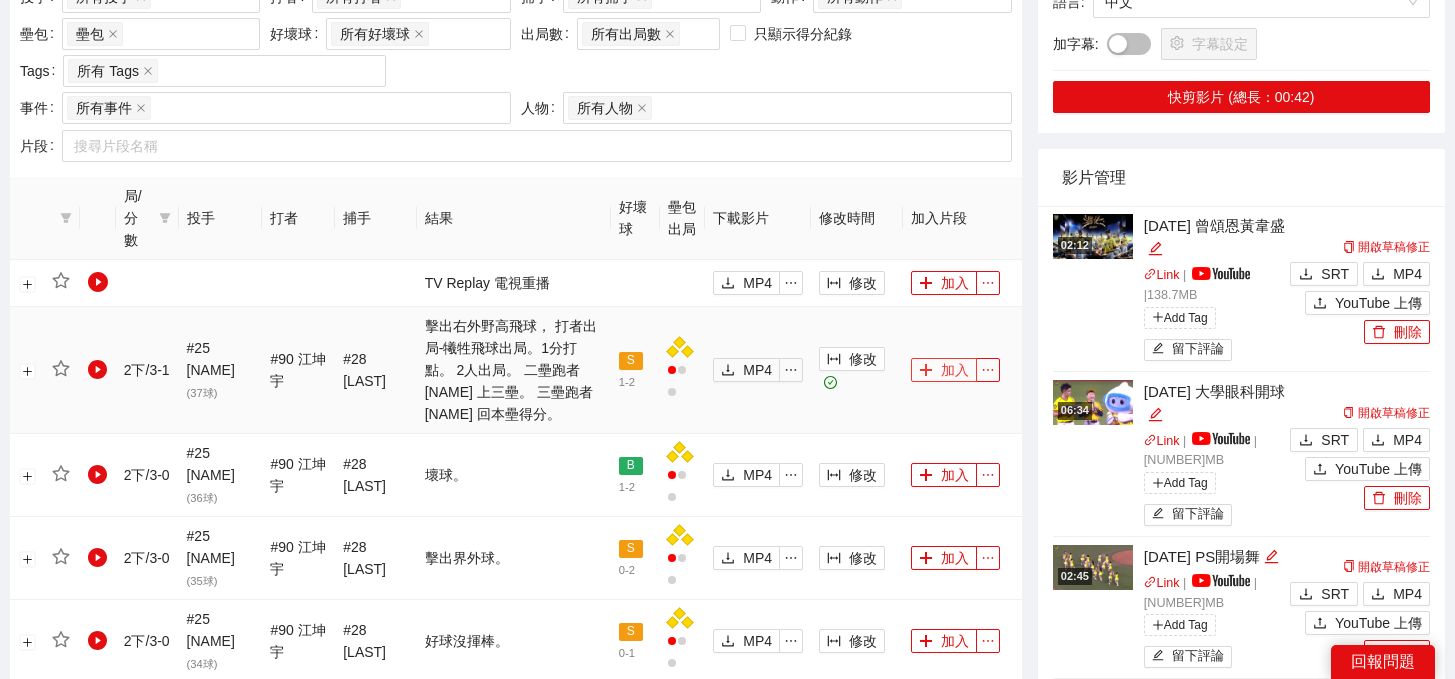 click 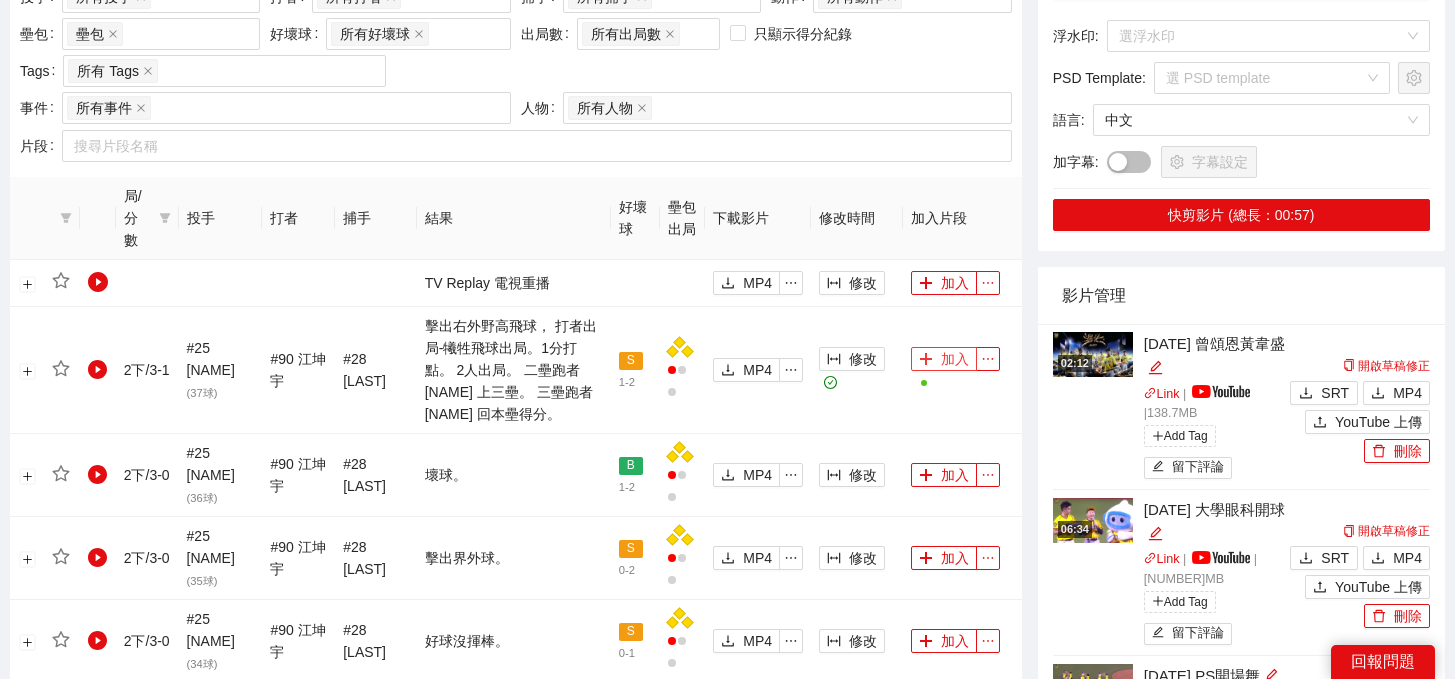 scroll, scrollTop: 199, scrollLeft: 0, axis: vertical 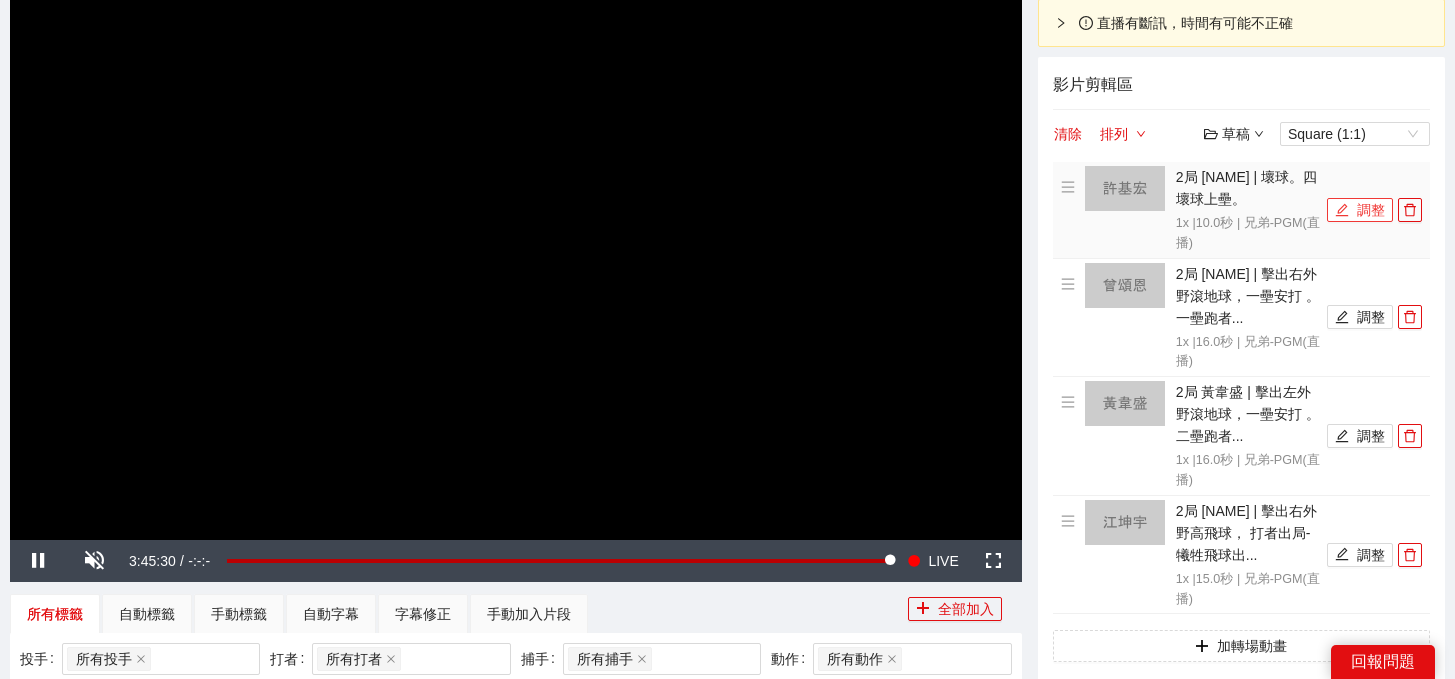click on "調整" at bounding box center (1360, 210) 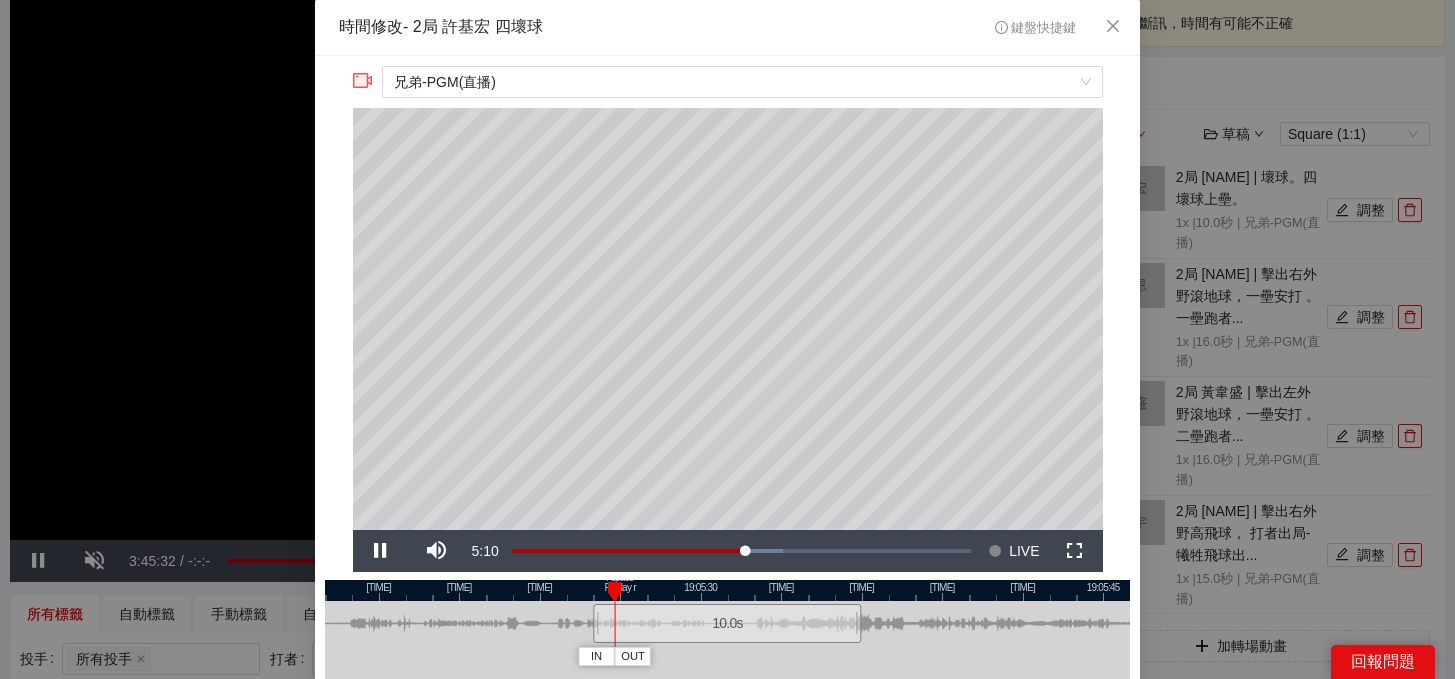 scroll, scrollTop: 58, scrollLeft: 0, axis: vertical 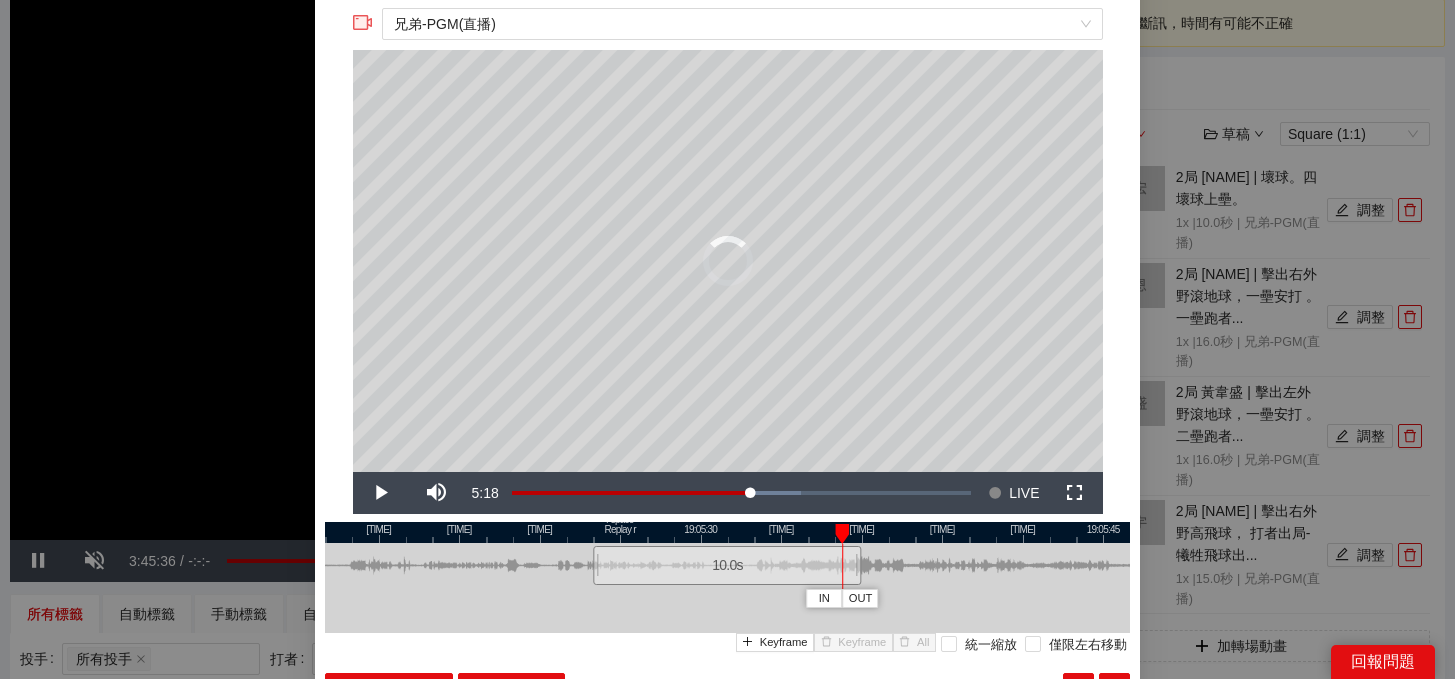 drag, startPoint x: 677, startPoint y: 568, endPoint x: 848, endPoint y: 574, distance: 171.10522 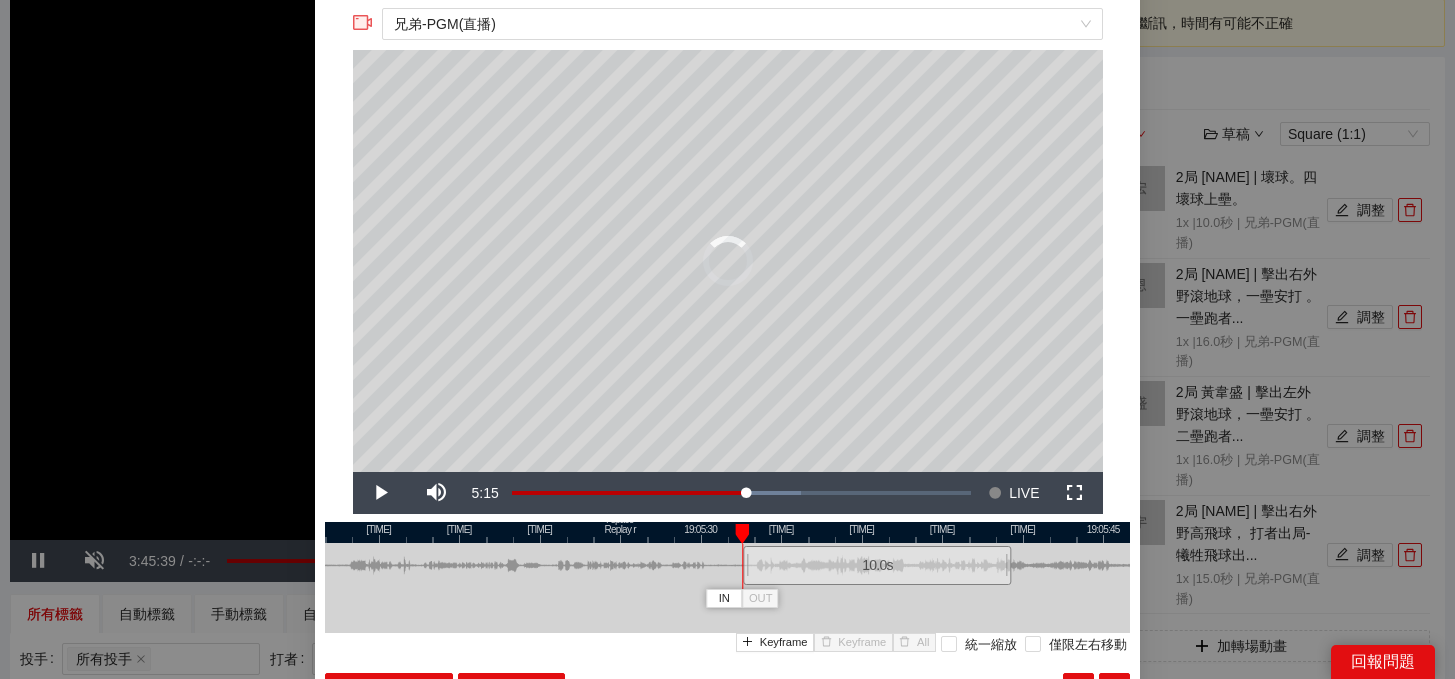 drag, startPoint x: 665, startPoint y: 561, endPoint x: 815, endPoint y: 561, distance: 150 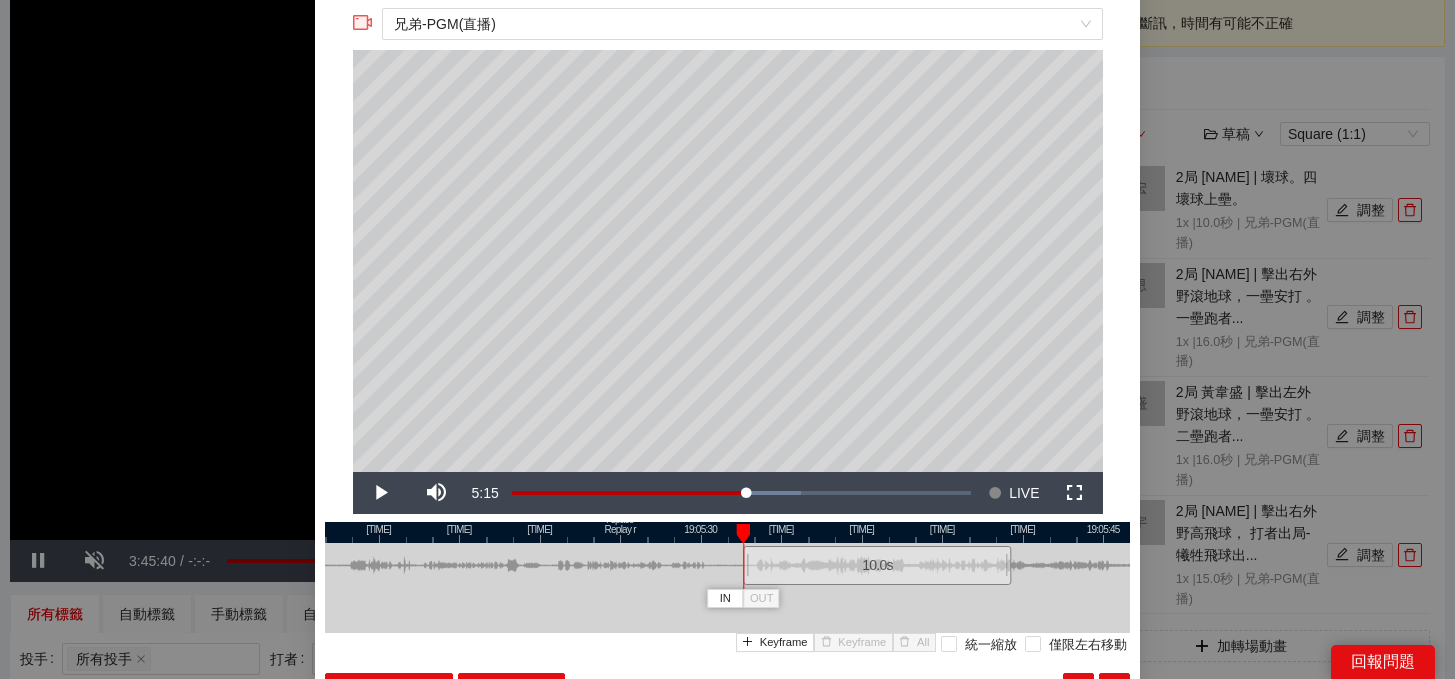 scroll, scrollTop: 188, scrollLeft: 0, axis: vertical 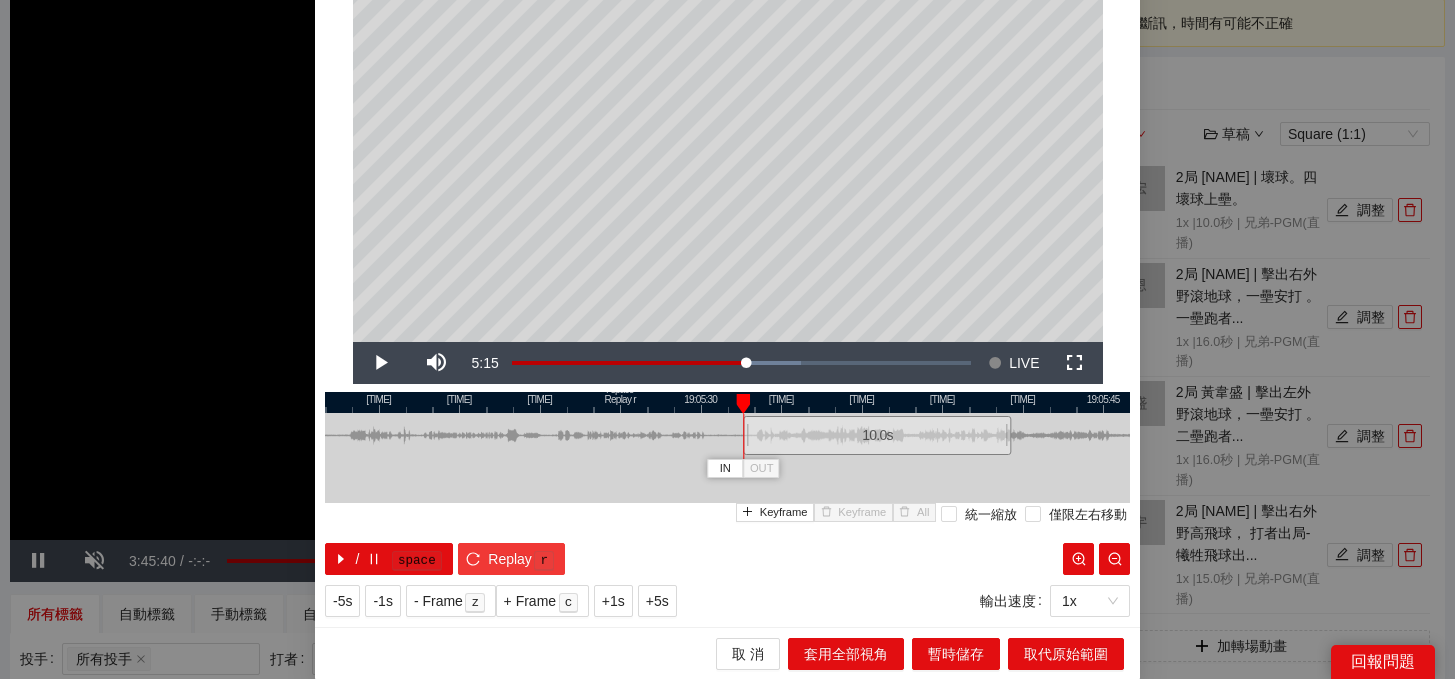 click on "r" at bounding box center (544, 561) 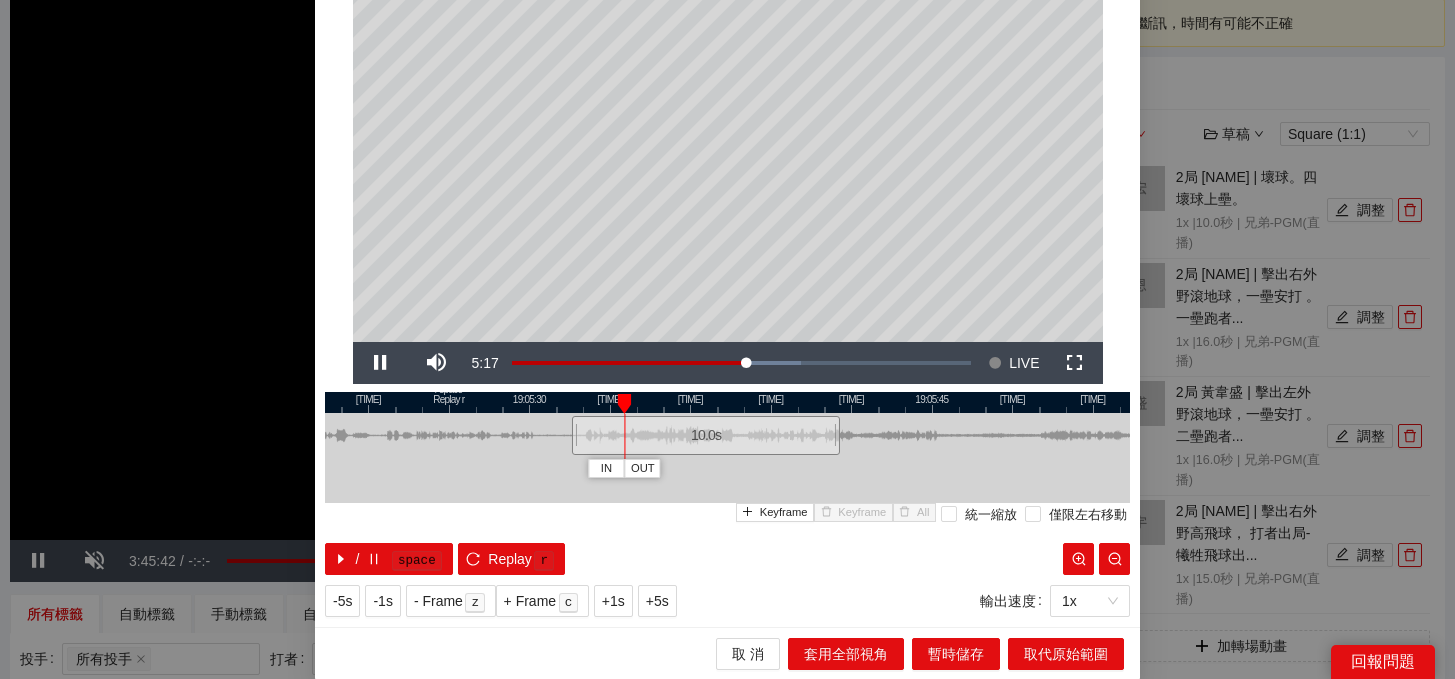 drag, startPoint x: 962, startPoint y: 406, endPoint x: 786, endPoint y: 413, distance: 176.13914 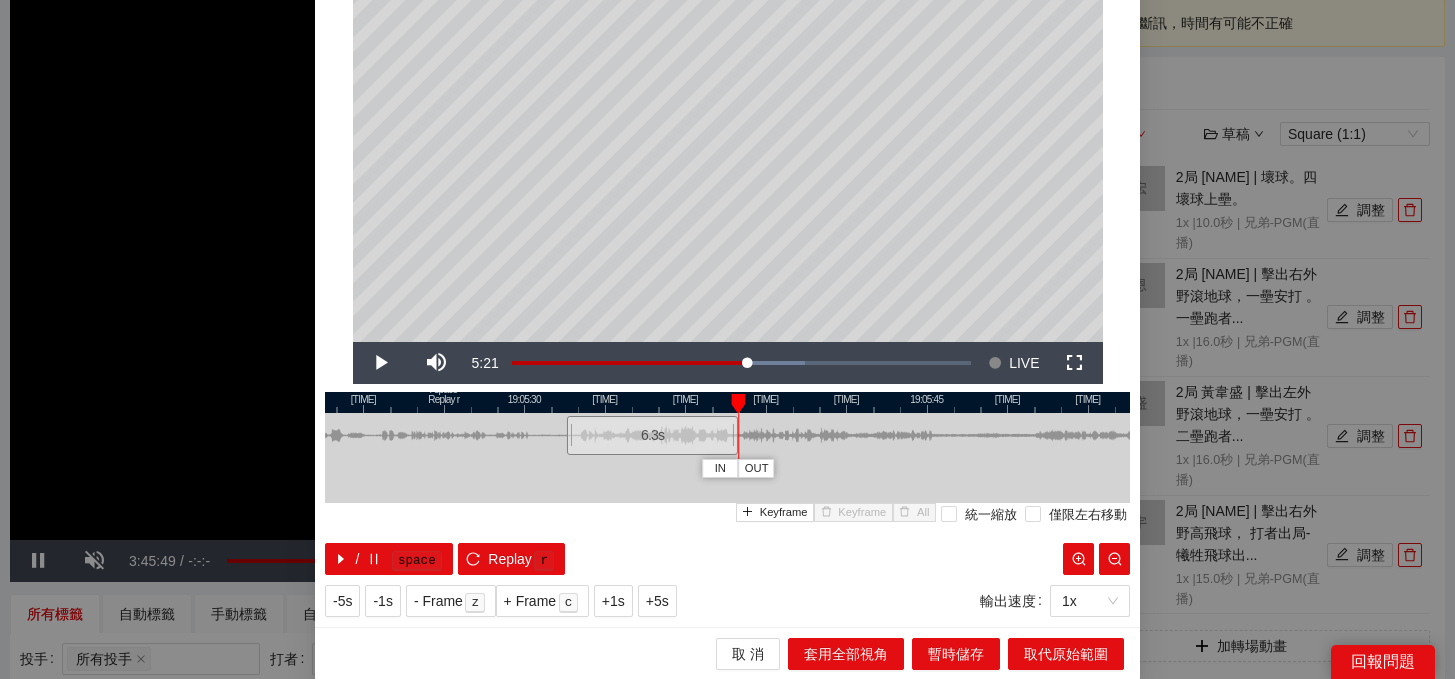 drag, startPoint x: 828, startPoint y: 444, endPoint x: 731, endPoint y: 444, distance: 97 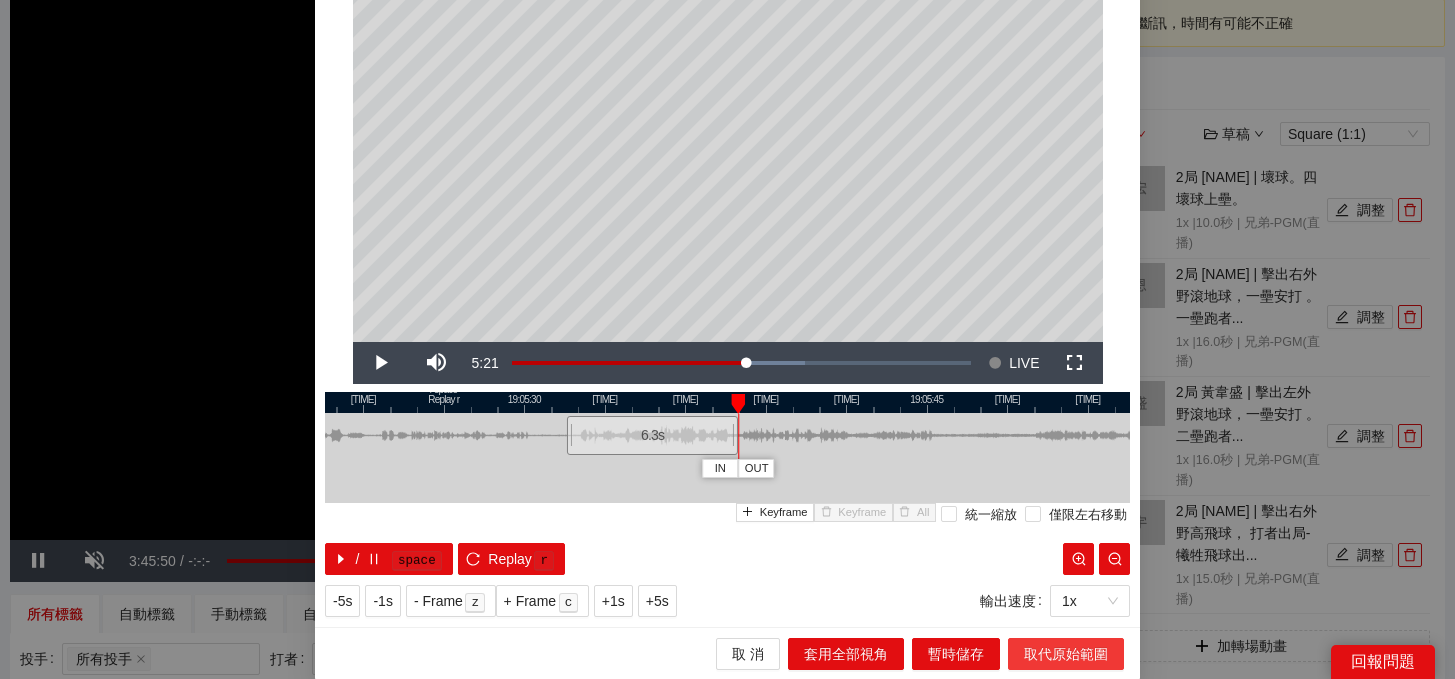 click on "取代原始範圍" at bounding box center [1066, 654] 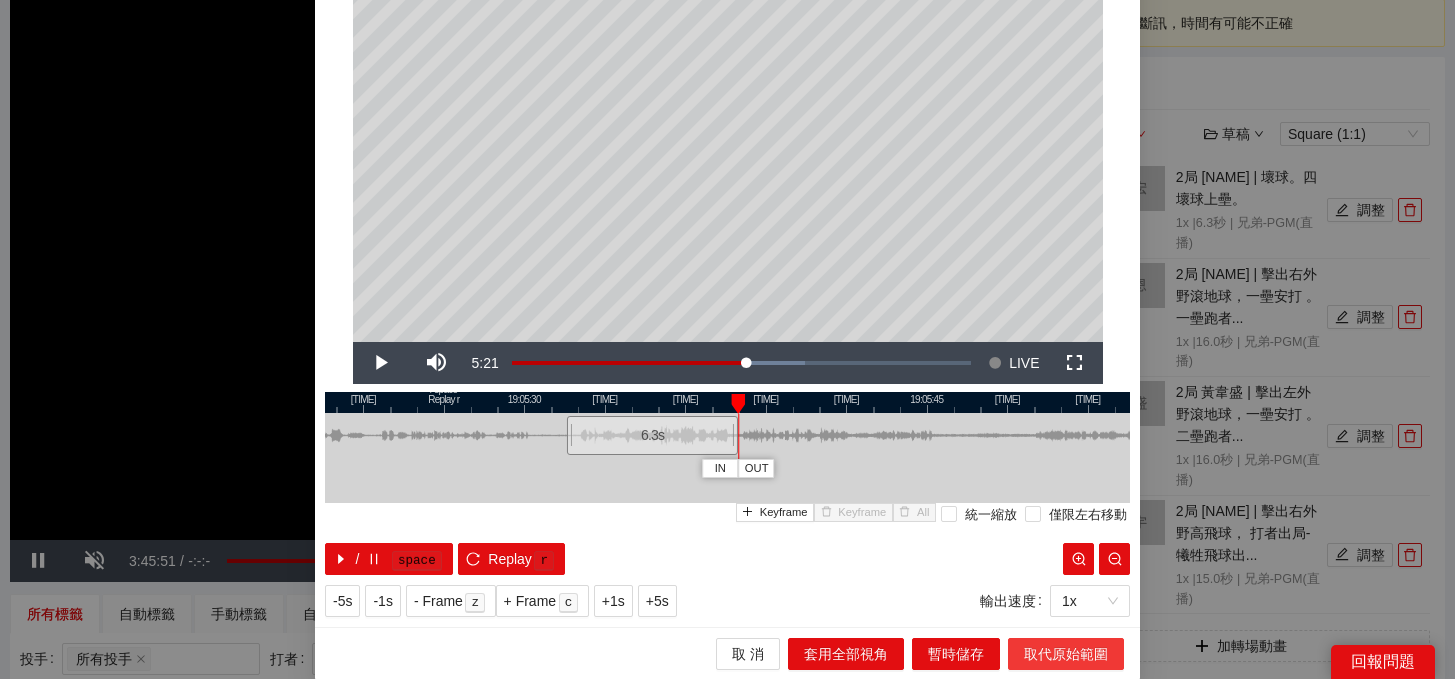 scroll, scrollTop: 0, scrollLeft: 0, axis: both 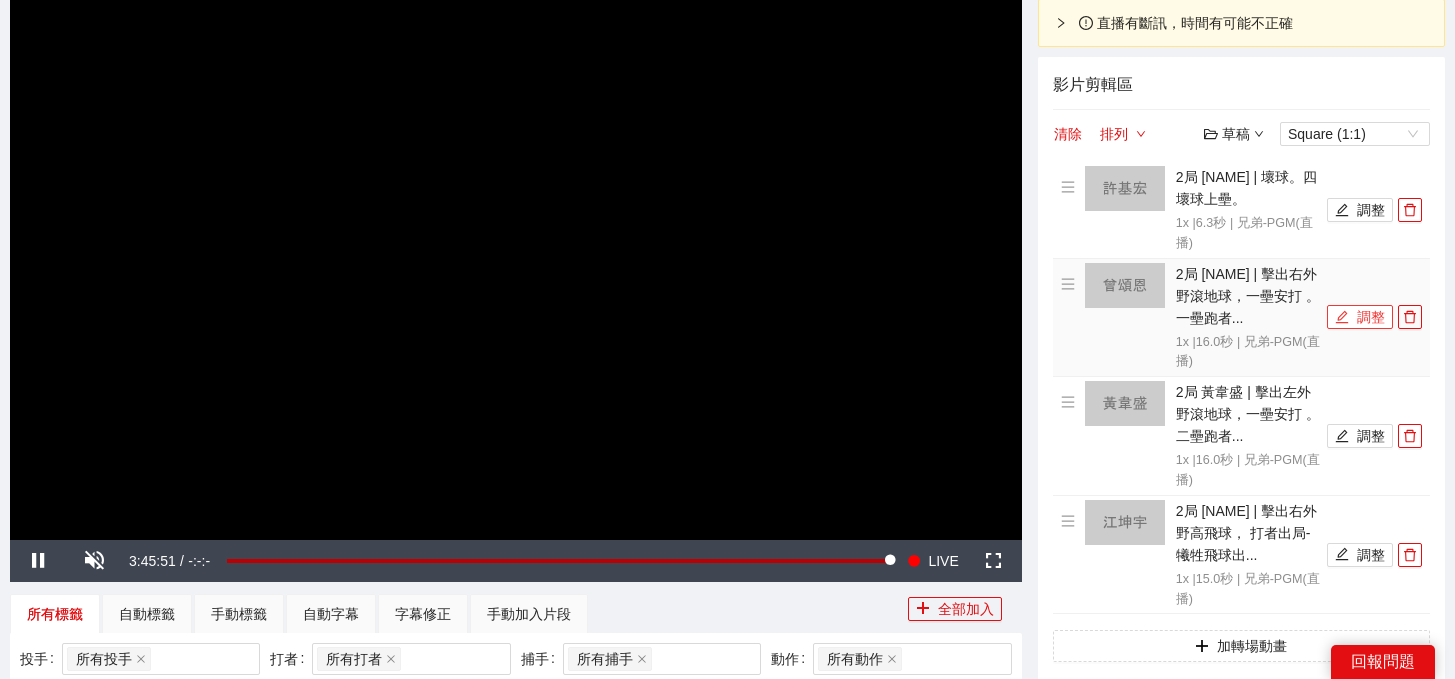 click on "調整" at bounding box center [1360, 317] 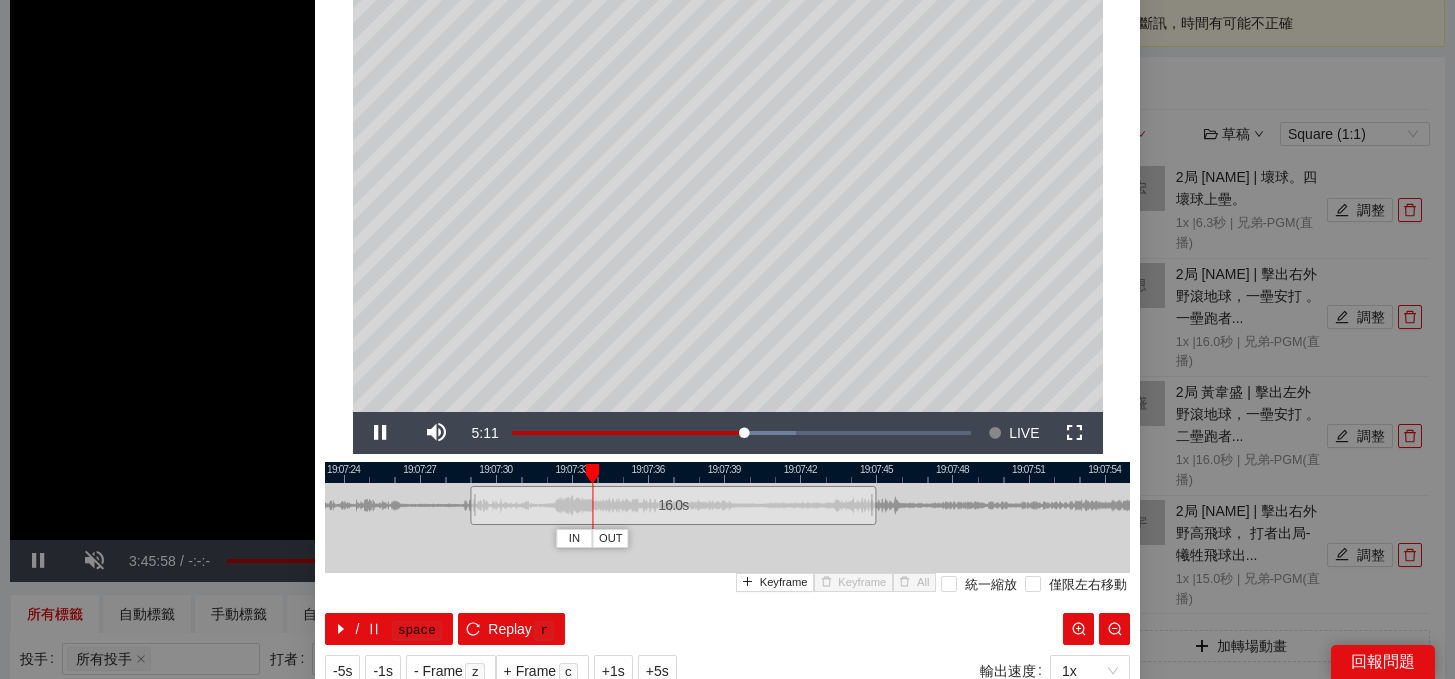 scroll, scrollTop: 79, scrollLeft: 0, axis: vertical 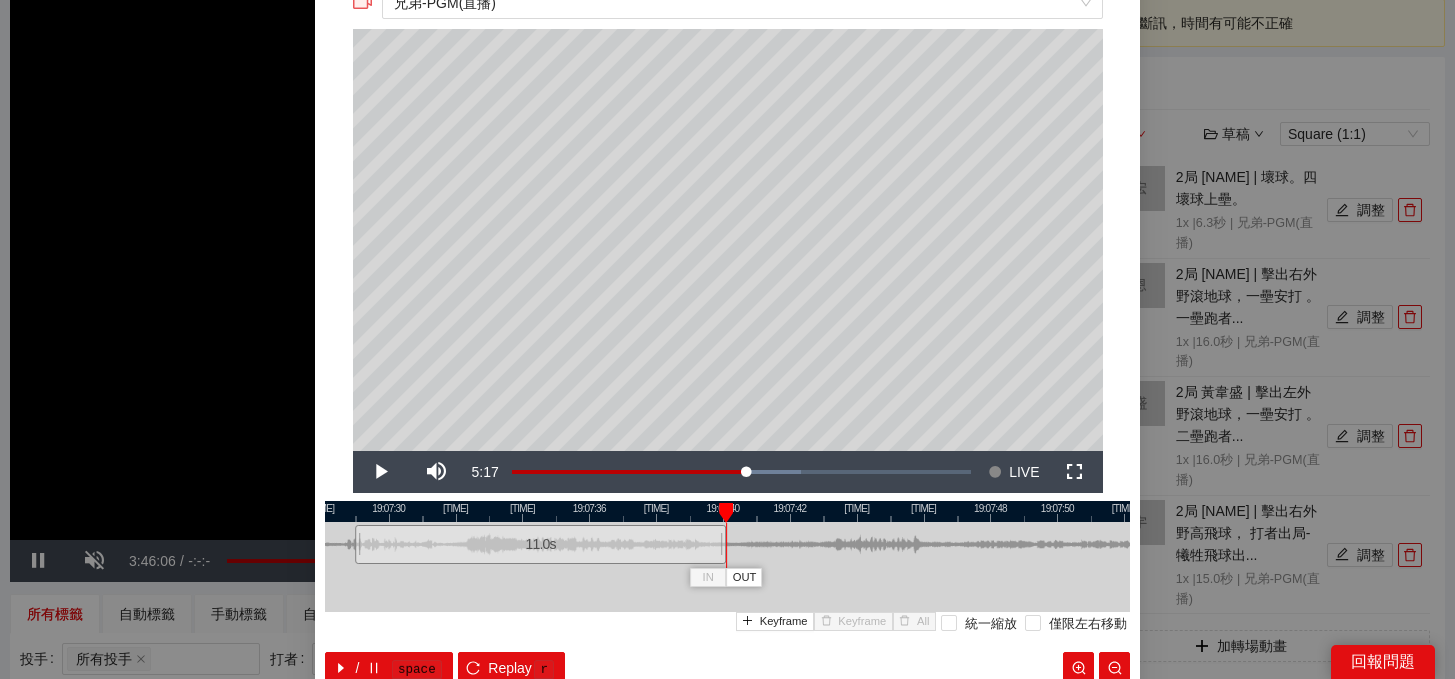 drag, startPoint x: 884, startPoint y: 548, endPoint x: 720, endPoint y: 545, distance: 164.02744 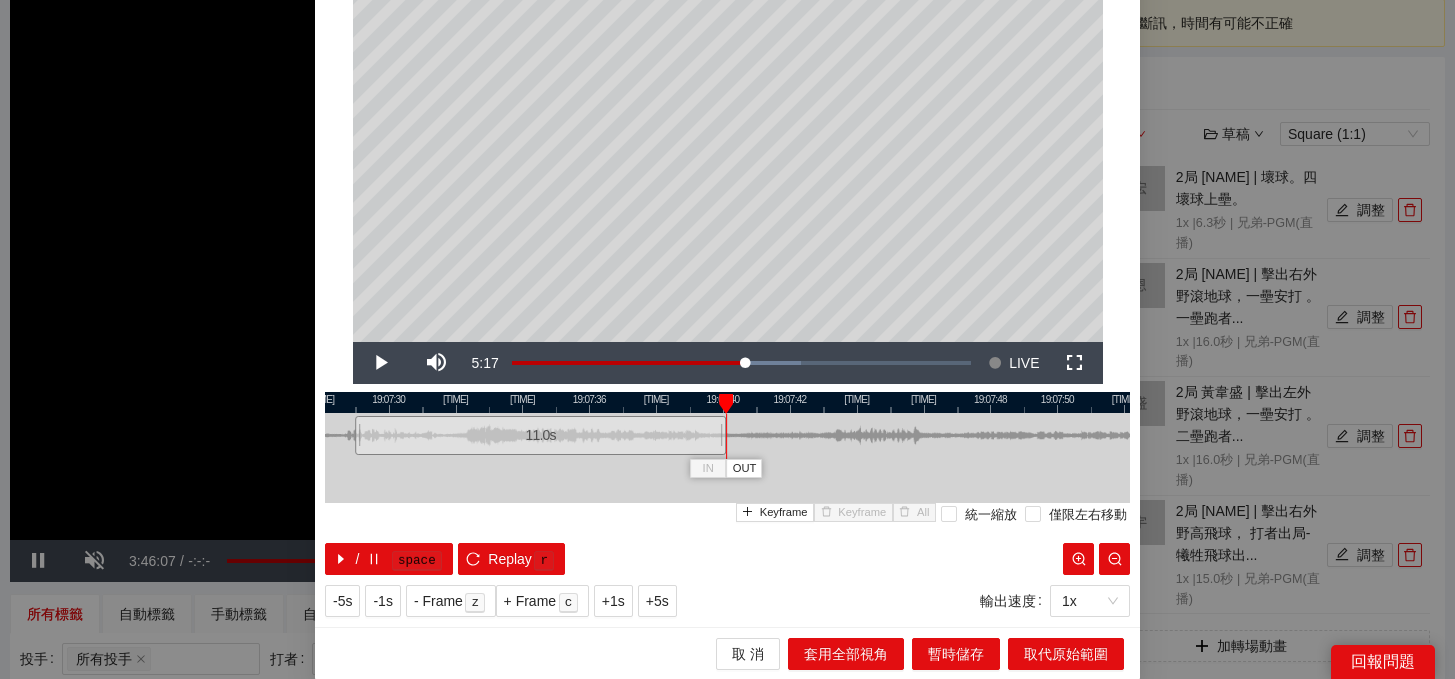 scroll, scrollTop: 187, scrollLeft: 0, axis: vertical 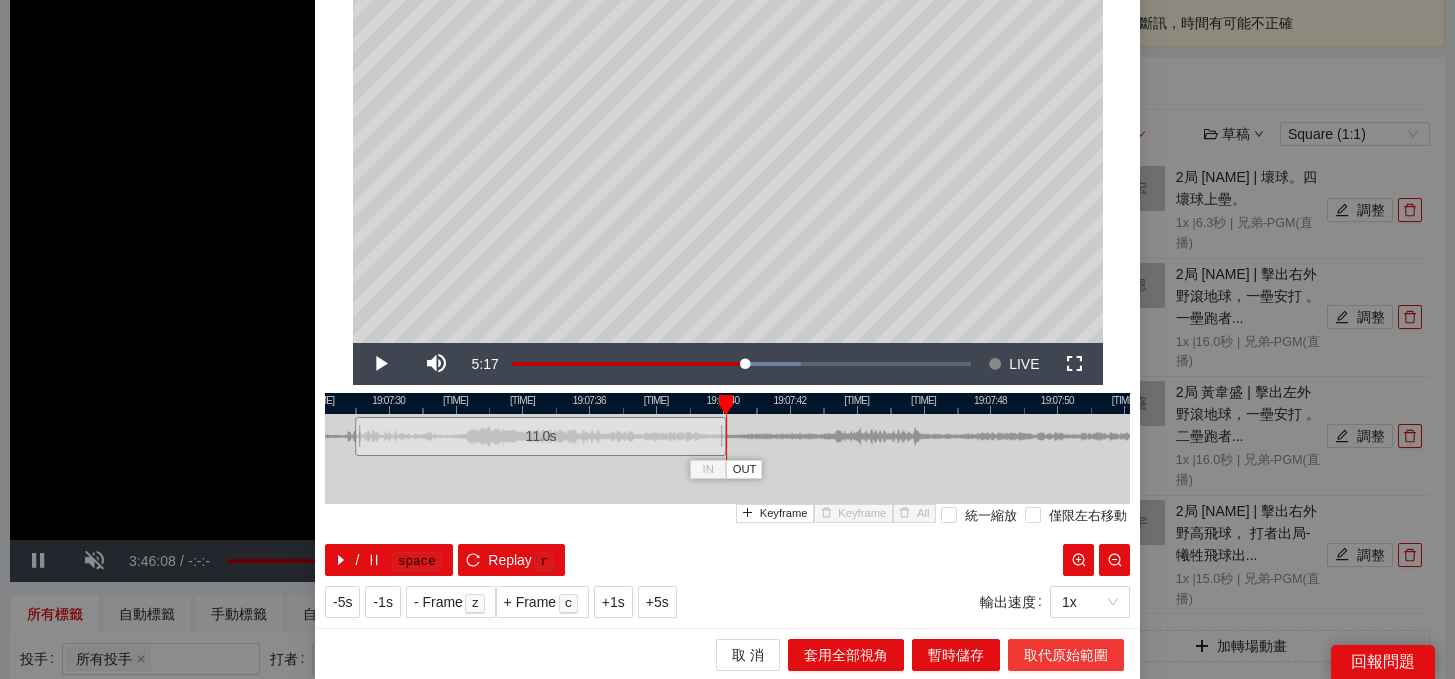 click on "取代原始範圍" at bounding box center [1066, 655] 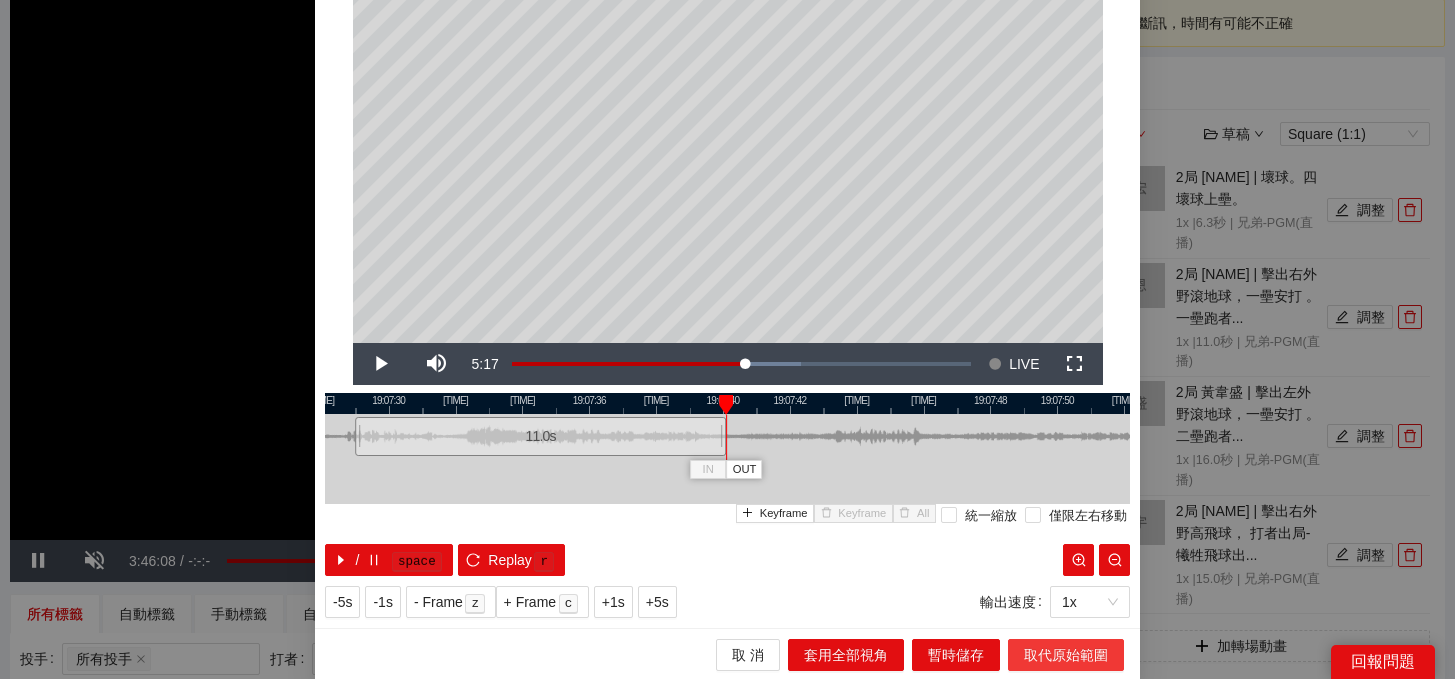 scroll, scrollTop: 0, scrollLeft: 0, axis: both 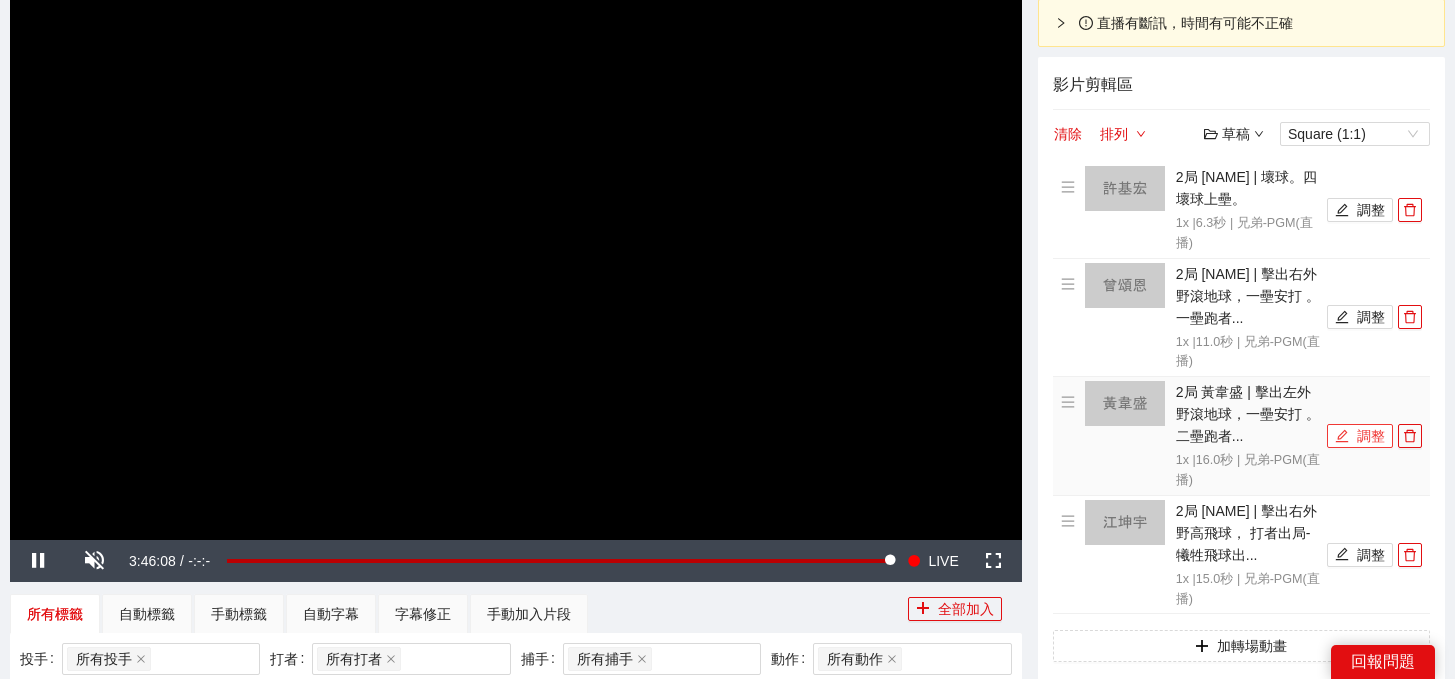 click 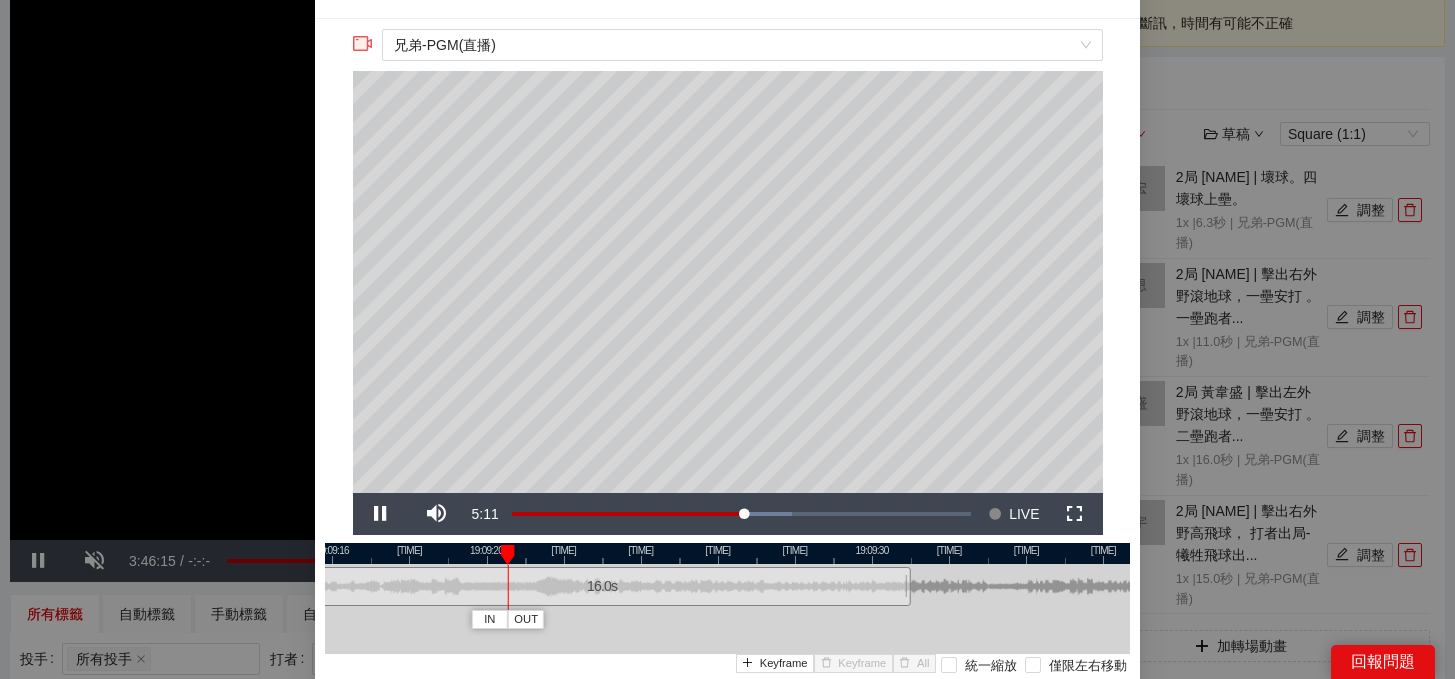 scroll, scrollTop: 25, scrollLeft: 0, axis: vertical 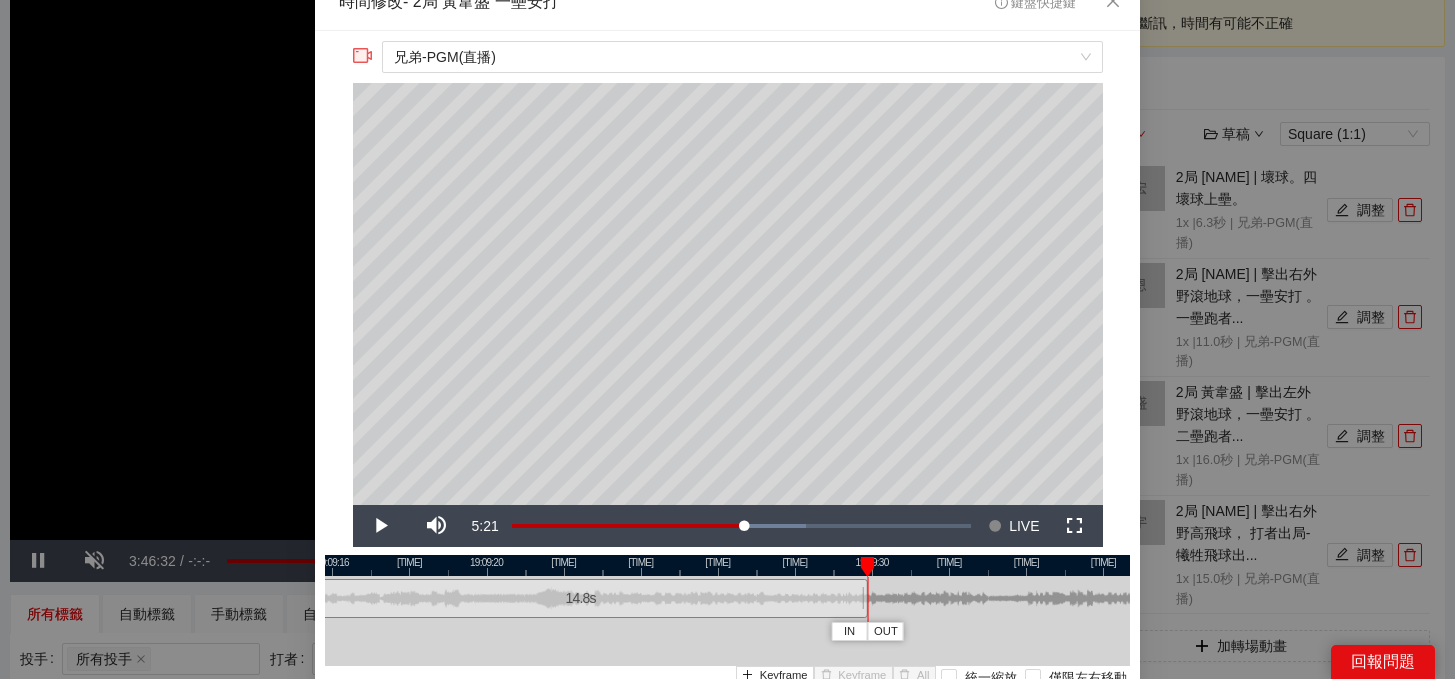 drag, startPoint x: 907, startPoint y: 601, endPoint x: 864, endPoint y: 605, distance: 43.185646 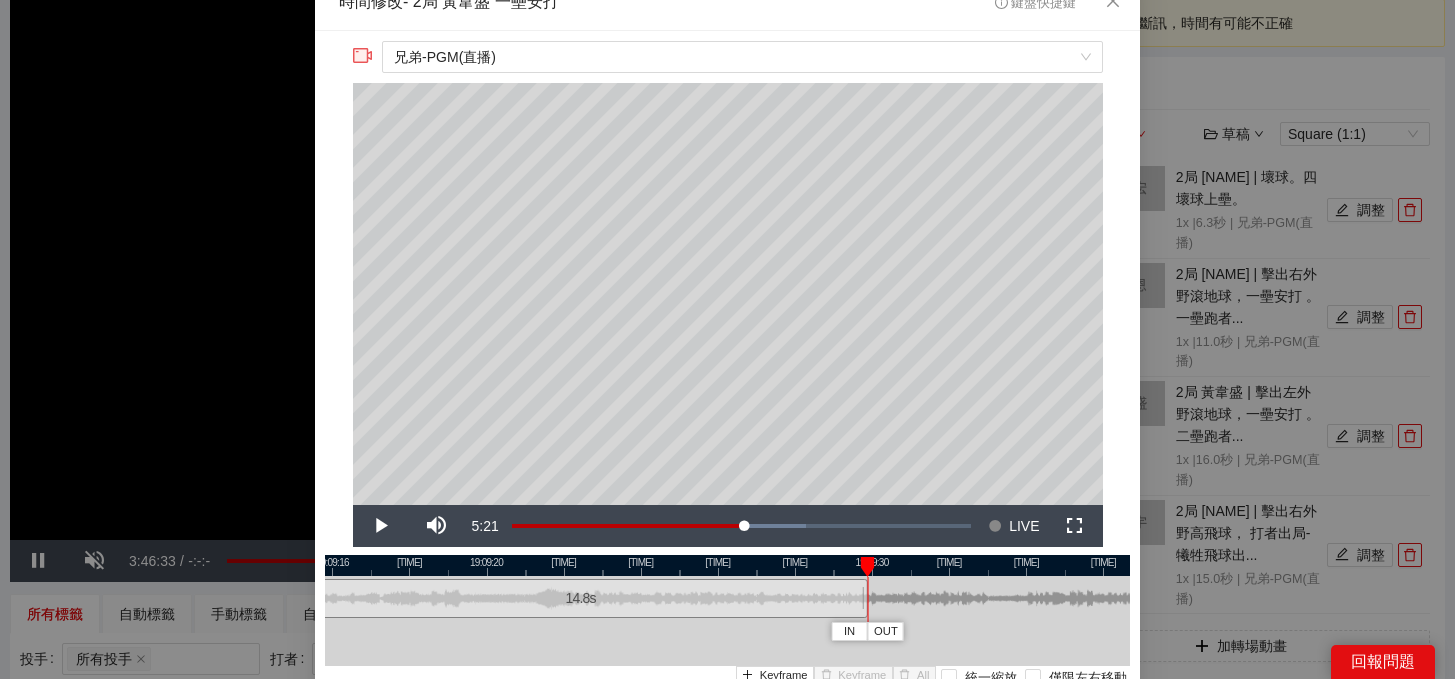 scroll, scrollTop: 161, scrollLeft: 0, axis: vertical 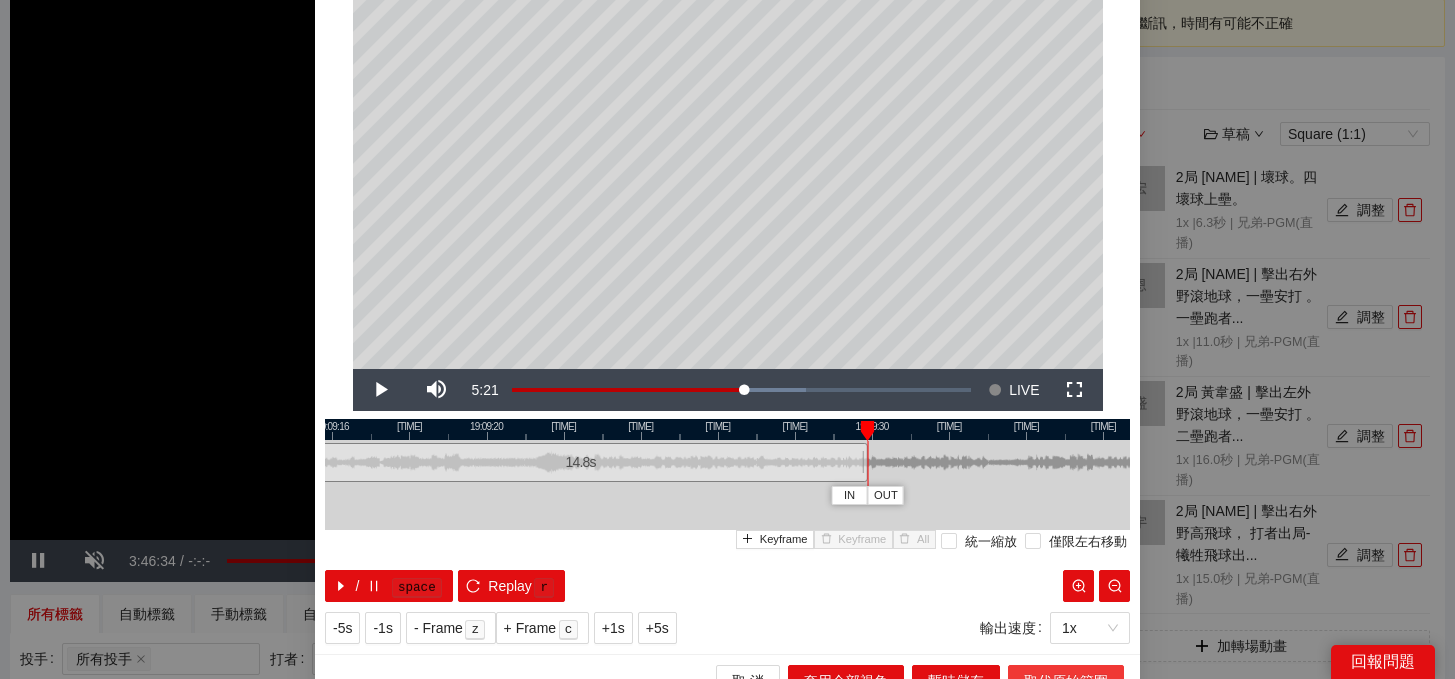 click on "取代原始範圍" at bounding box center [1066, 681] 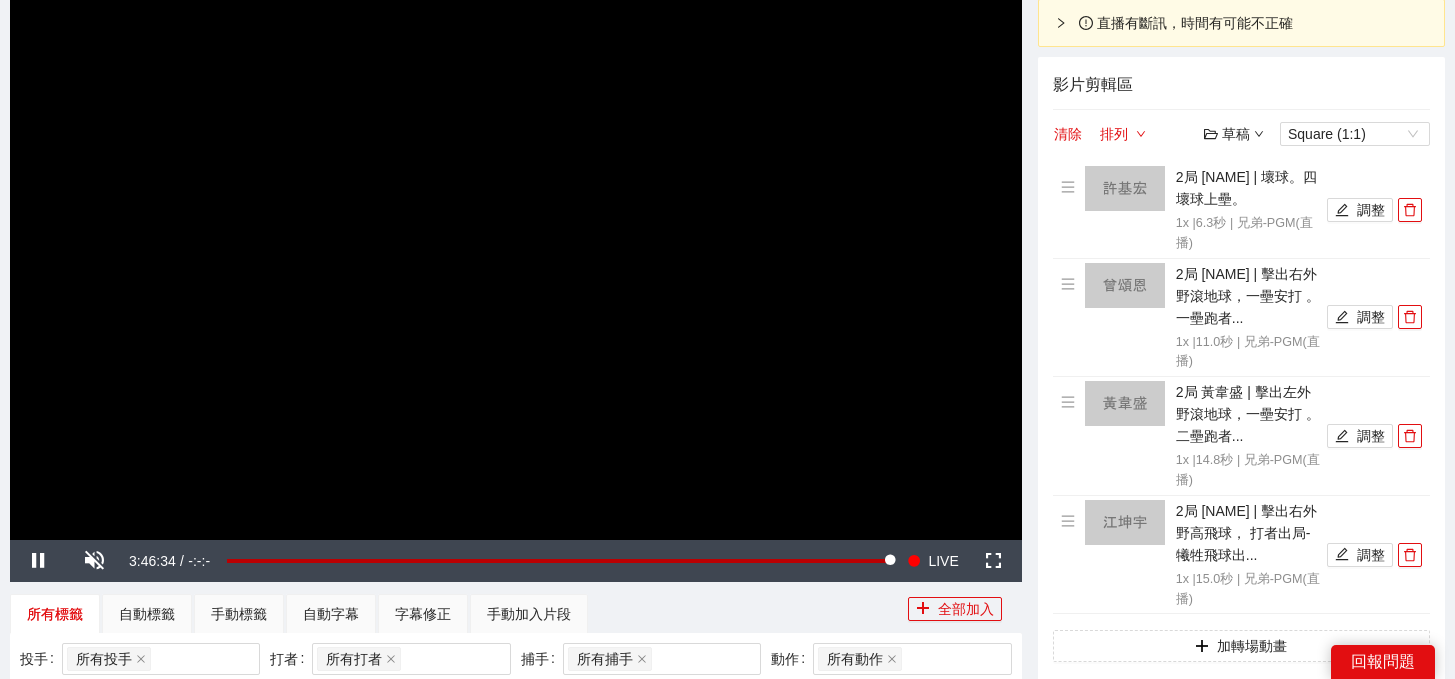 scroll, scrollTop: 0, scrollLeft: 0, axis: both 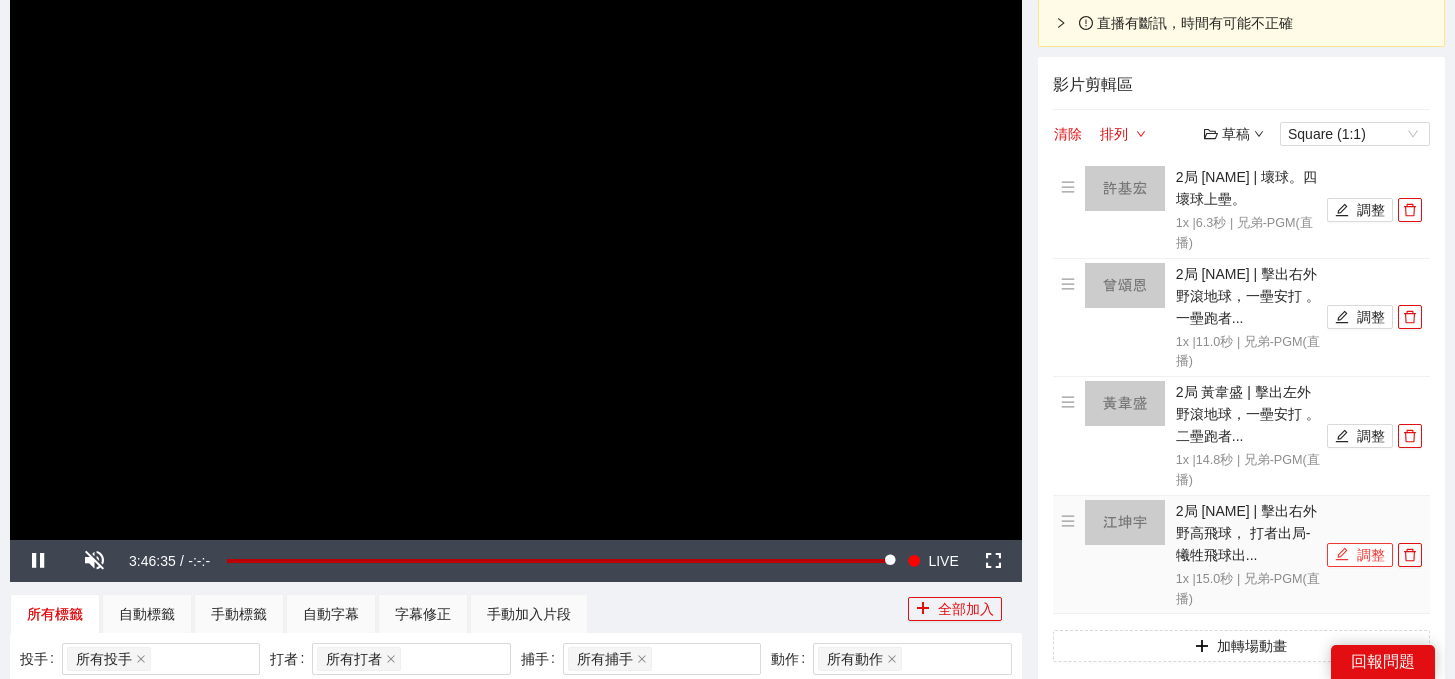 click 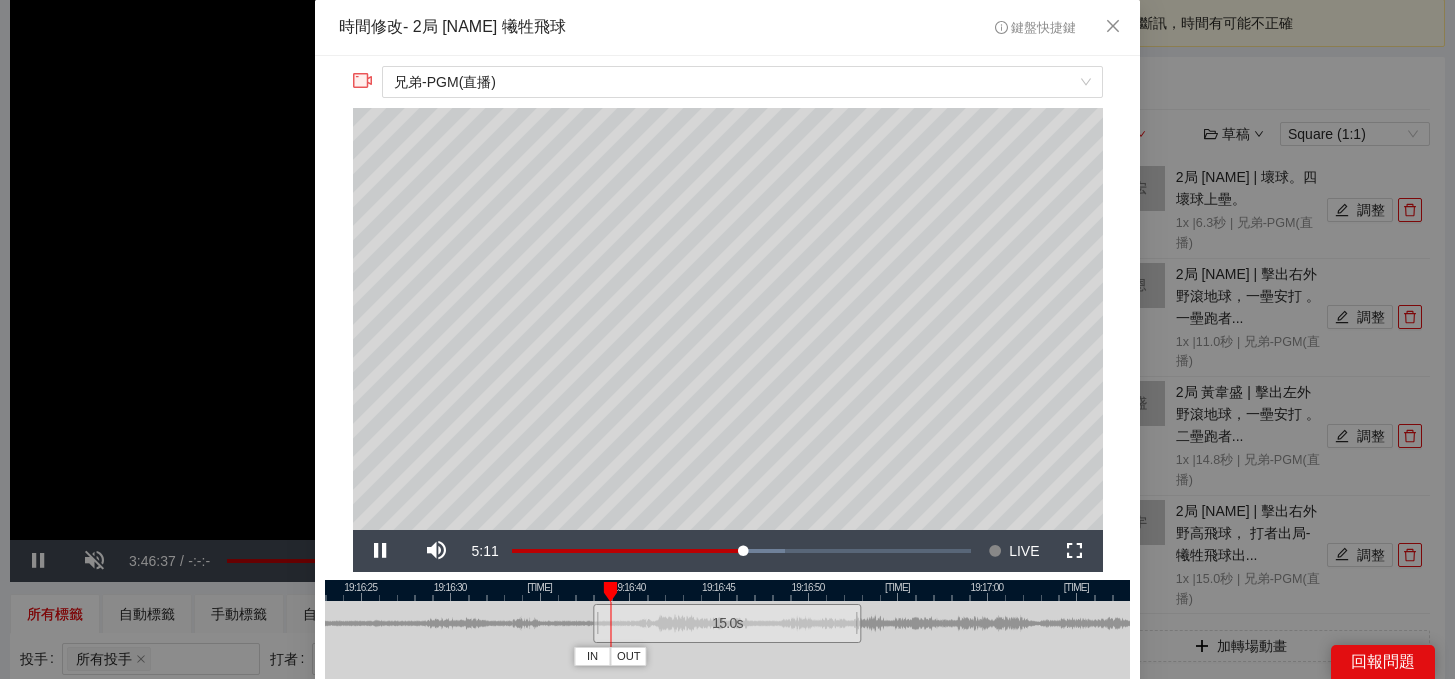 scroll, scrollTop: 52, scrollLeft: 0, axis: vertical 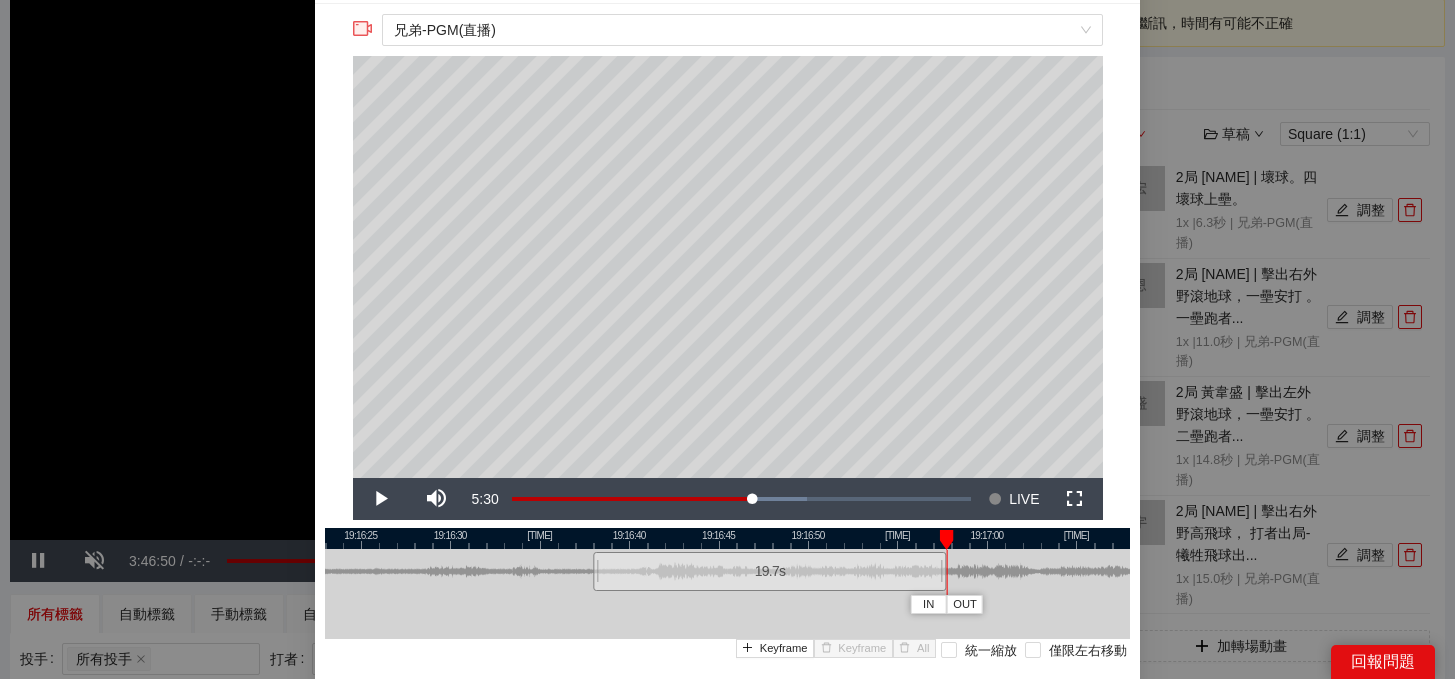 drag, startPoint x: 862, startPoint y: 578, endPoint x: 947, endPoint y: 584, distance: 85.2115 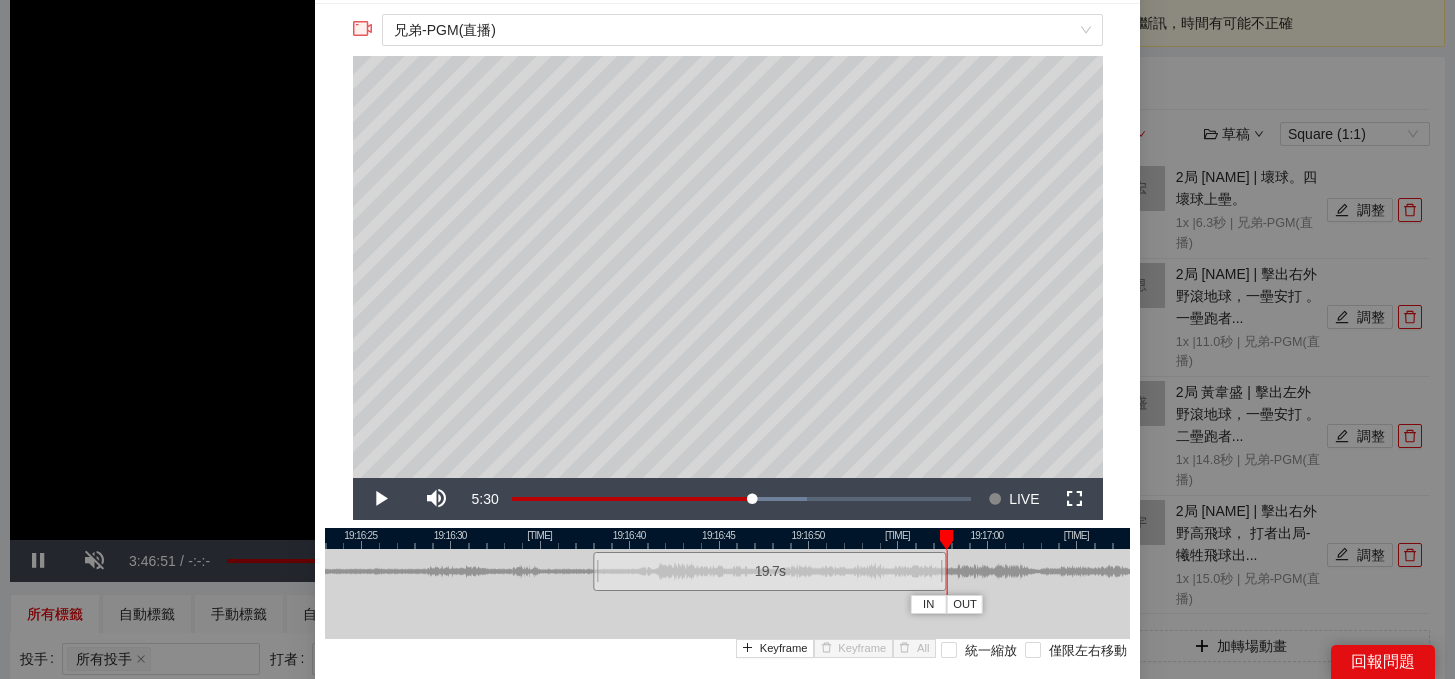 scroll, scrollTop: 188, scrollLeft: 0, axis: vertical 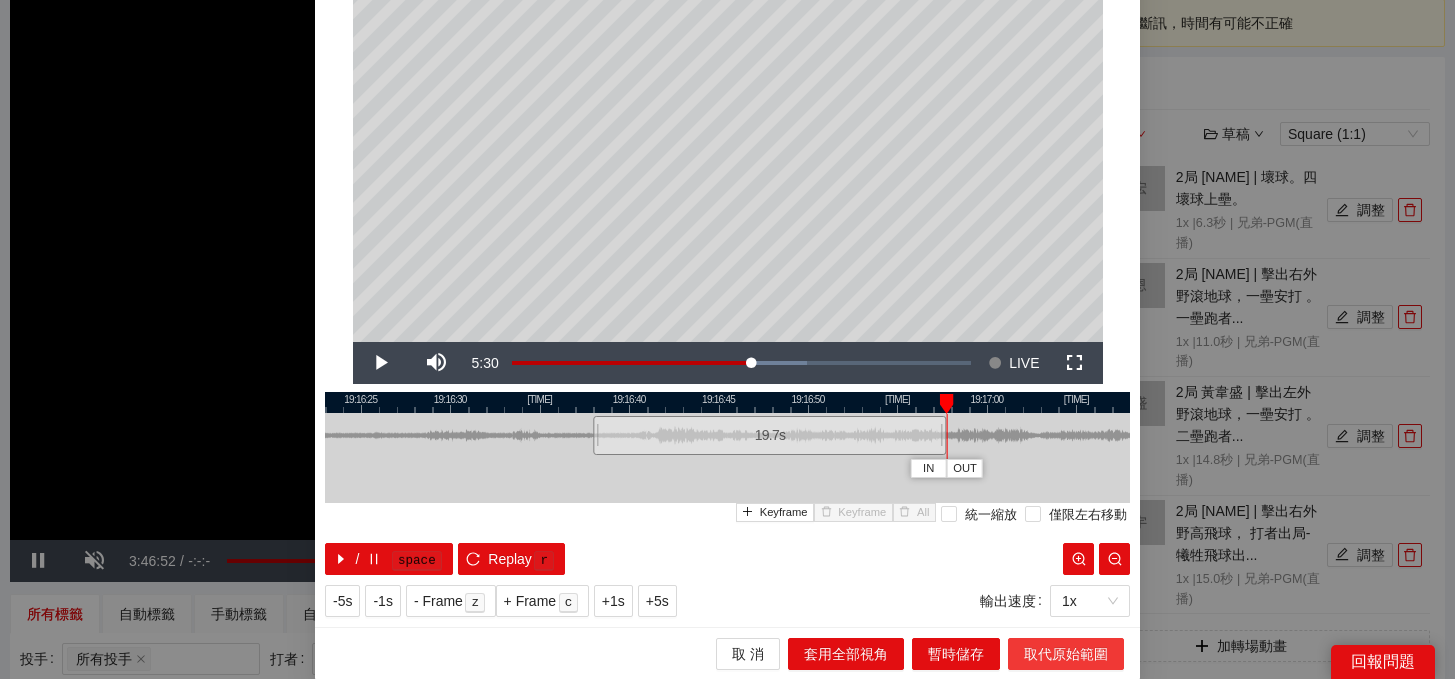 click on "取代原始範圍" at bounding box center (1066, 654) 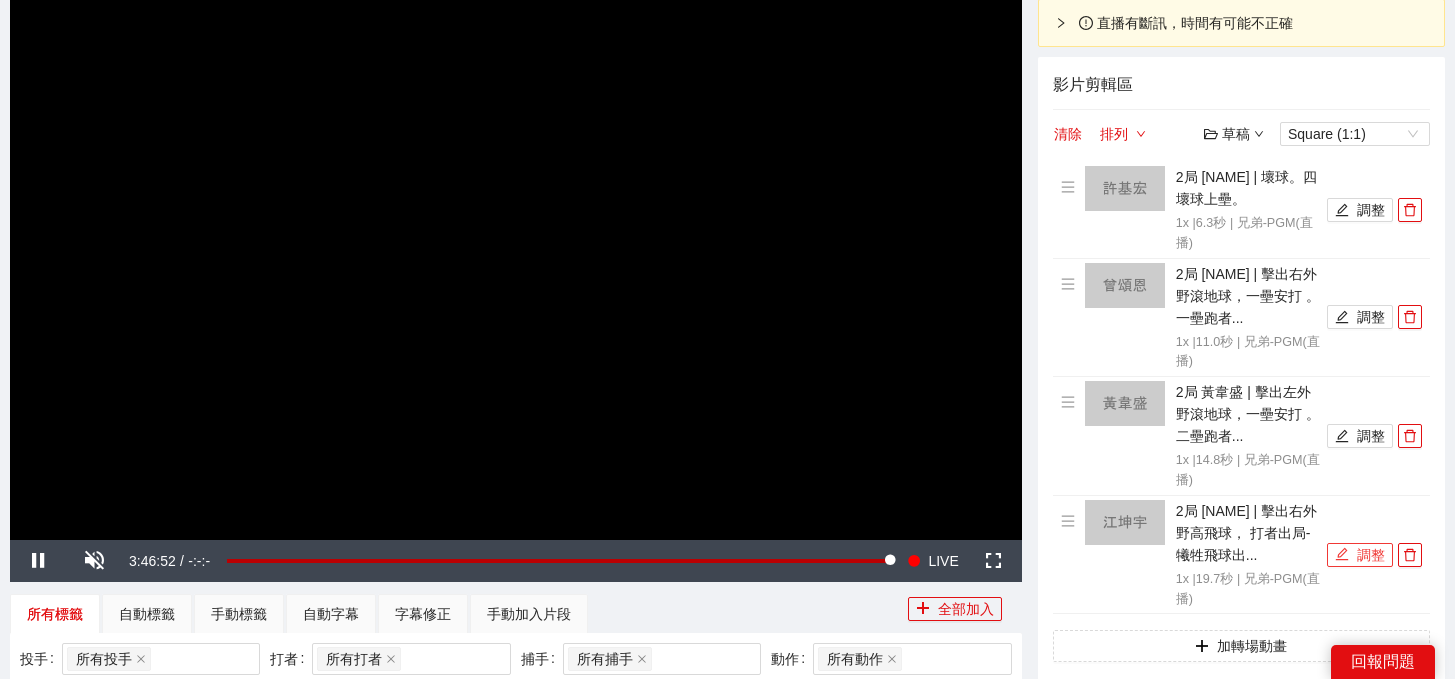 scroll, scrollTop: 0, scrollLeft: 0, axis: both 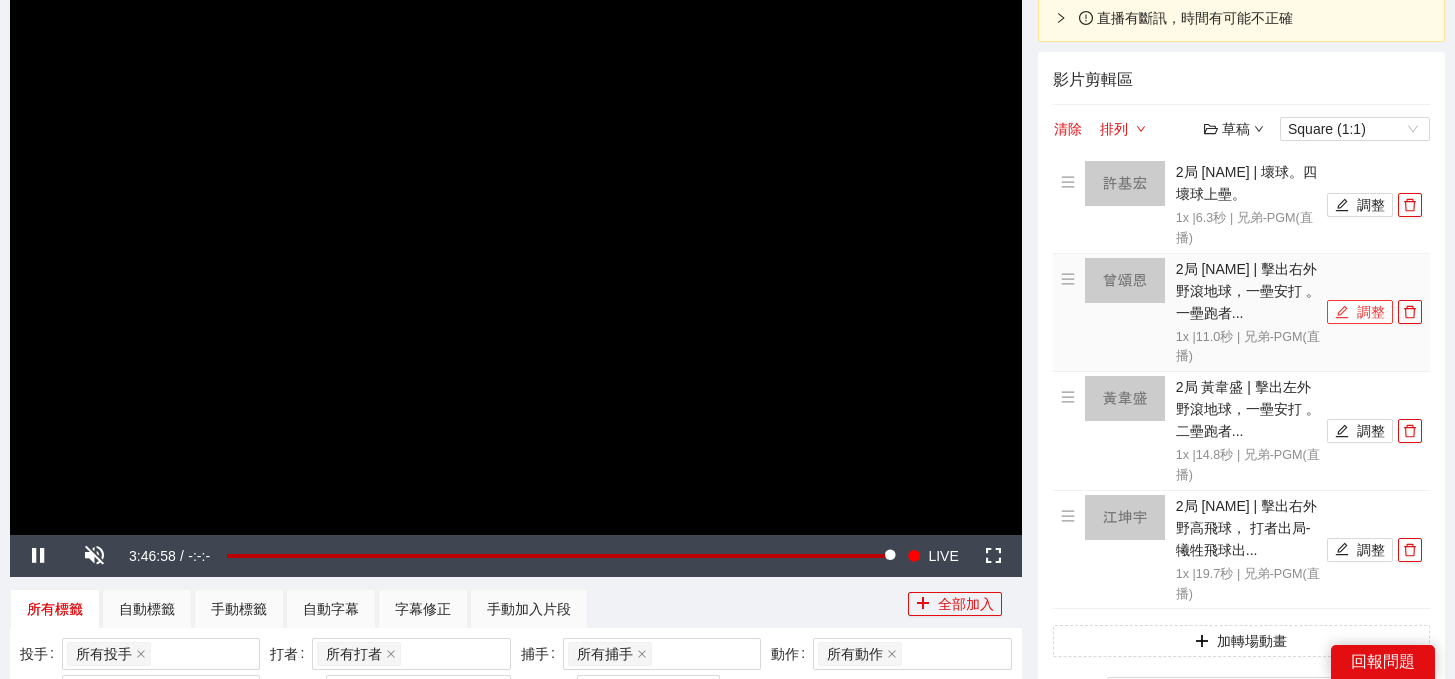 click on "調整" at bounding box center [1360, 312] 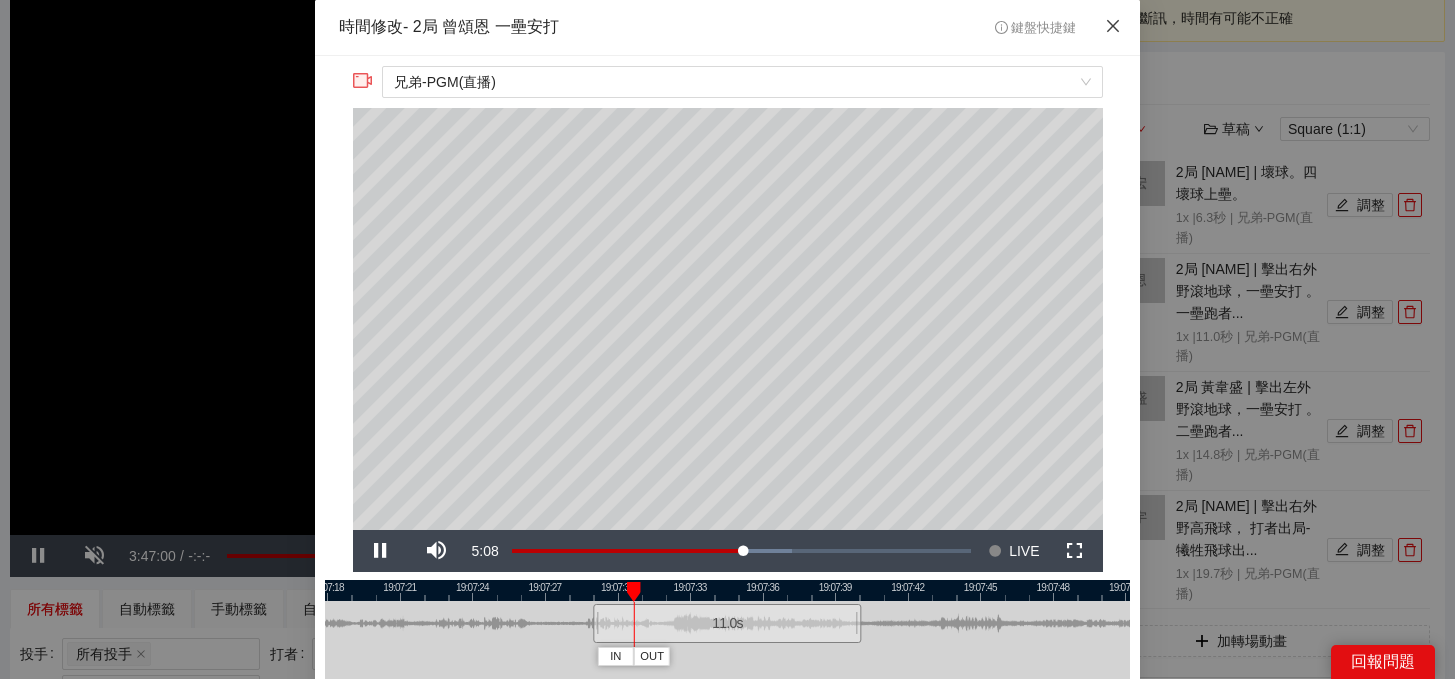 click at bounding box center (1113, 27) 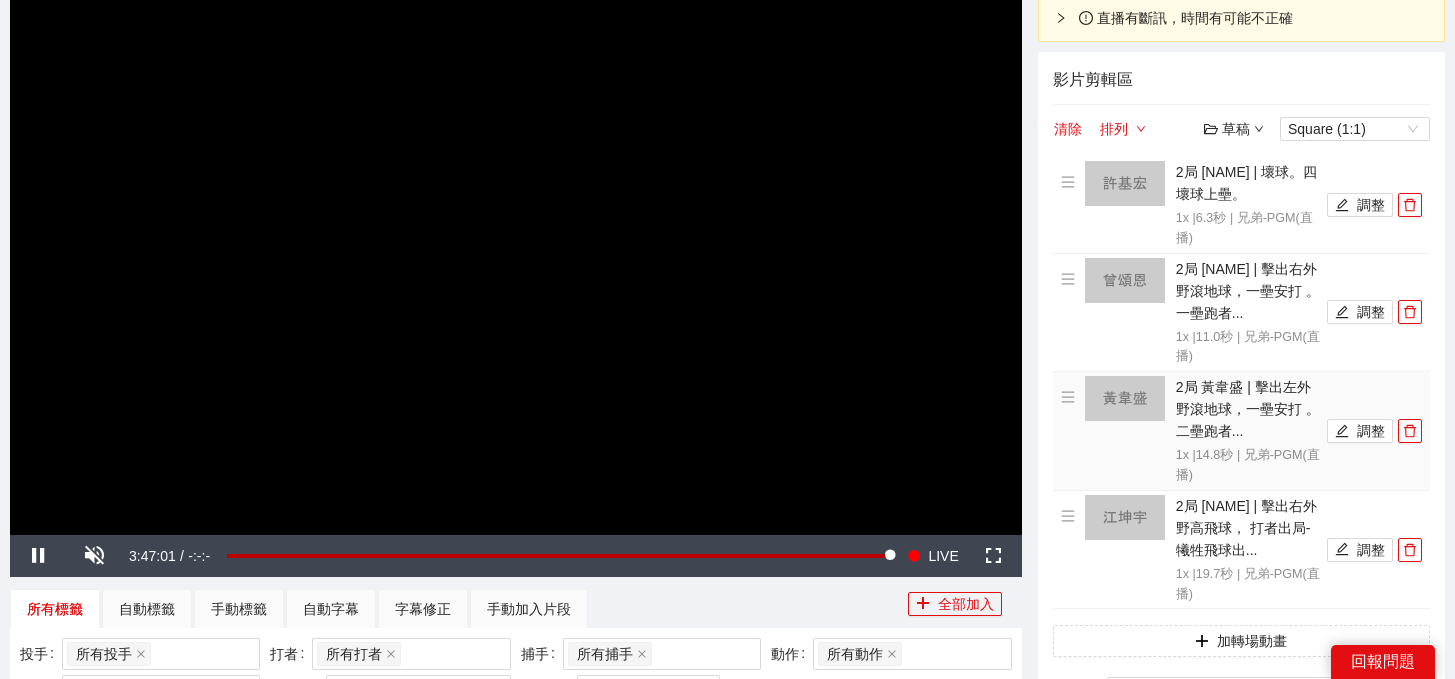 click on "2局 [NAME] | 擊出左外野滾地球，一壘安打 。 二壘跑者... 1x |  14.8  秒    | 兄弟-PGM(直播)   調整" at bounding box center [1241, 431] 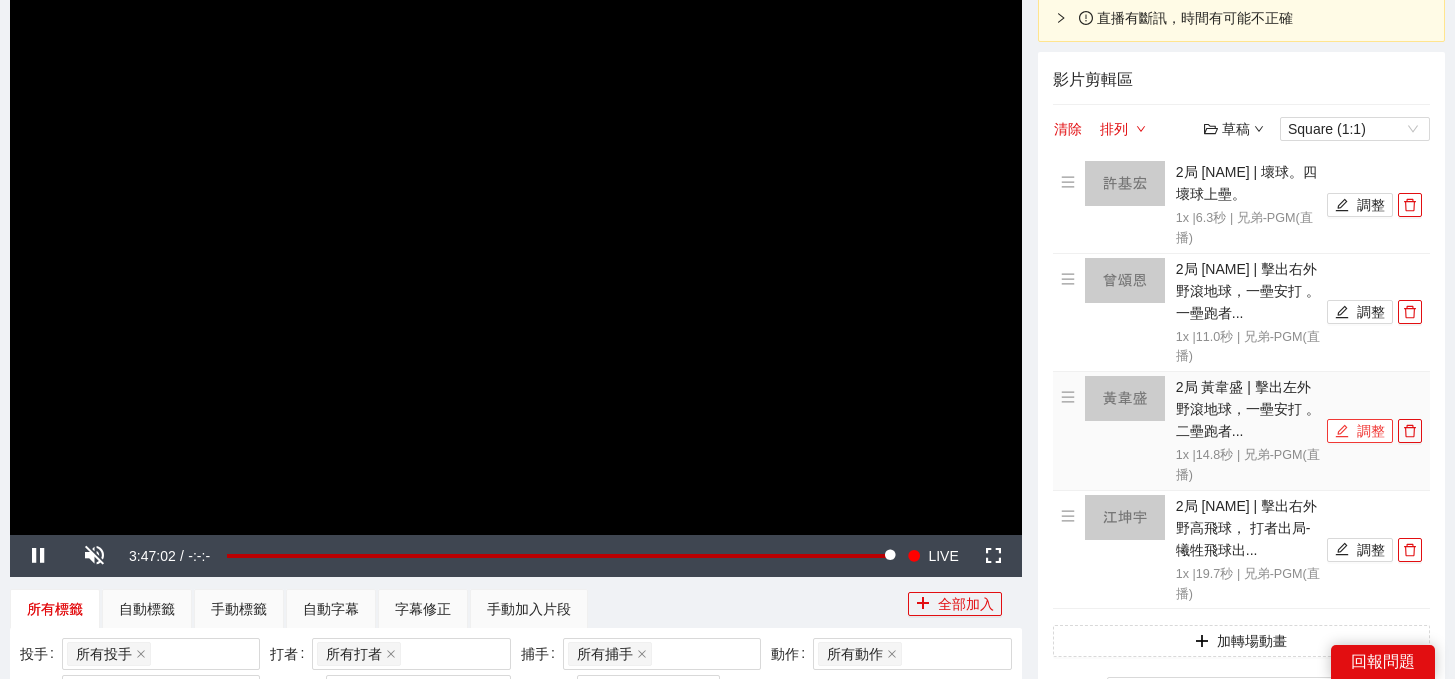 click on "調整" at bounding box center (1360, 431) 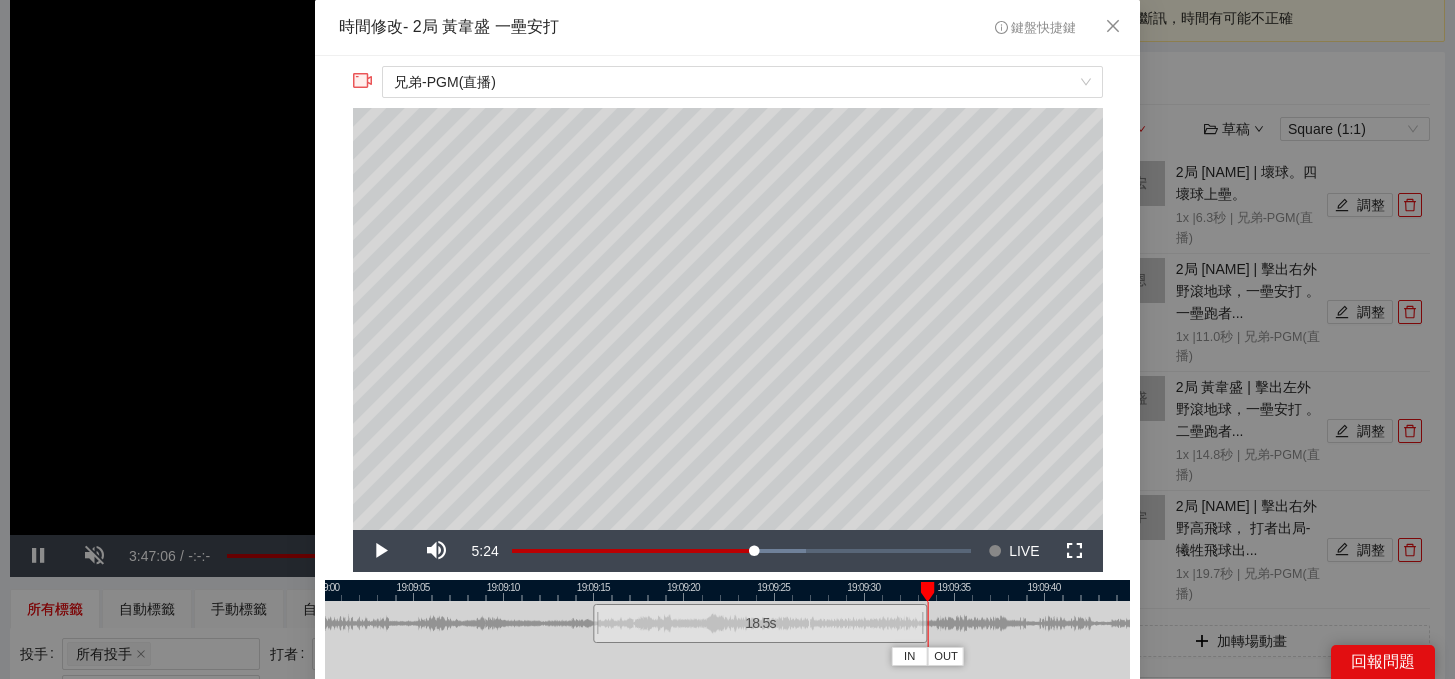 drag, startPoint x: 856, startPoint y: 620, endPoint x: 922, endPoint y: 630, distance: 66.75328 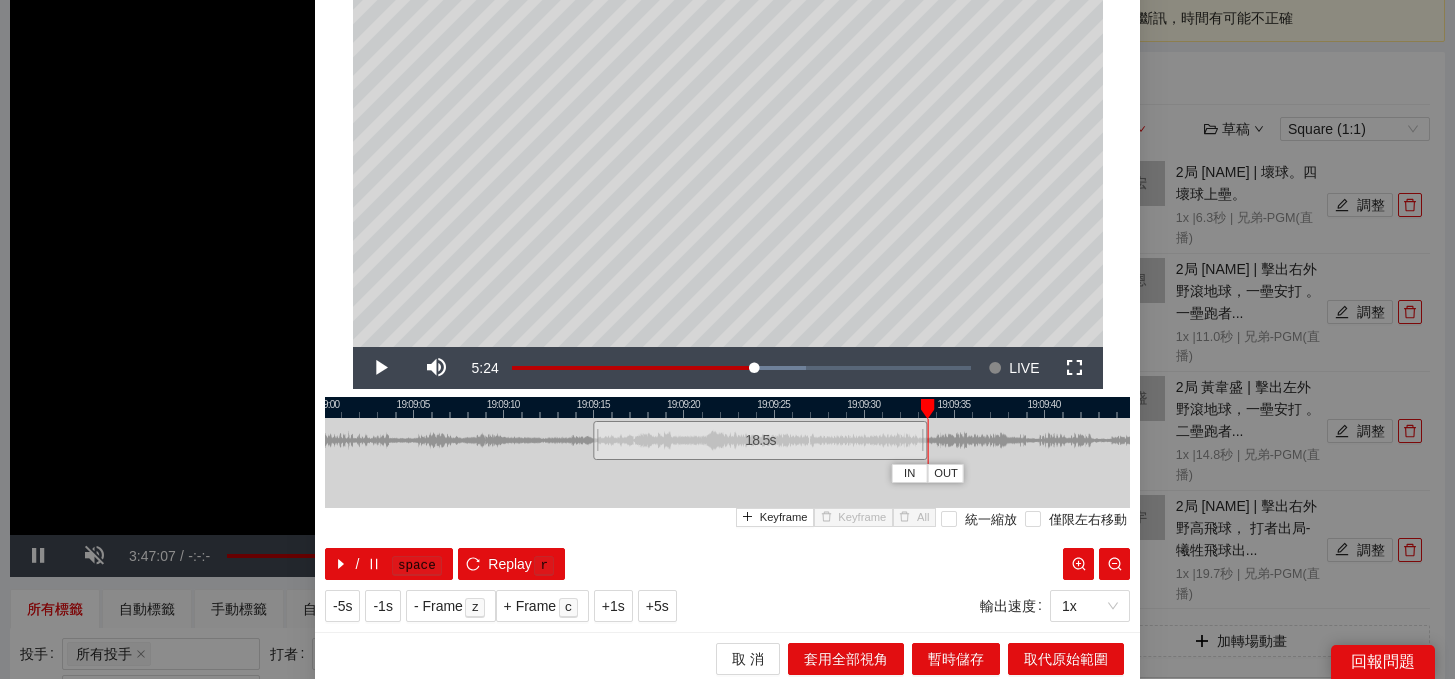 scroll, scrollTop: 188, scrollLeft: 0, axis: vertical 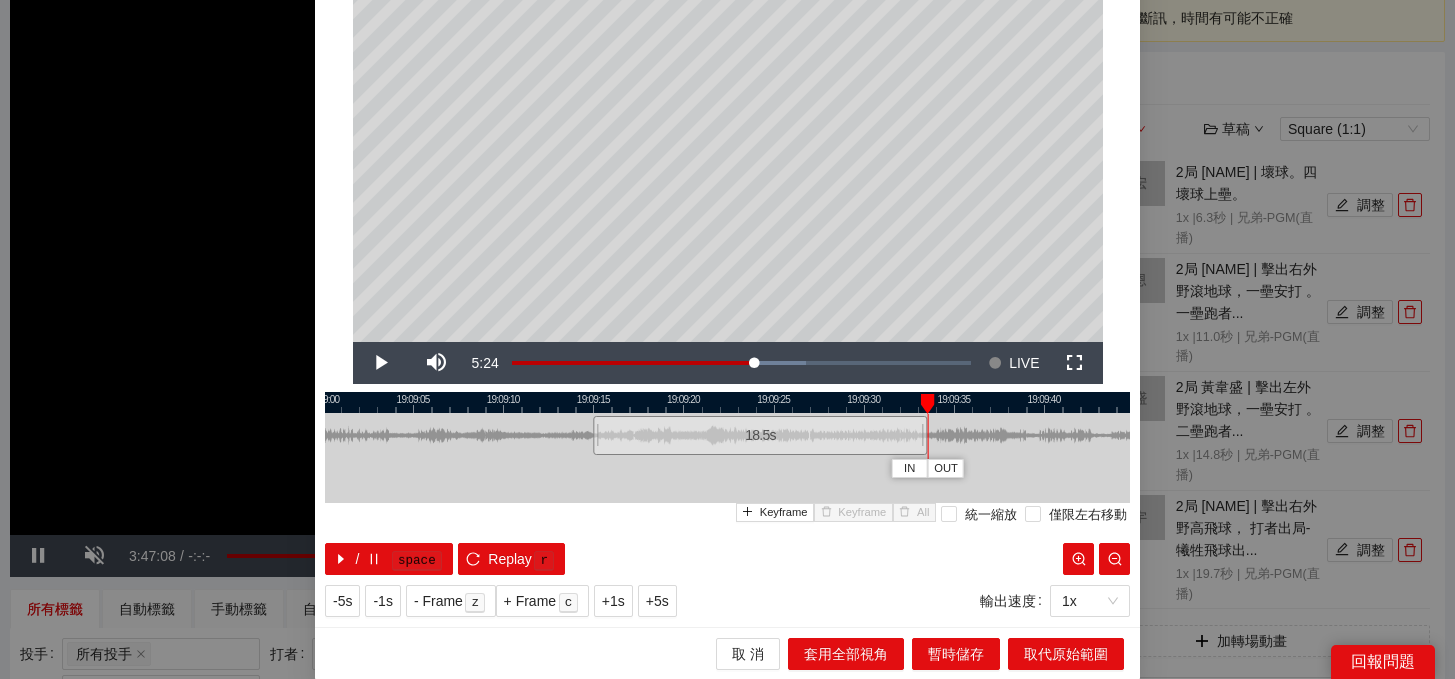 click on "取 消 套用全部視角 暫時儲存 取代原始範圍" at bounding box center [727, 653] 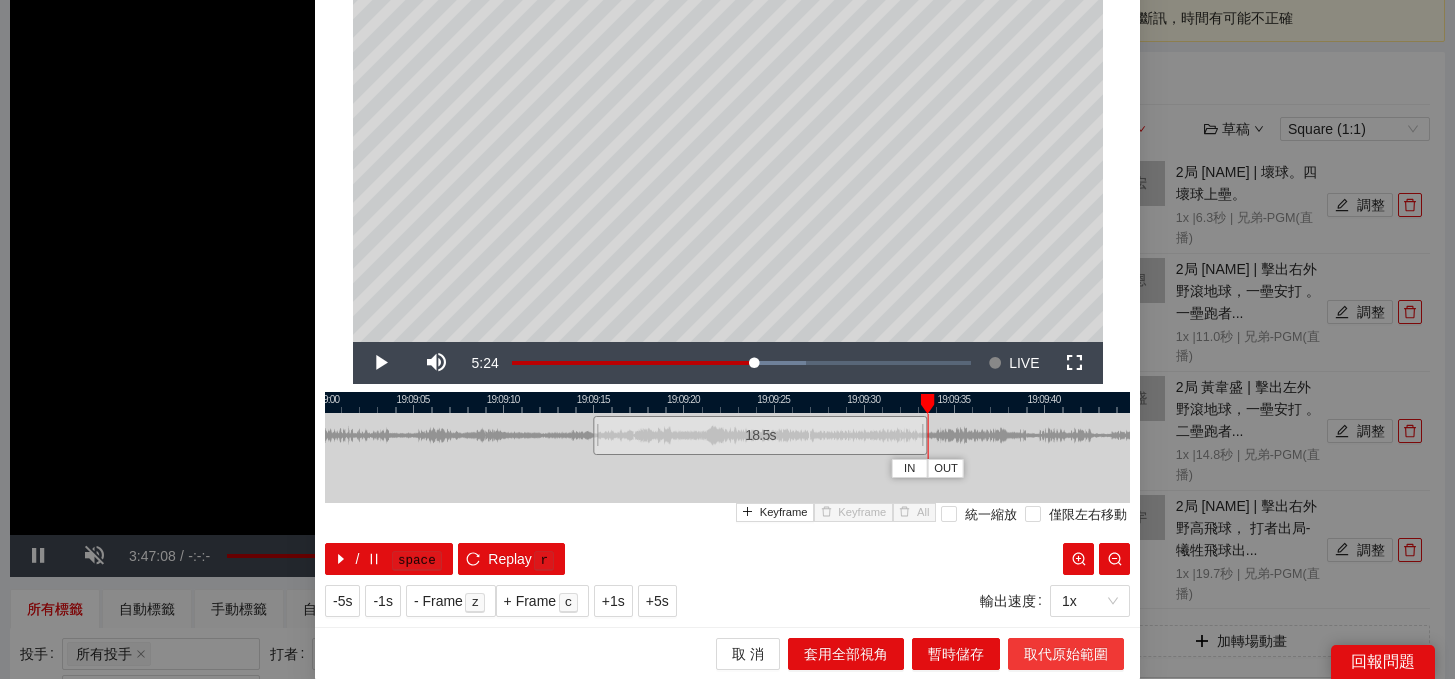 click on "取代原始範圍" at bounding box center [1066, 654] 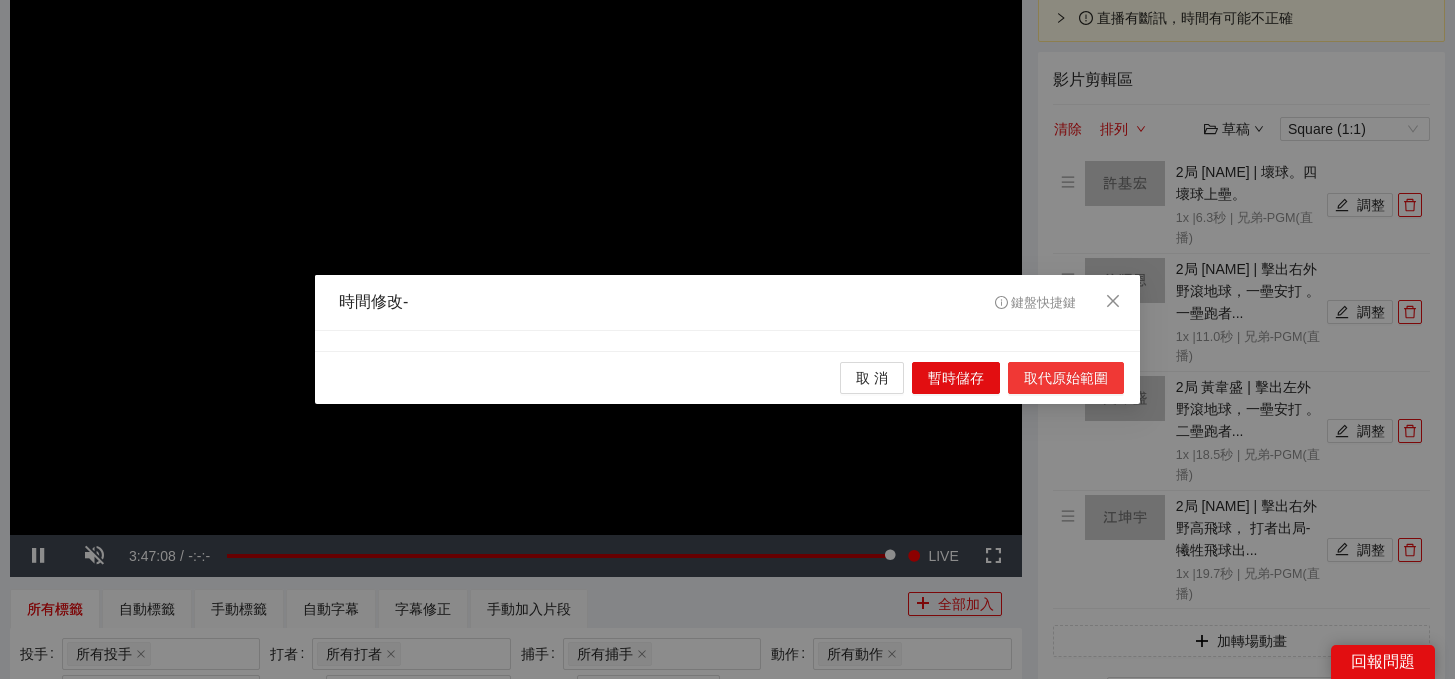 scroll, scrollTop: 0, scrollLeft: 0, axis: both 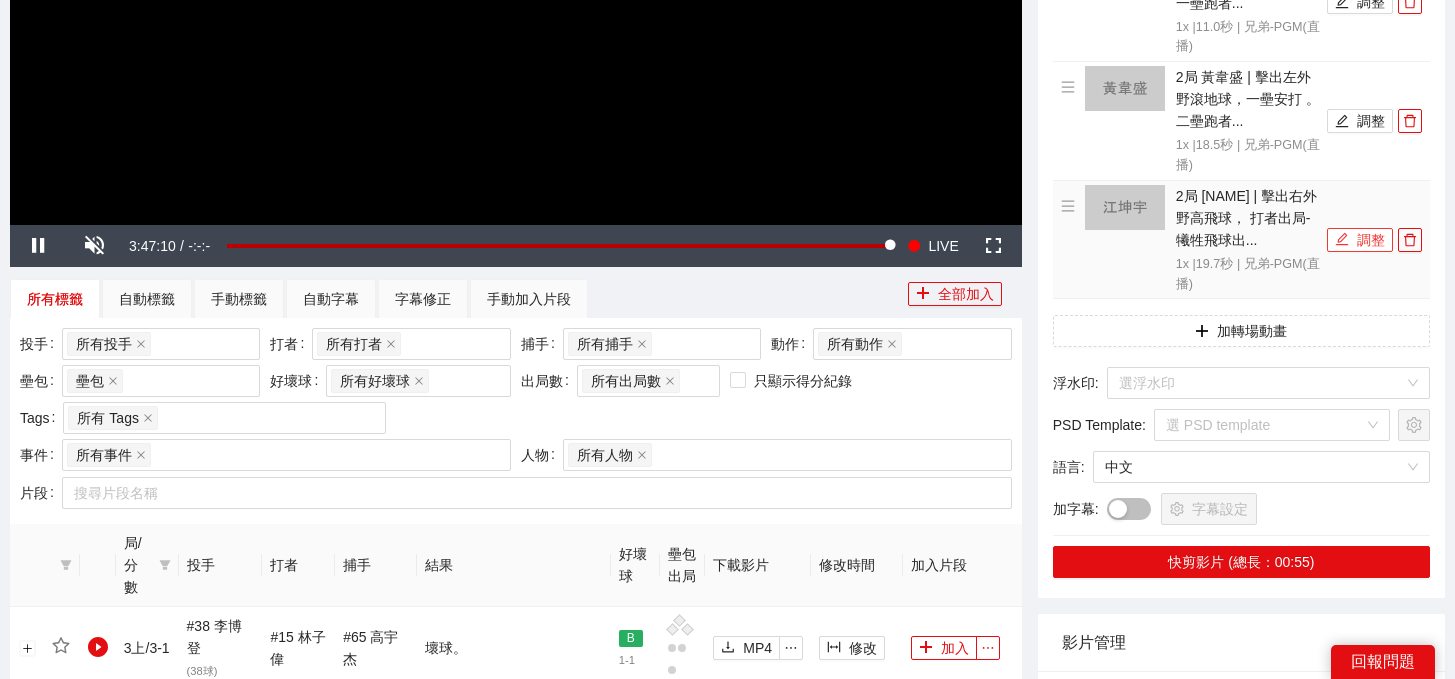 click on "調整" at bounding box center (1360, 240) 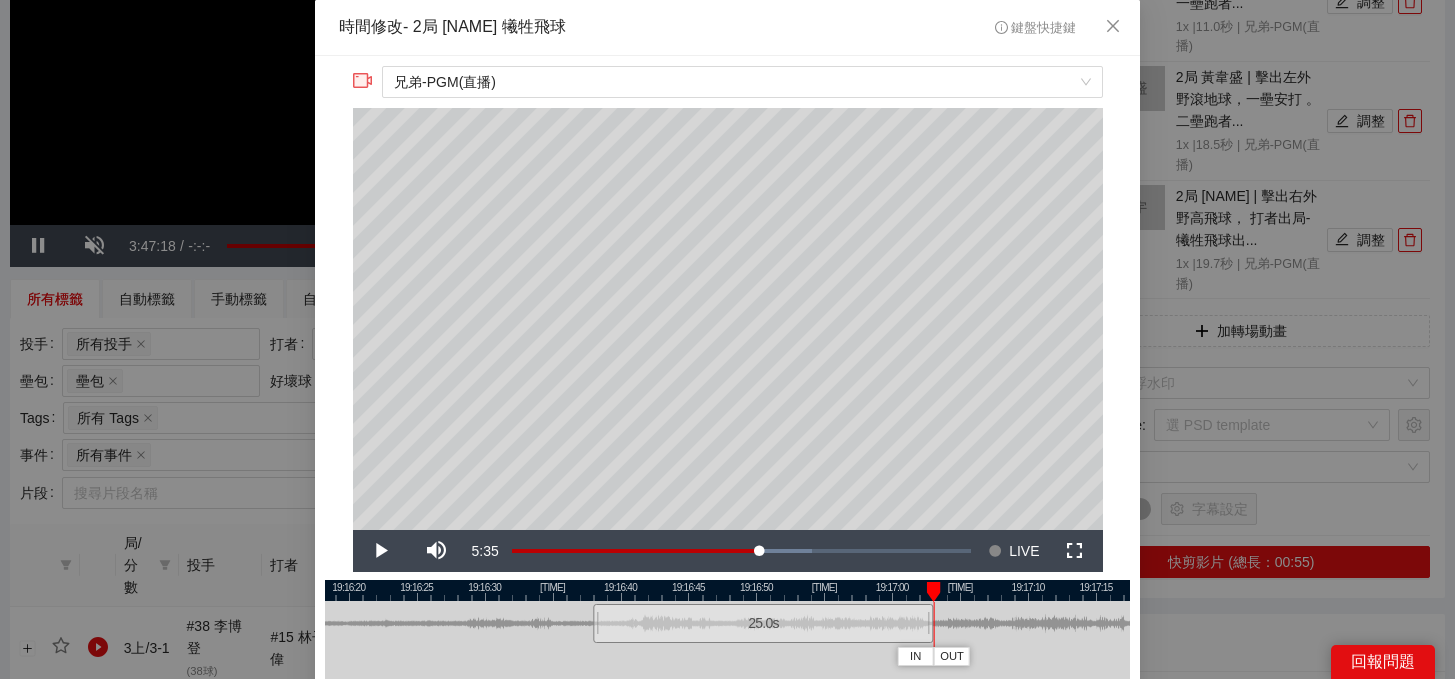 drag, startPoint x: 860, startPoint y: 624, endPoint x: 932, endPoint y: 630, distance: 72.249565 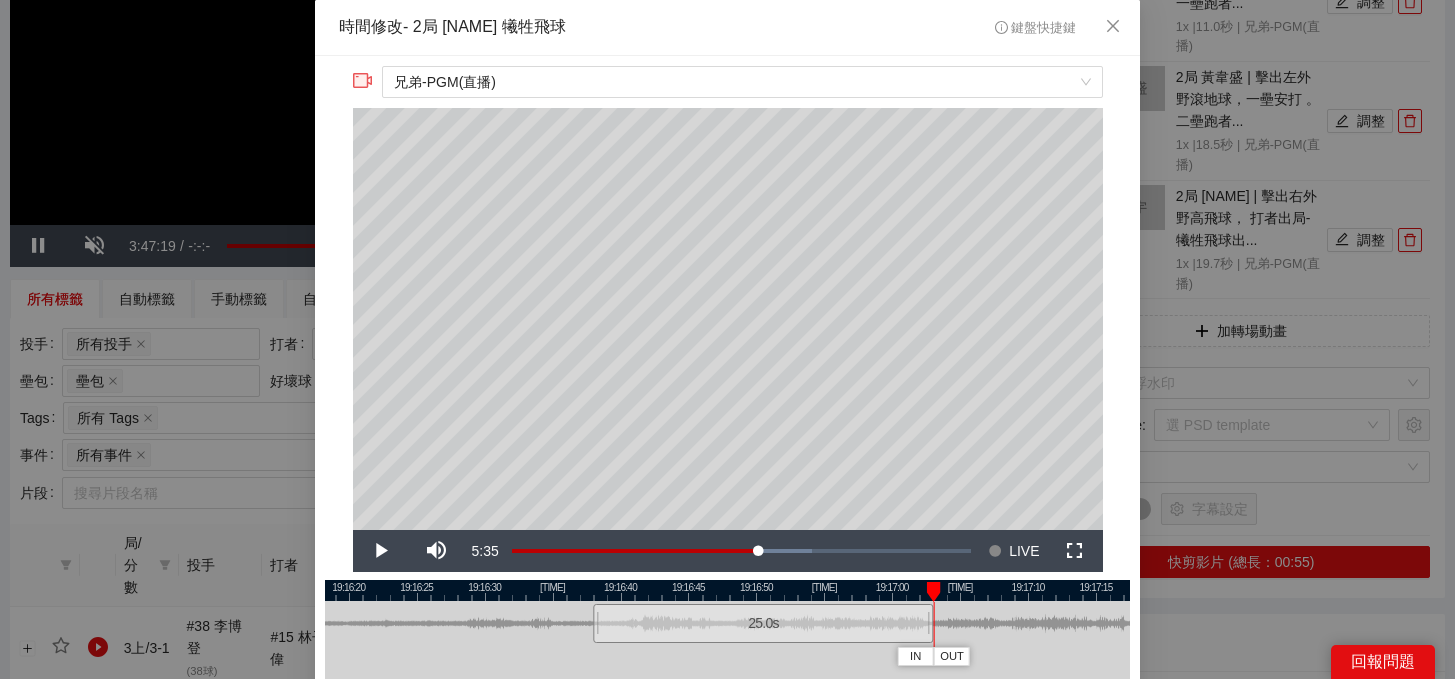 scroll, scrollTop: 188, scrollLeft: 0, axis: vertical 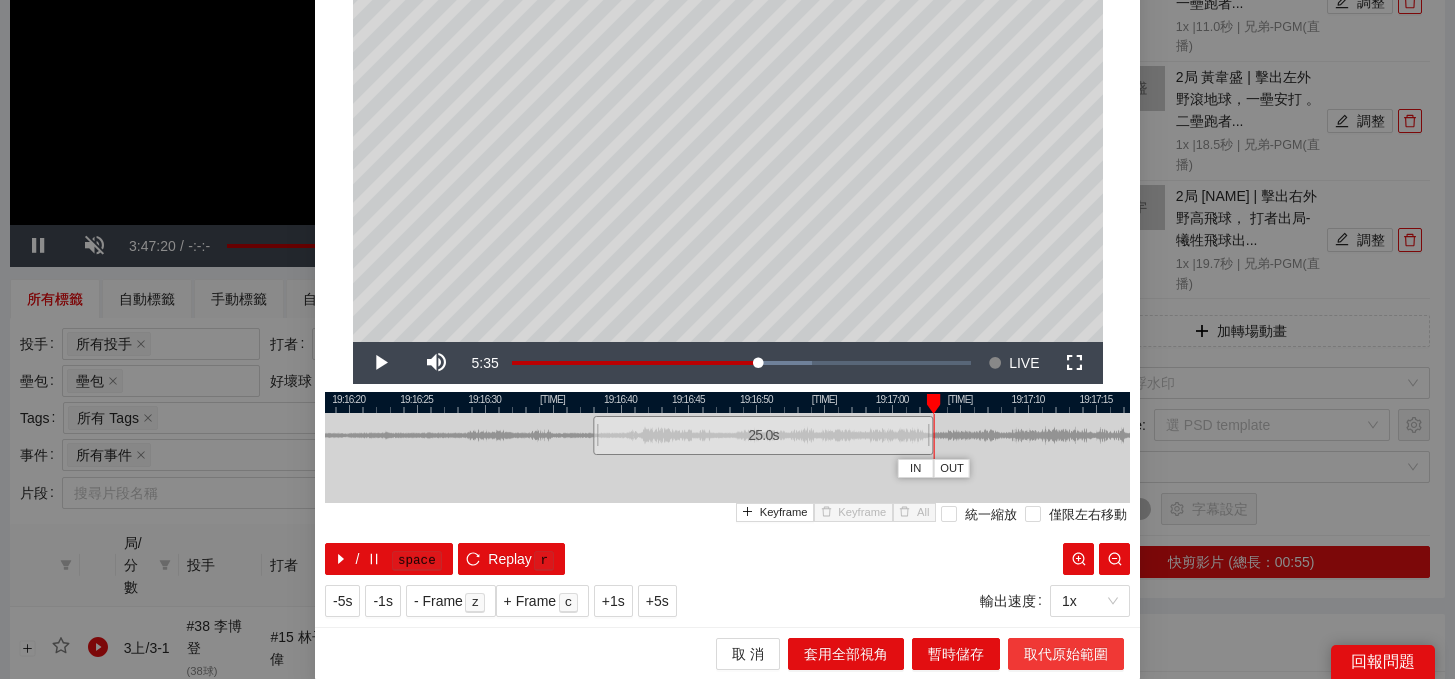 click on "取代原始範圍" at bounding box center [1066, 654] 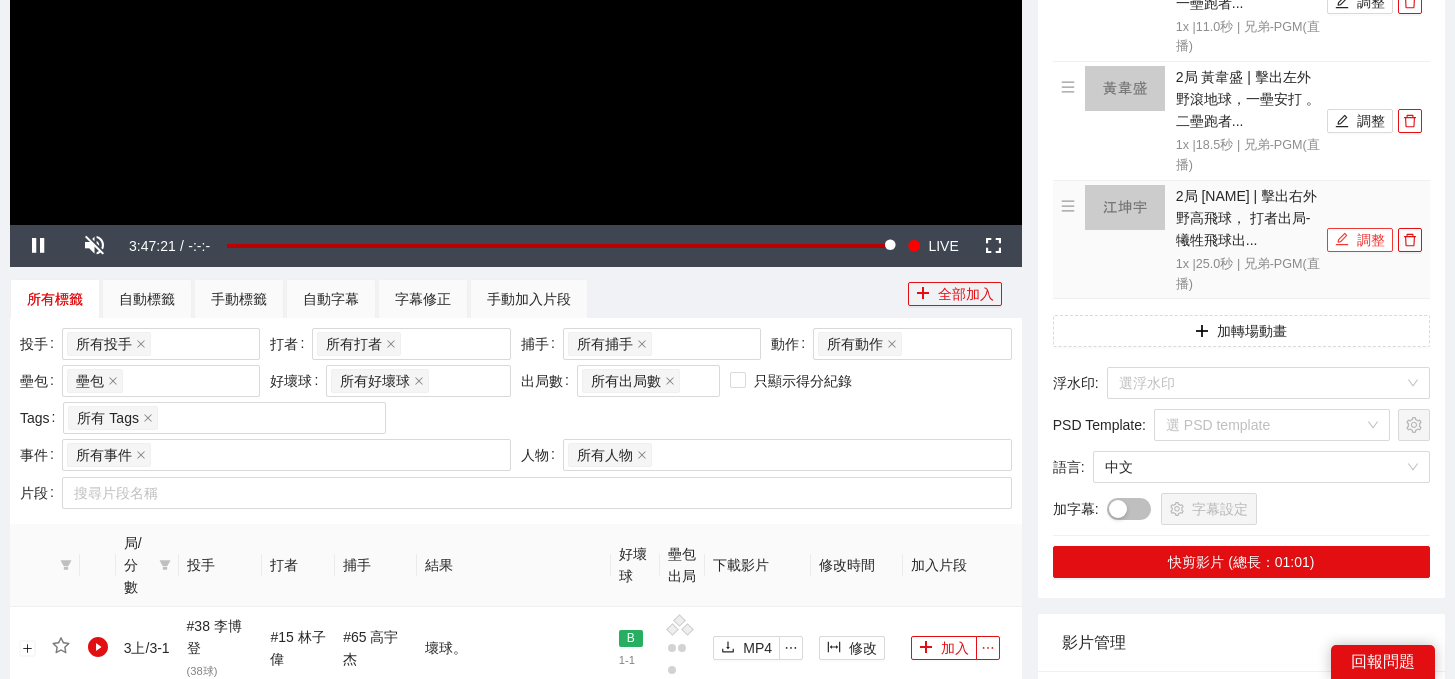 click 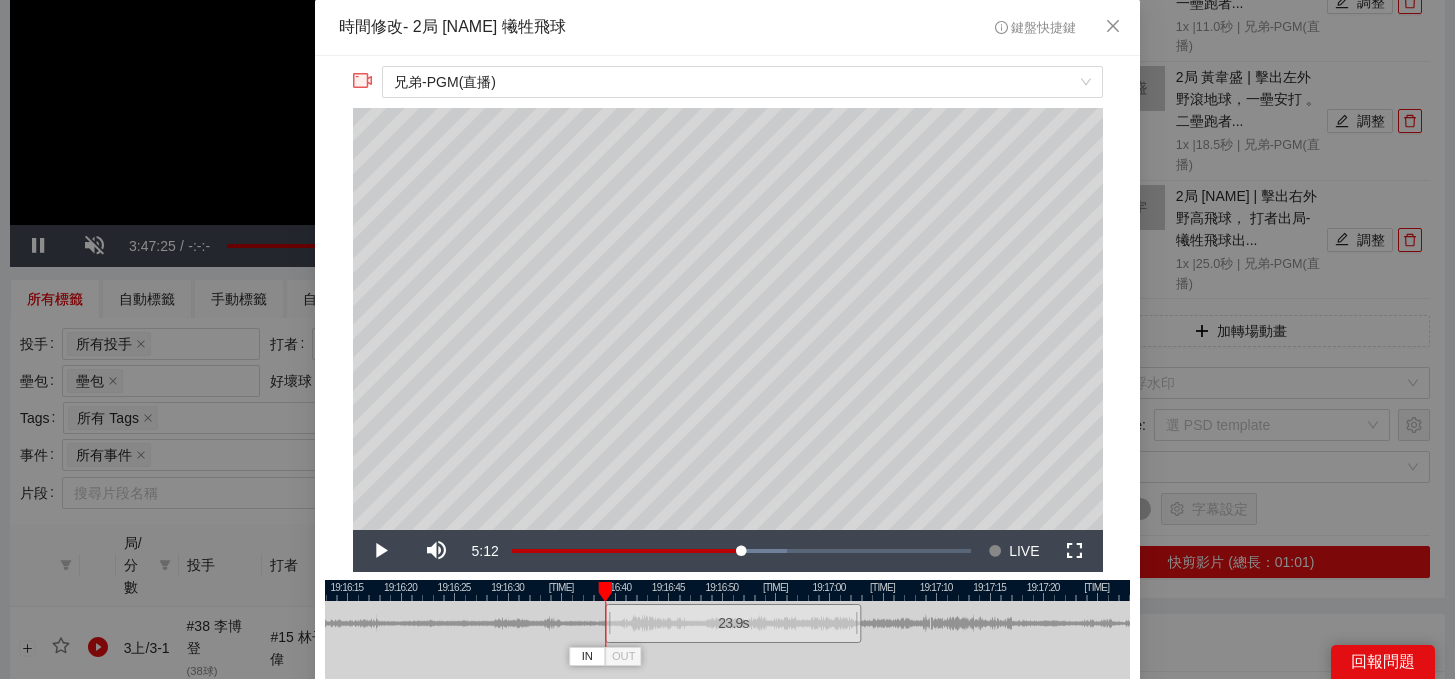 drag, startPoint x: 598, startPoint y: 630, endPoint x: 610, endPoint y: 630, distance: 12 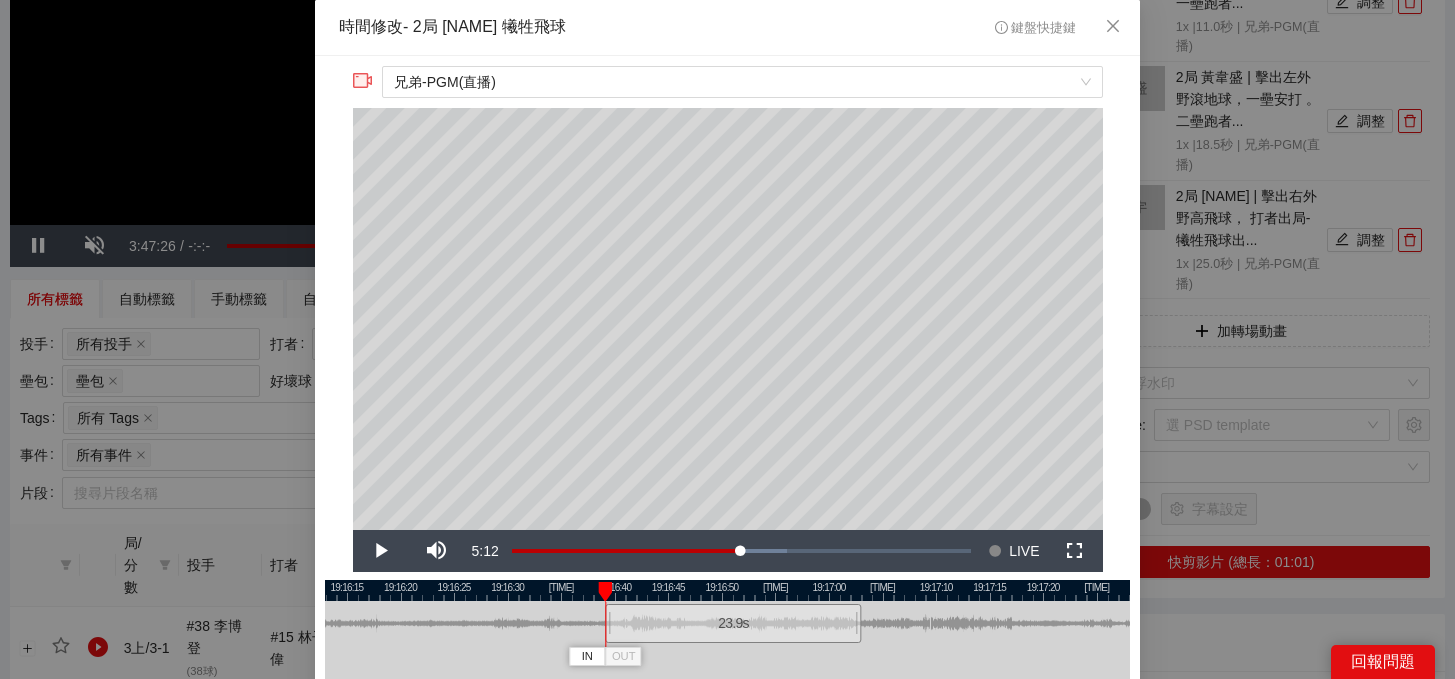 scroll, scrollTop: 188, scrollLeft: 0, axis: vertical 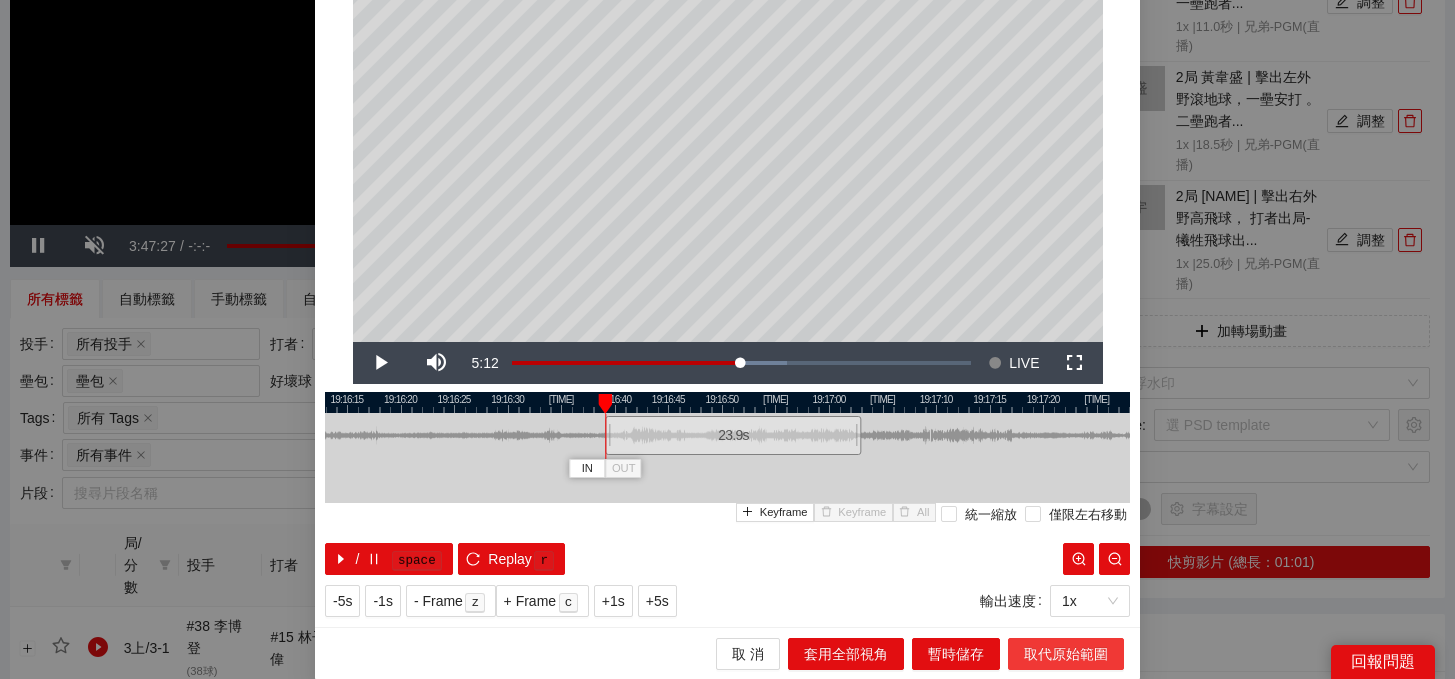 click on "取代原始範圍" at bounding box center [1066, 654] 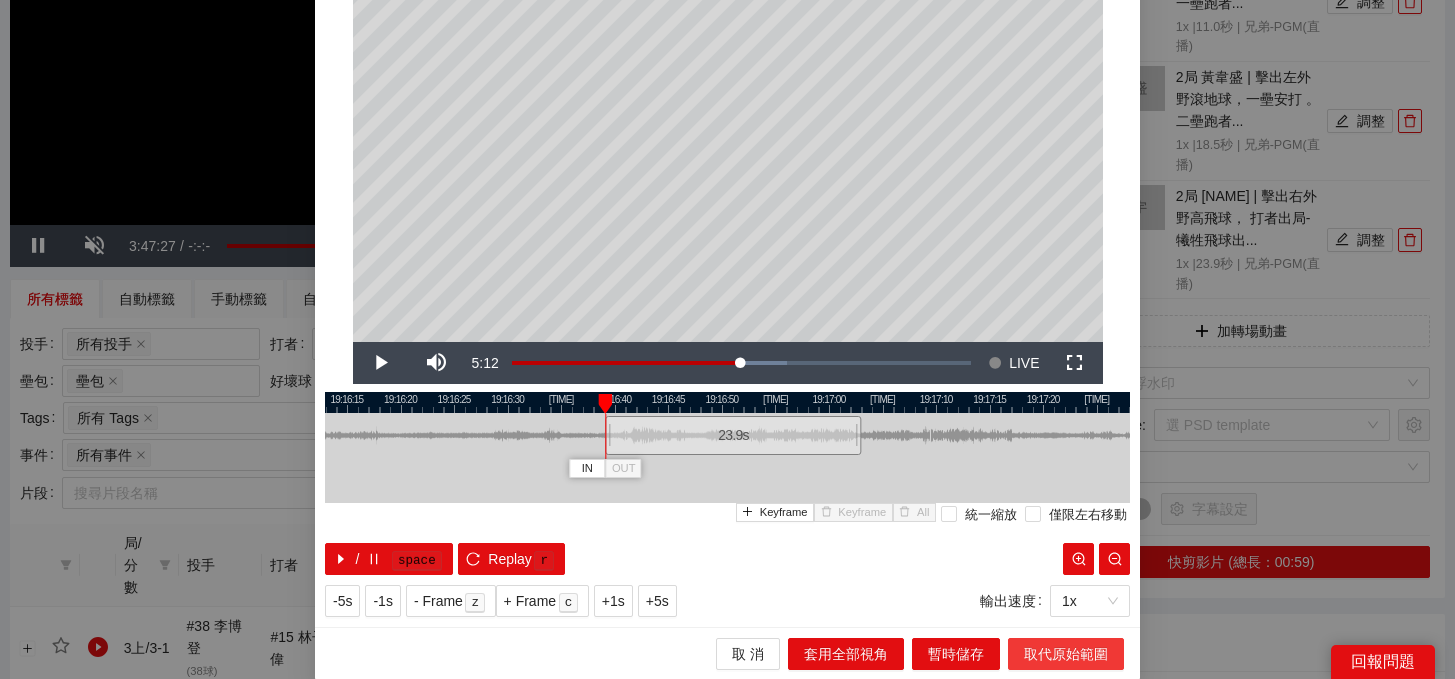 scroll, scrollTop: 0, scrollLeft: 0, axis: both 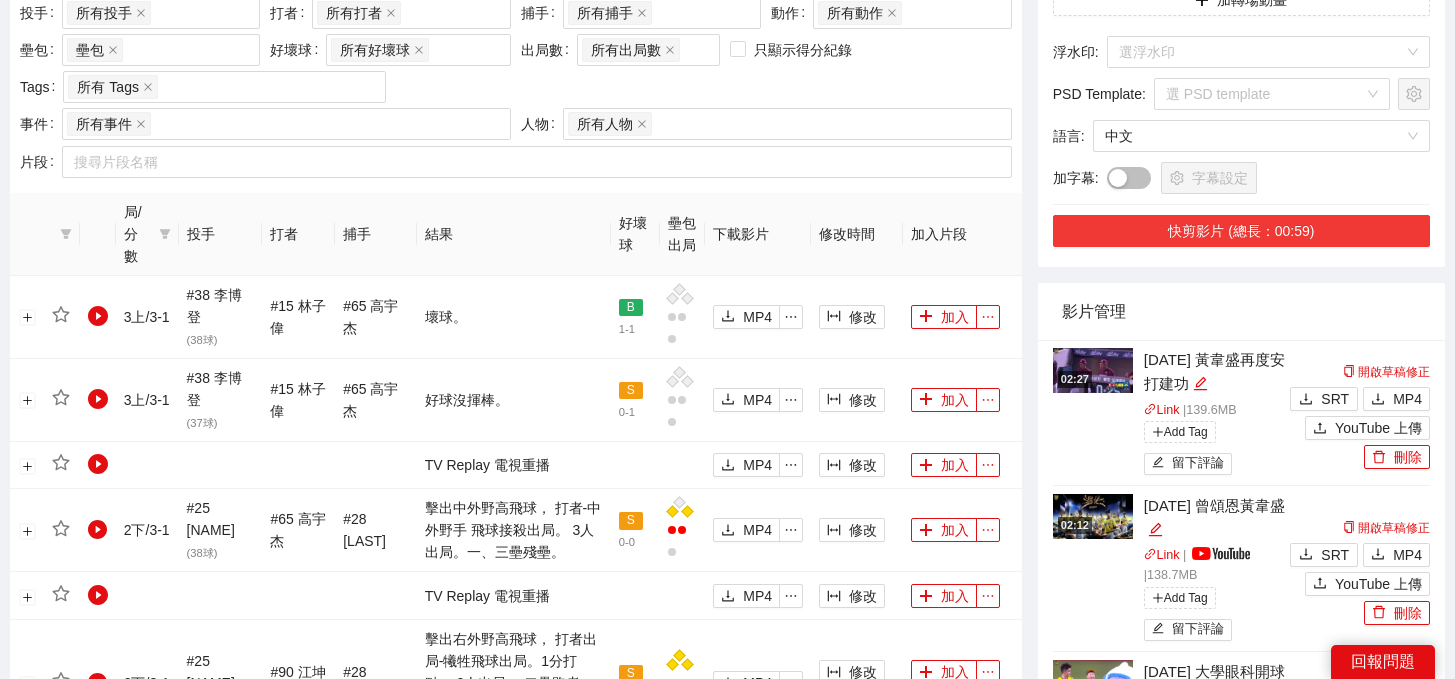 click on "快剪影片 (總長：00:59)" at bounding box center (1241, 231) 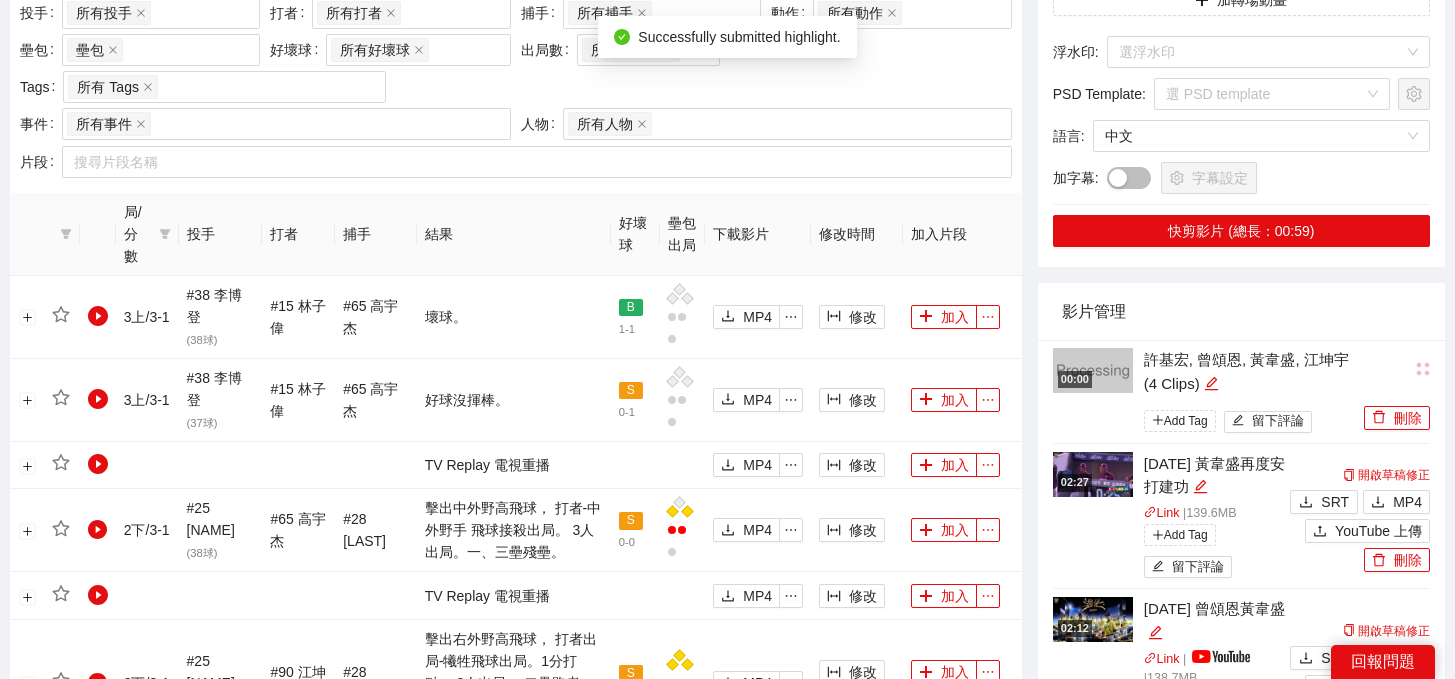 click on "許基宏, 曾頌恩, 黃韋盛, 江坤宇 (4 Clips)" at bounding box center [1251, 371] 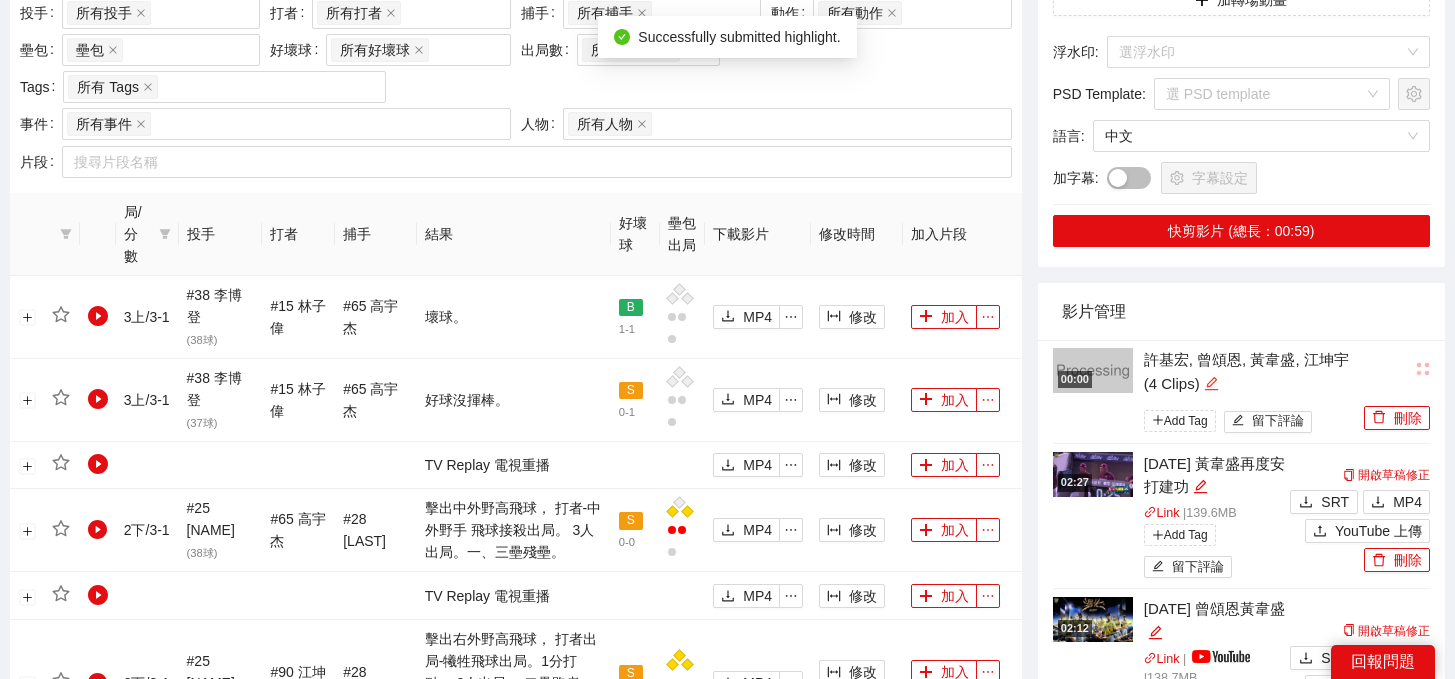 click 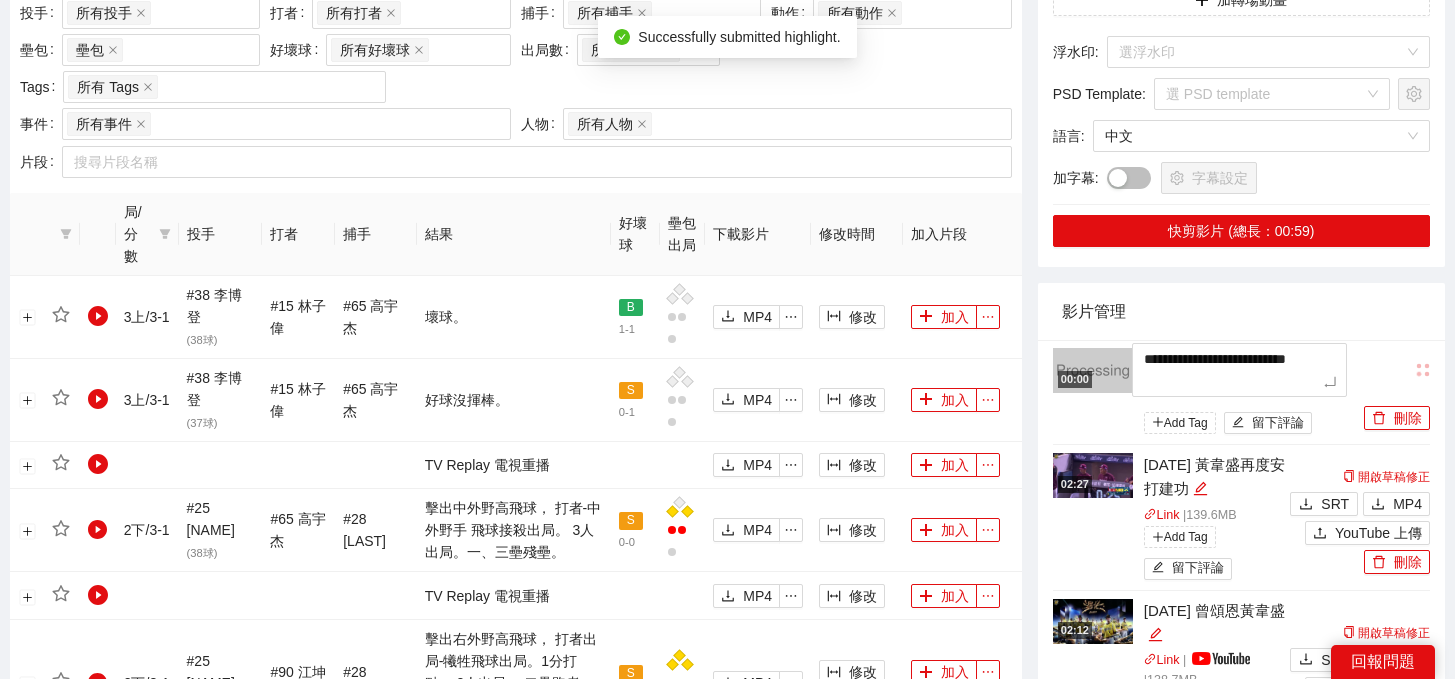 drag, startPoint x: 1231, startPoint y: 377, endPoint x: 1051, endPoint y: 309, distance: 192.41621 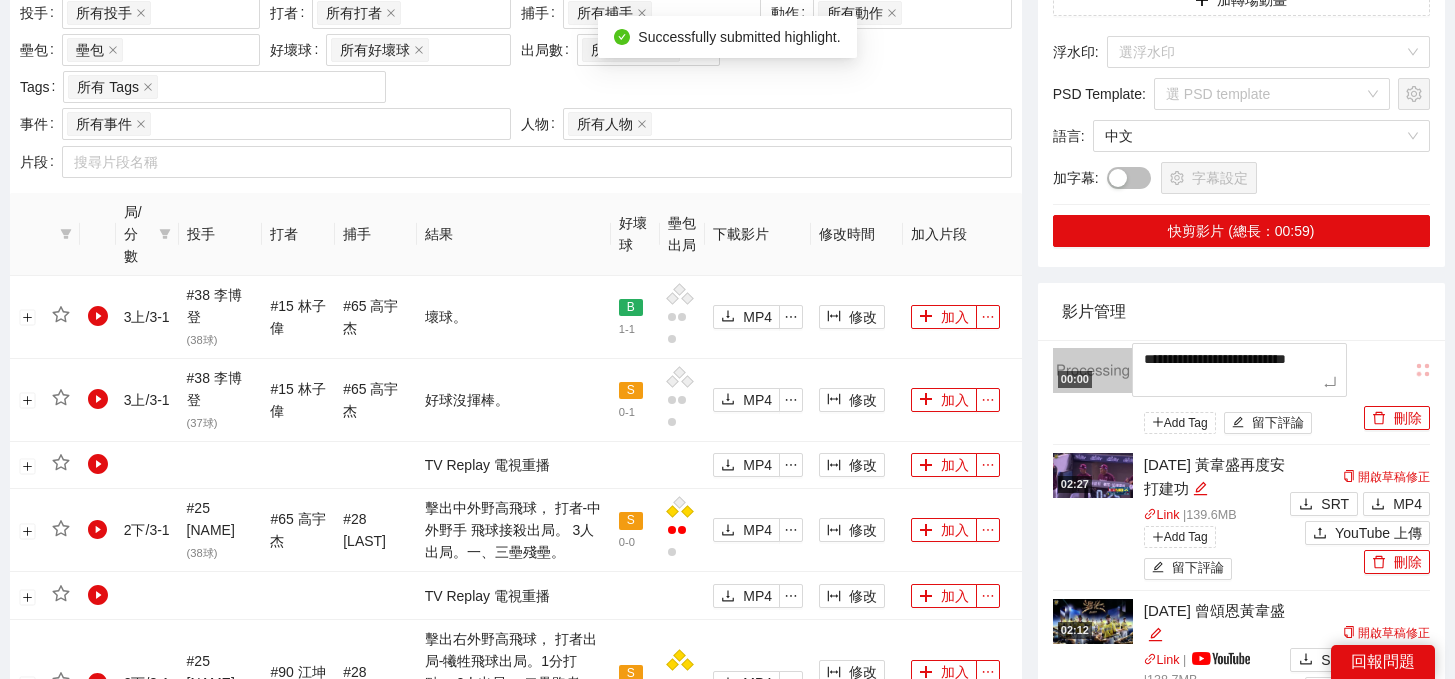 click on "**********" at bounding box center [1241, 709] 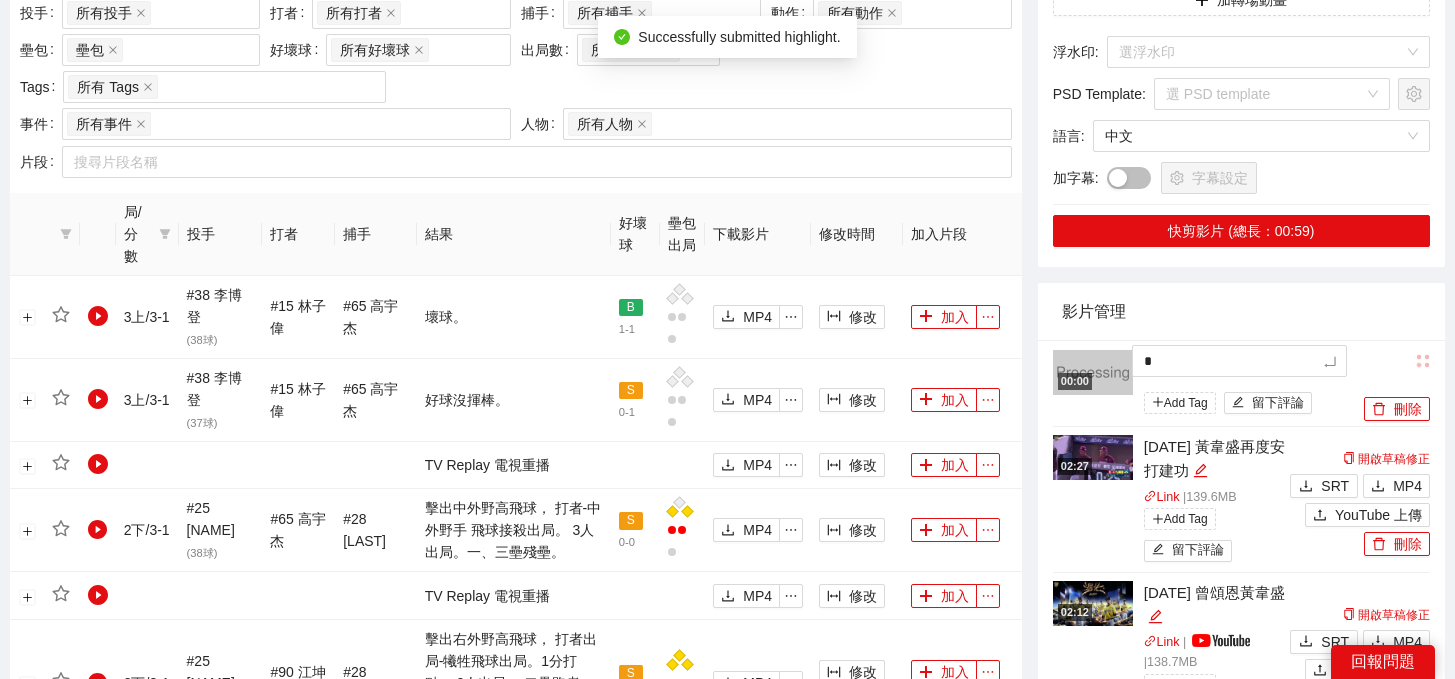 type 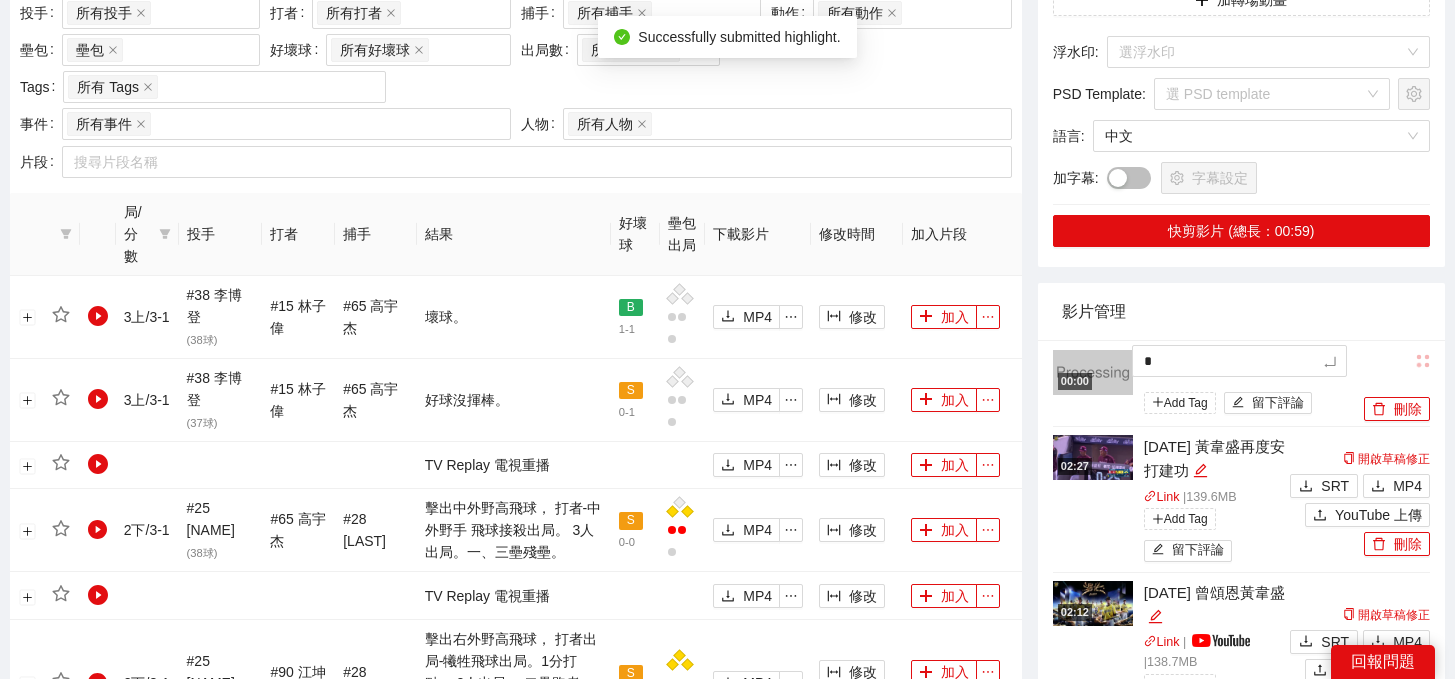 type 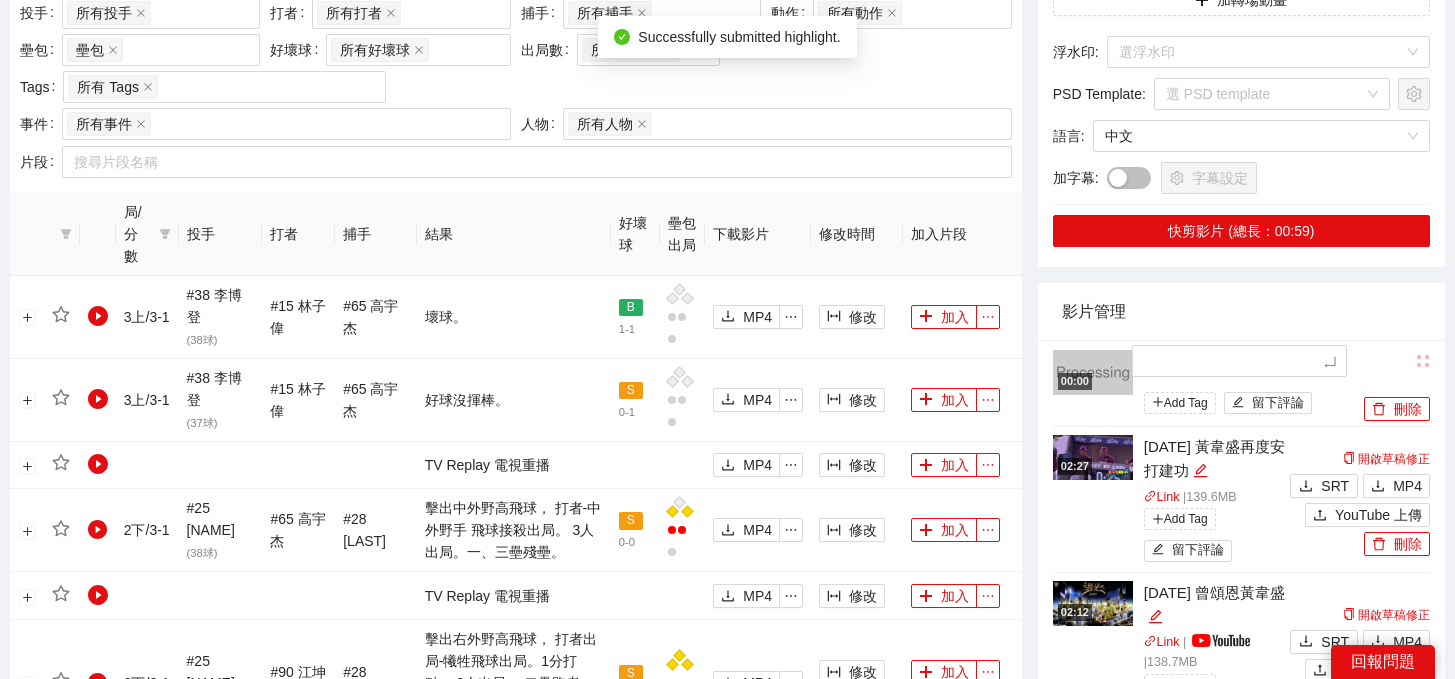 type on "*" 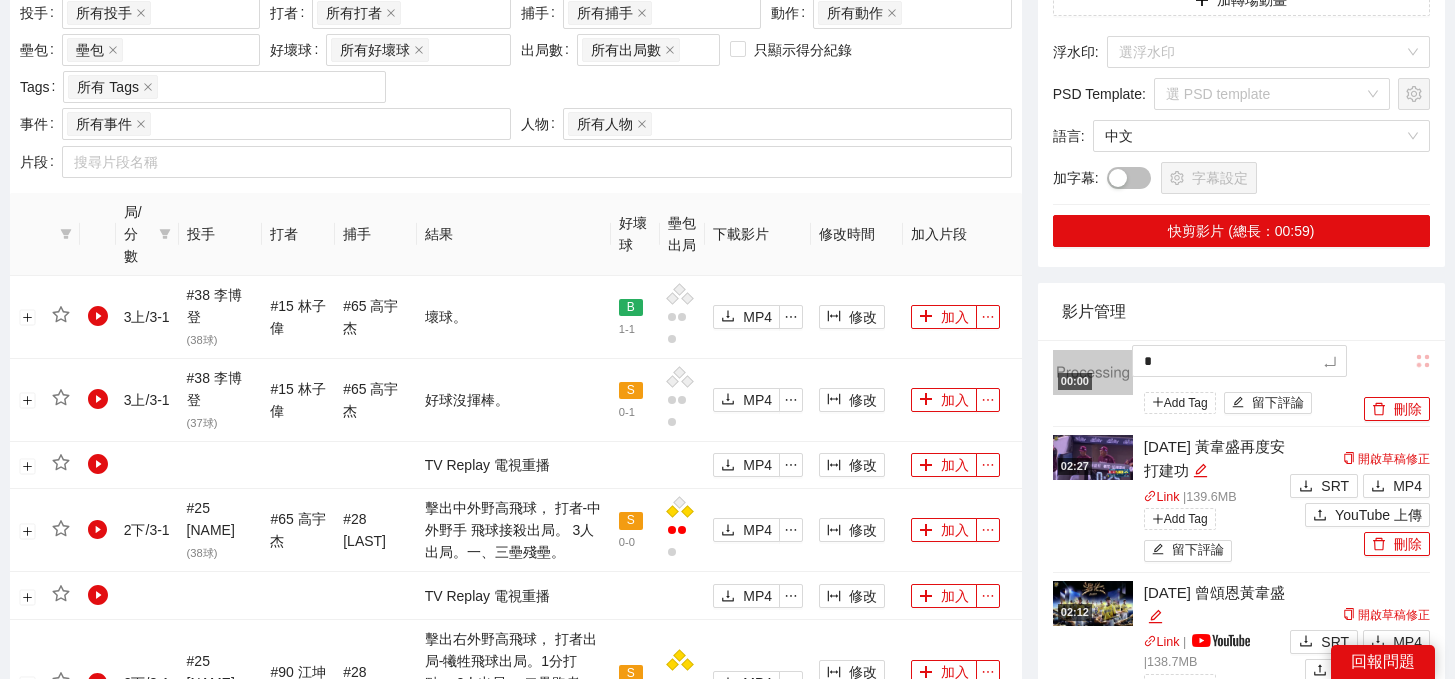 type on "**" 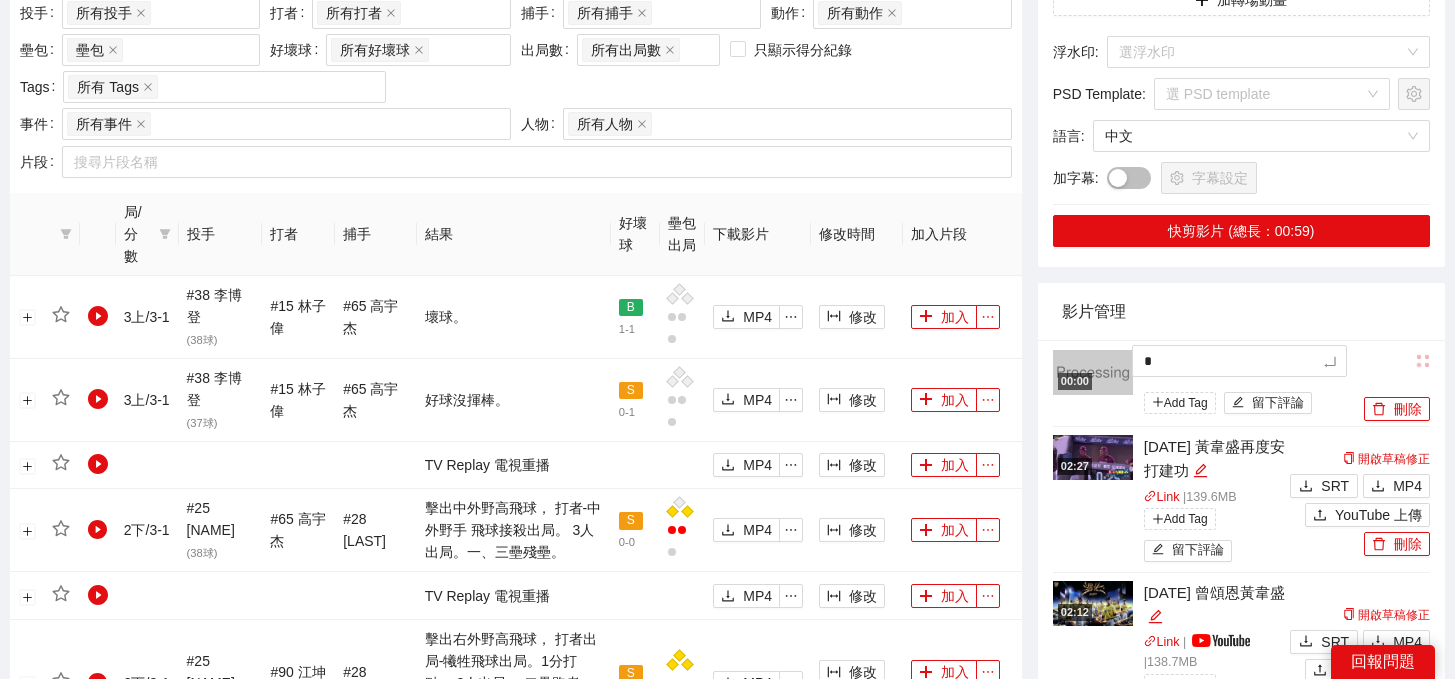 type on "**" 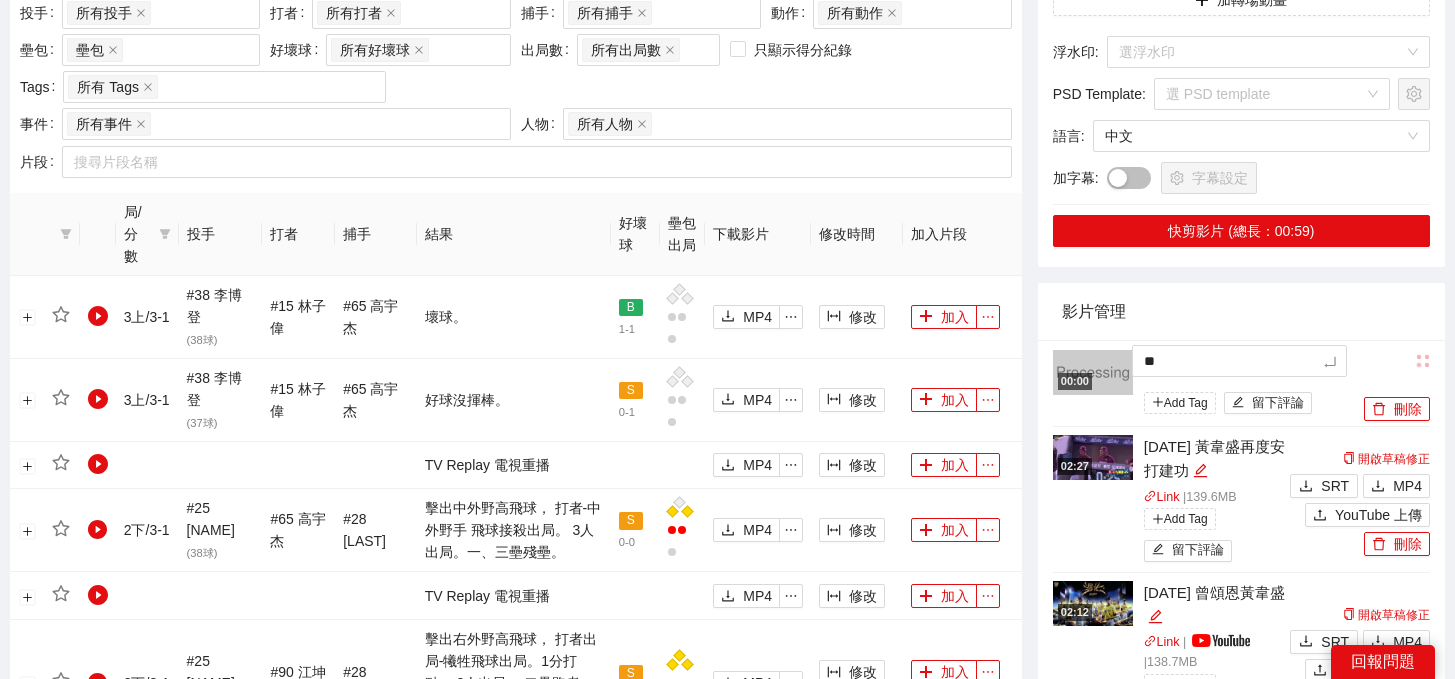 type on "*" 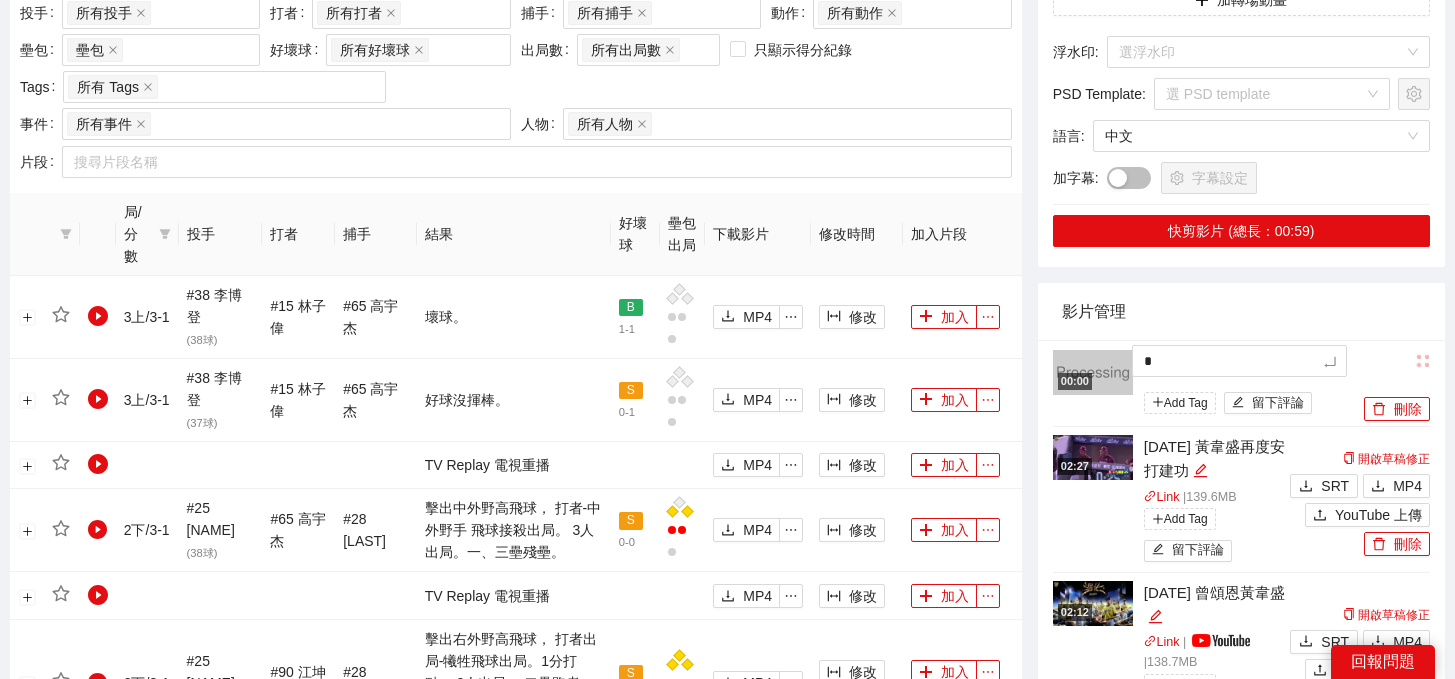 type on "**" 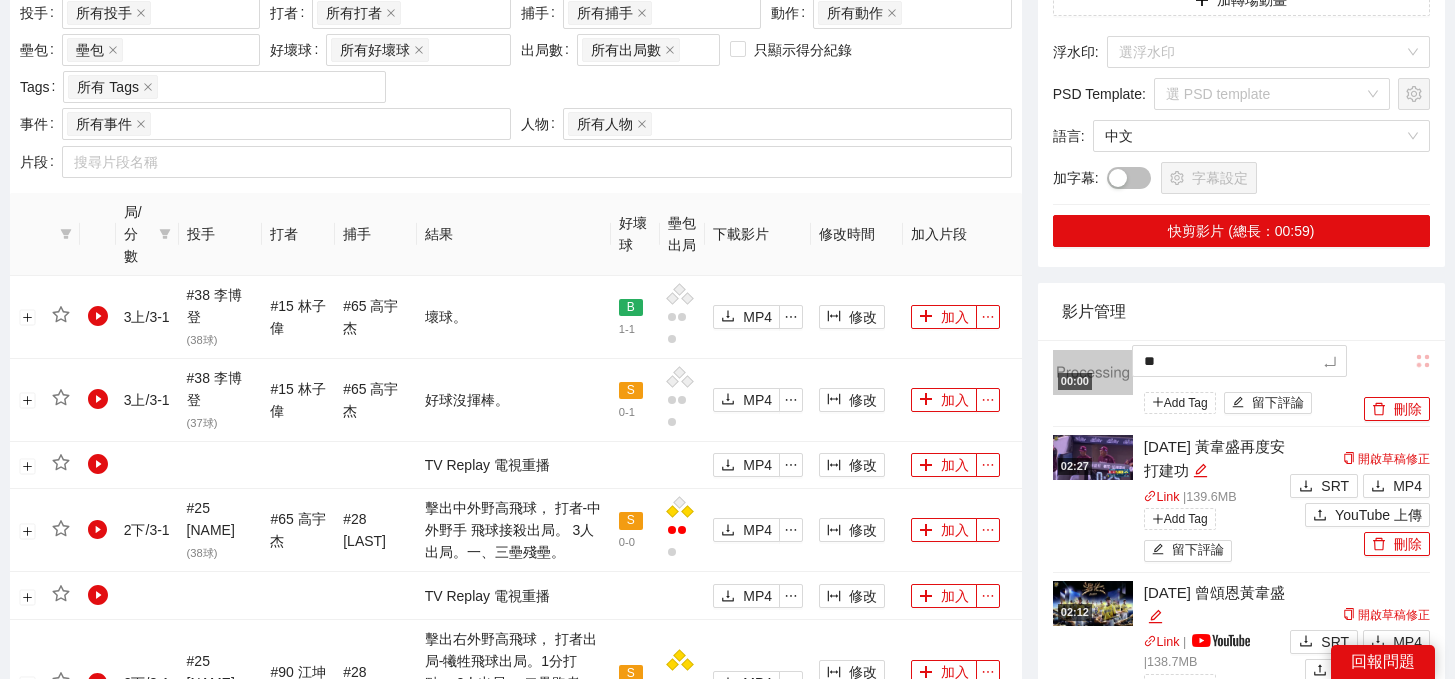 type on "***" 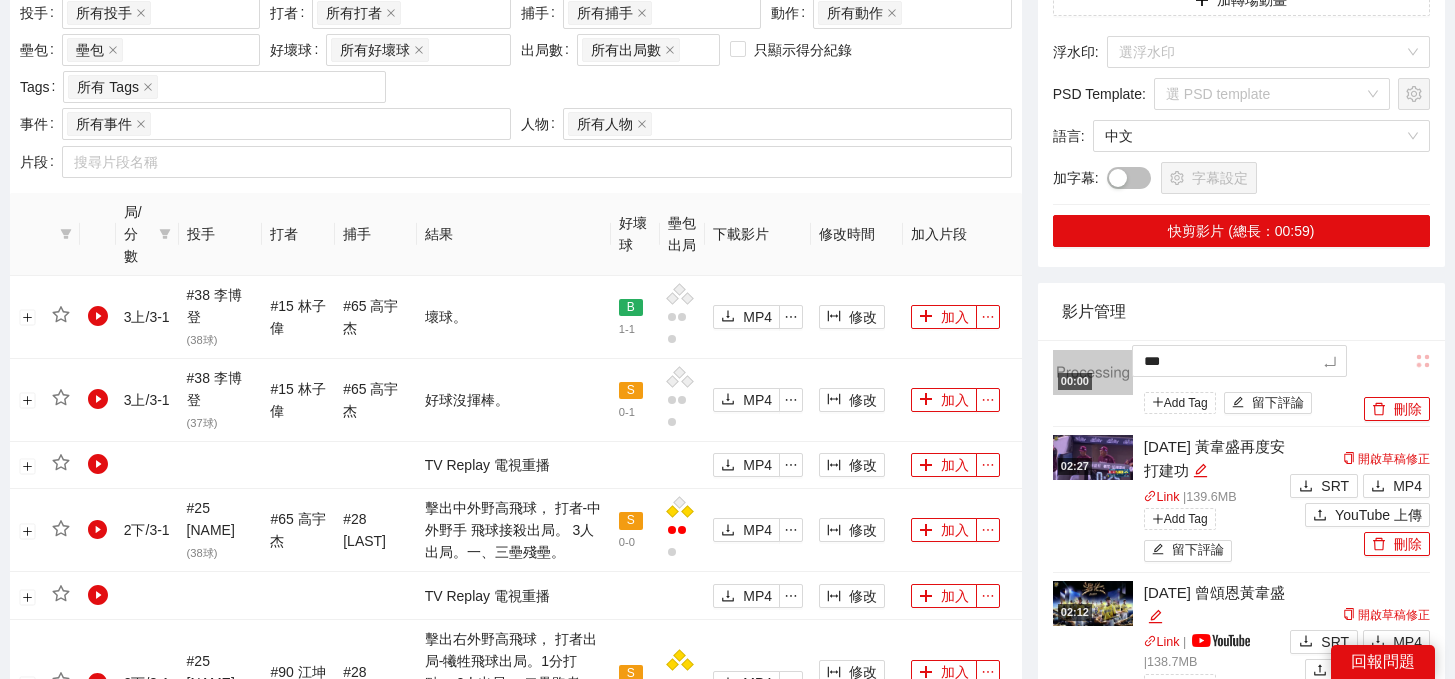 type on "**" 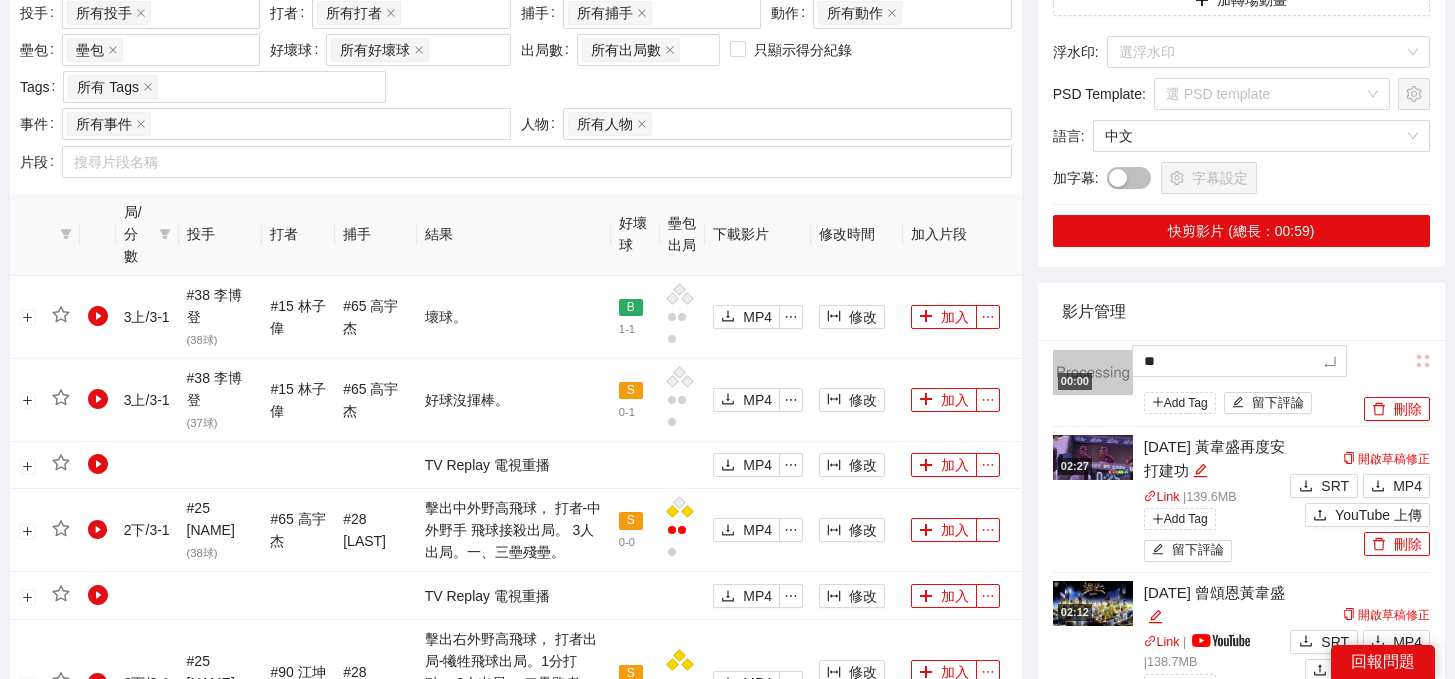 type on "**" 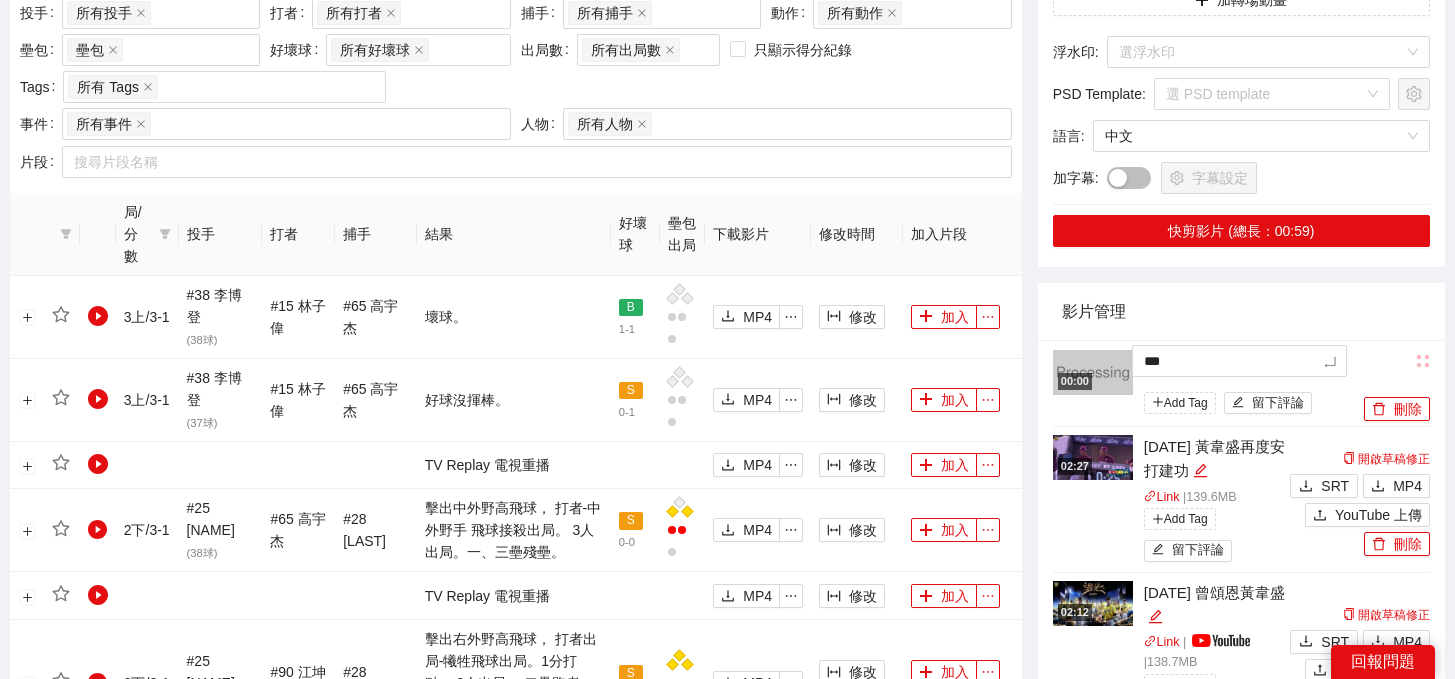 type on "****" 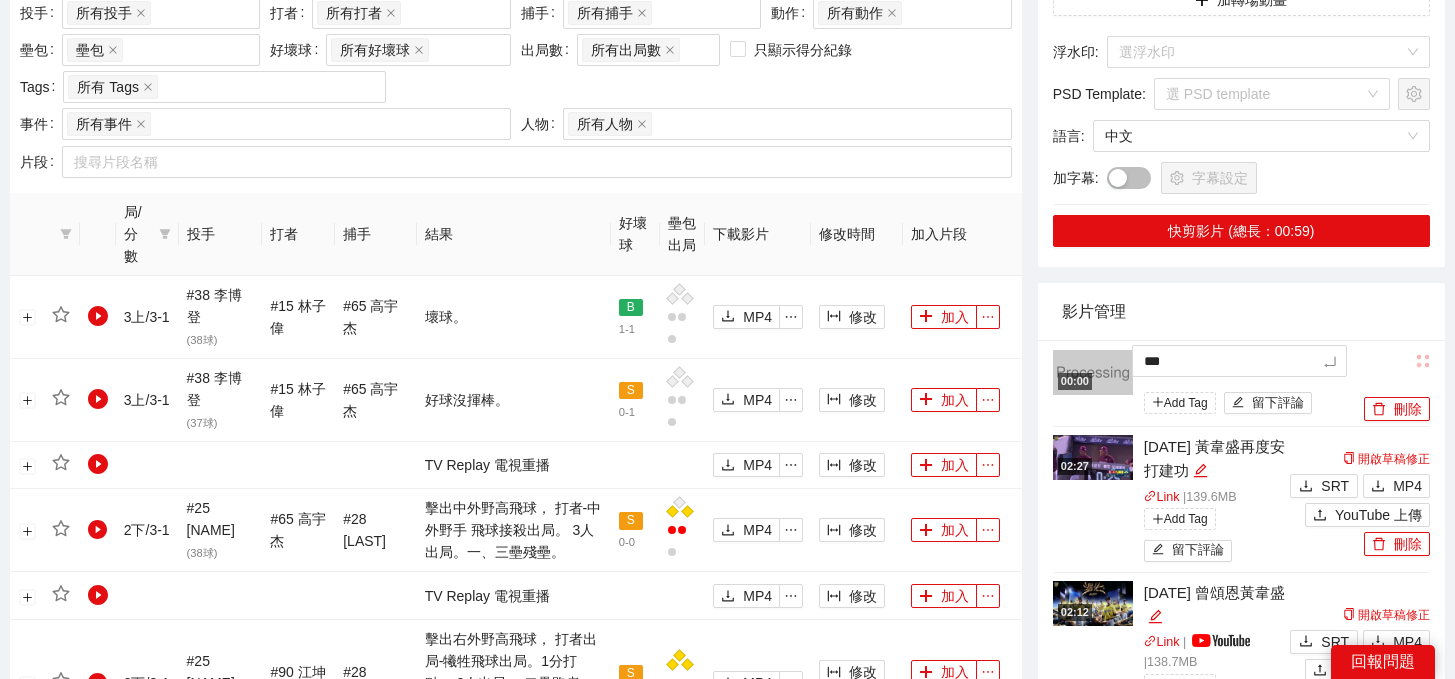 type on "****" 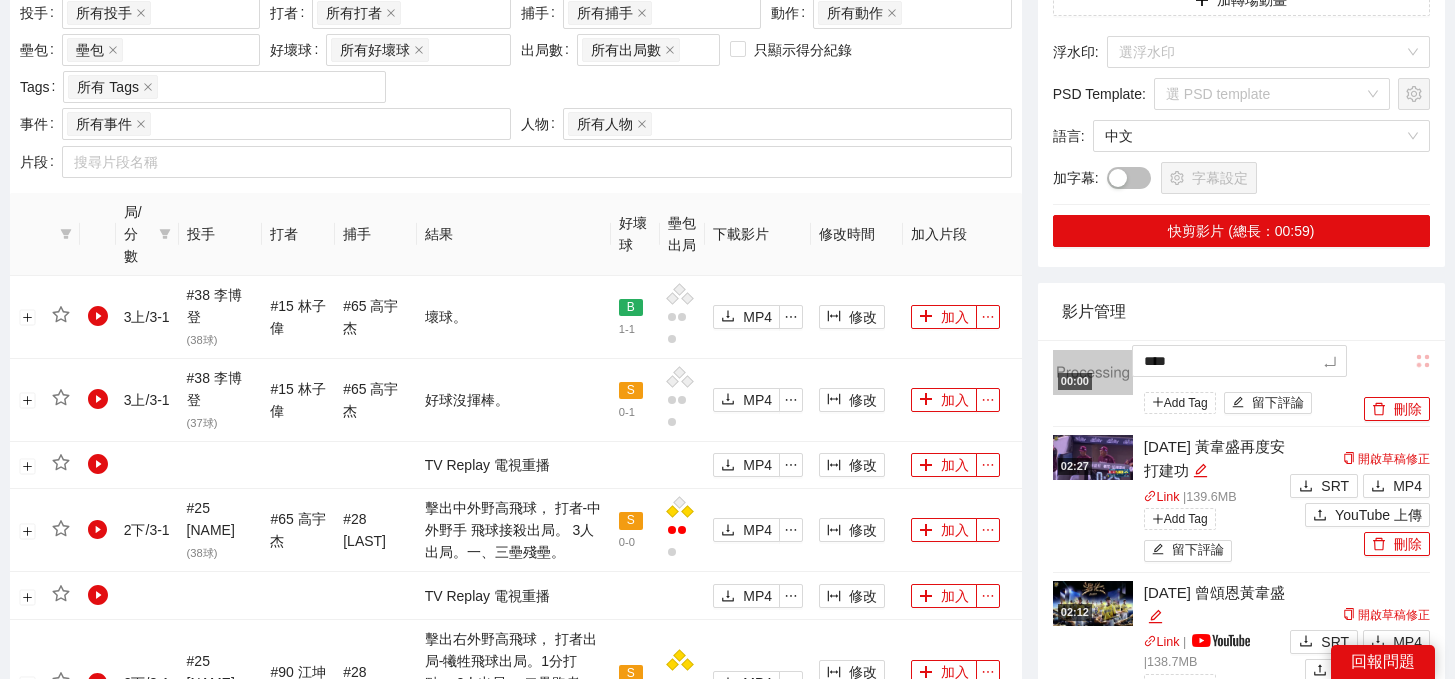 type on "*****" 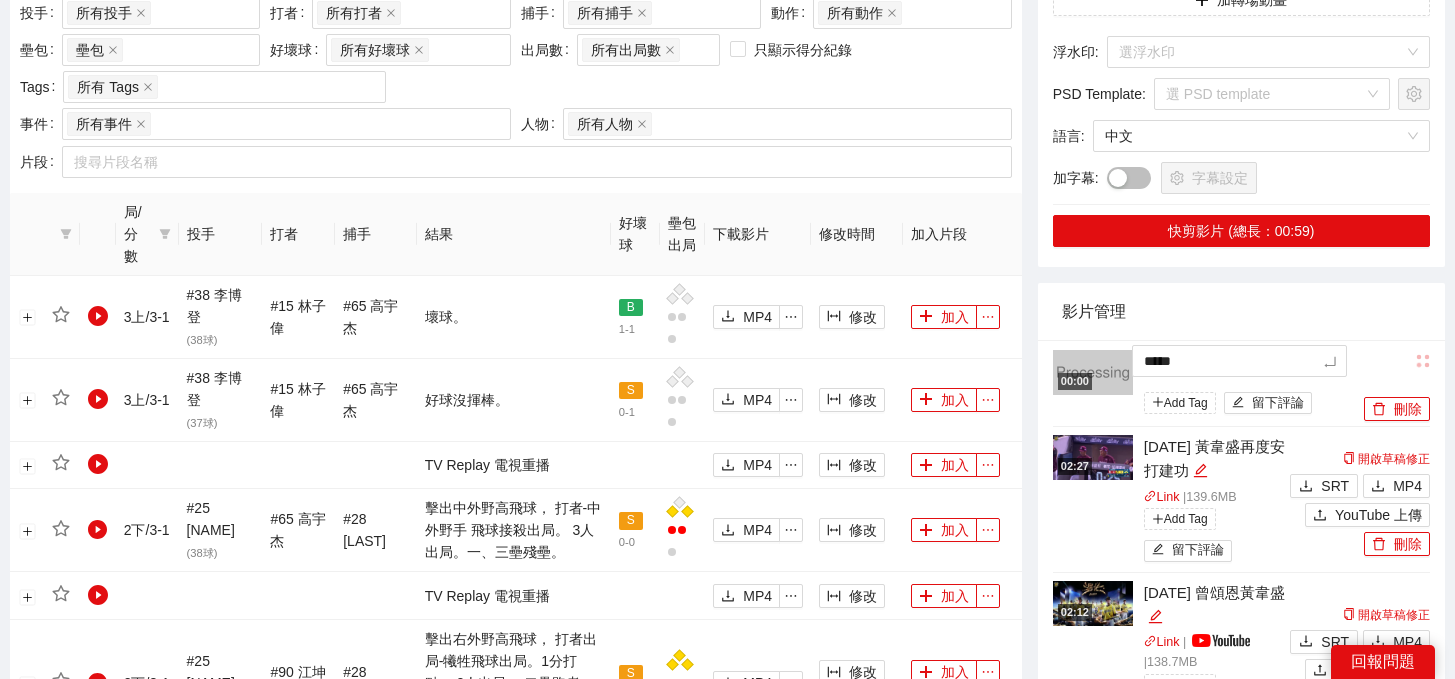 type on "******" 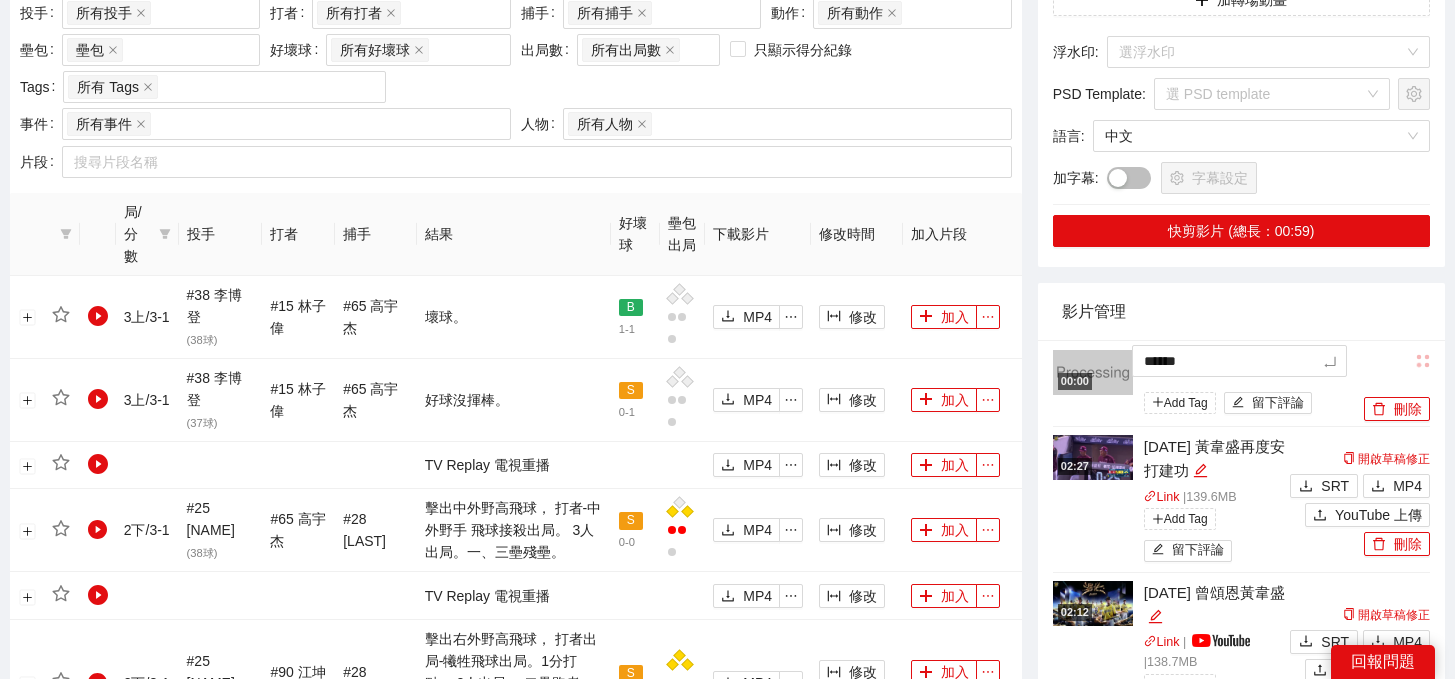 type on "*****" 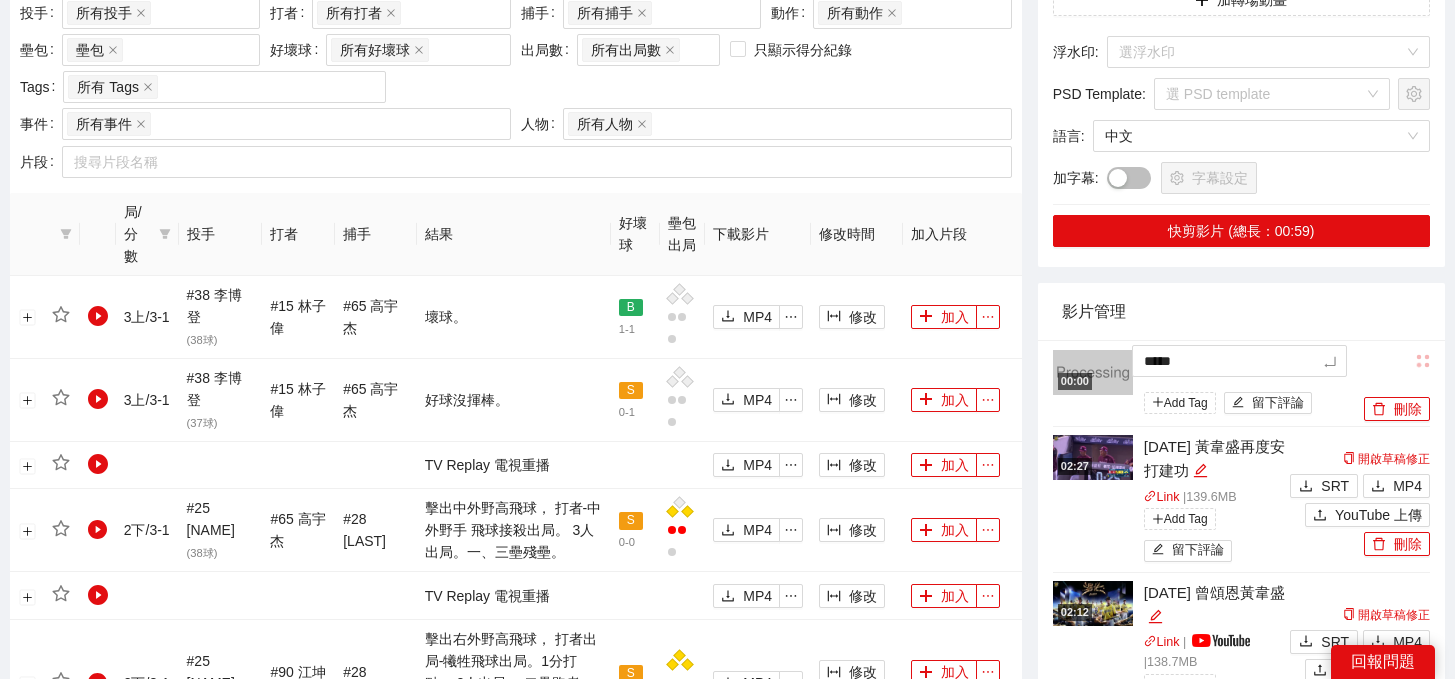 type on "****" 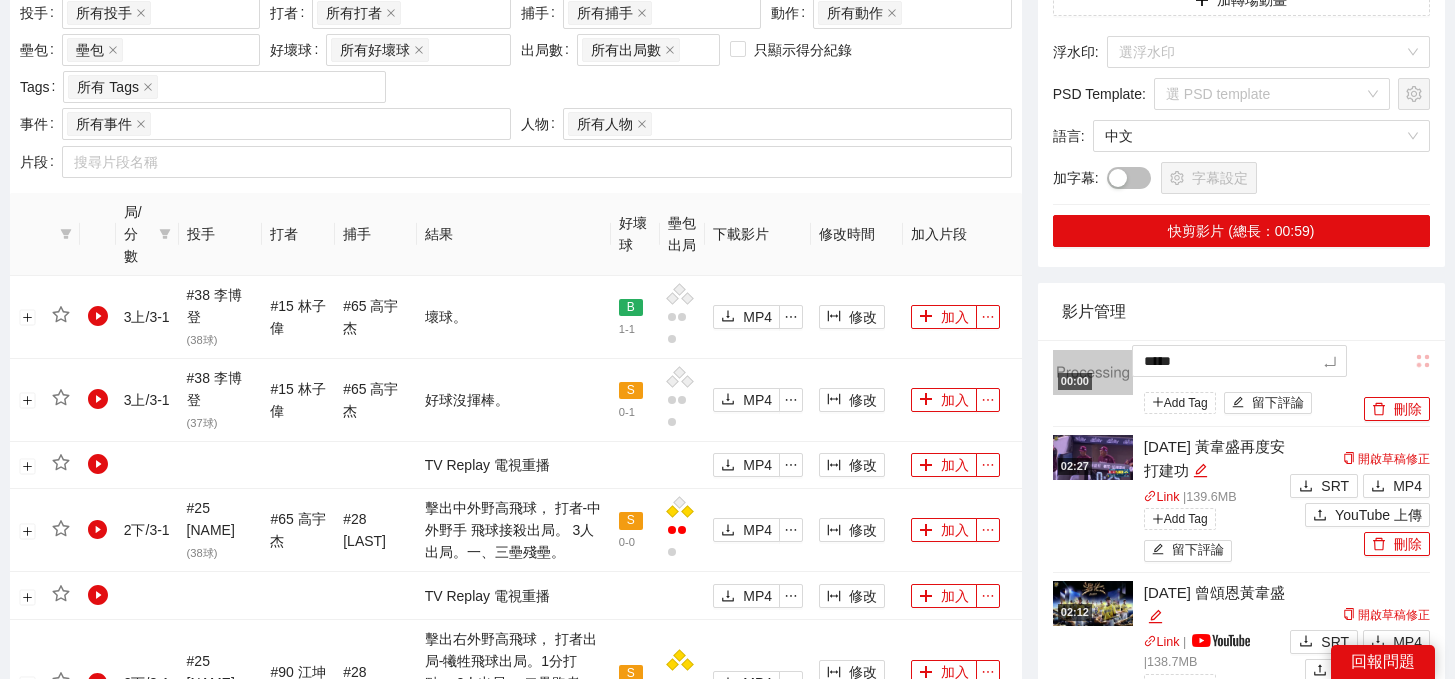 type on "****" 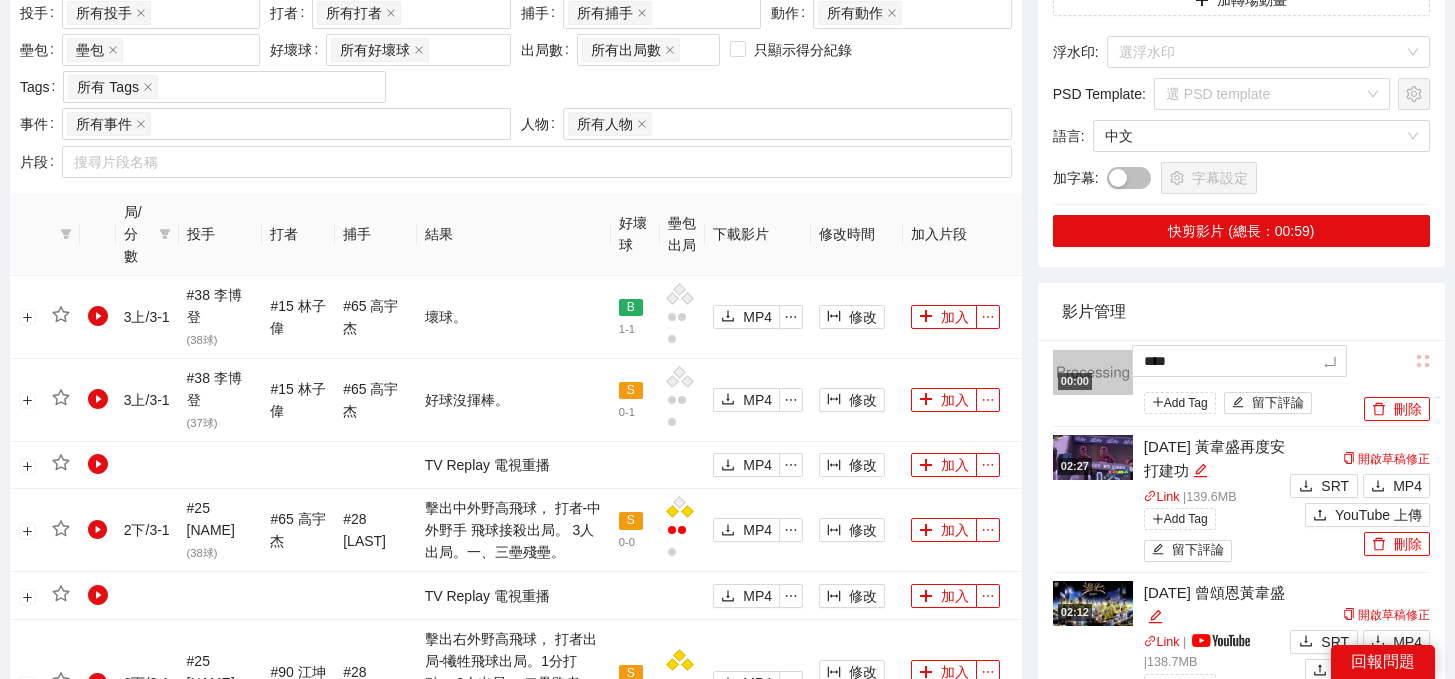 type on "**" 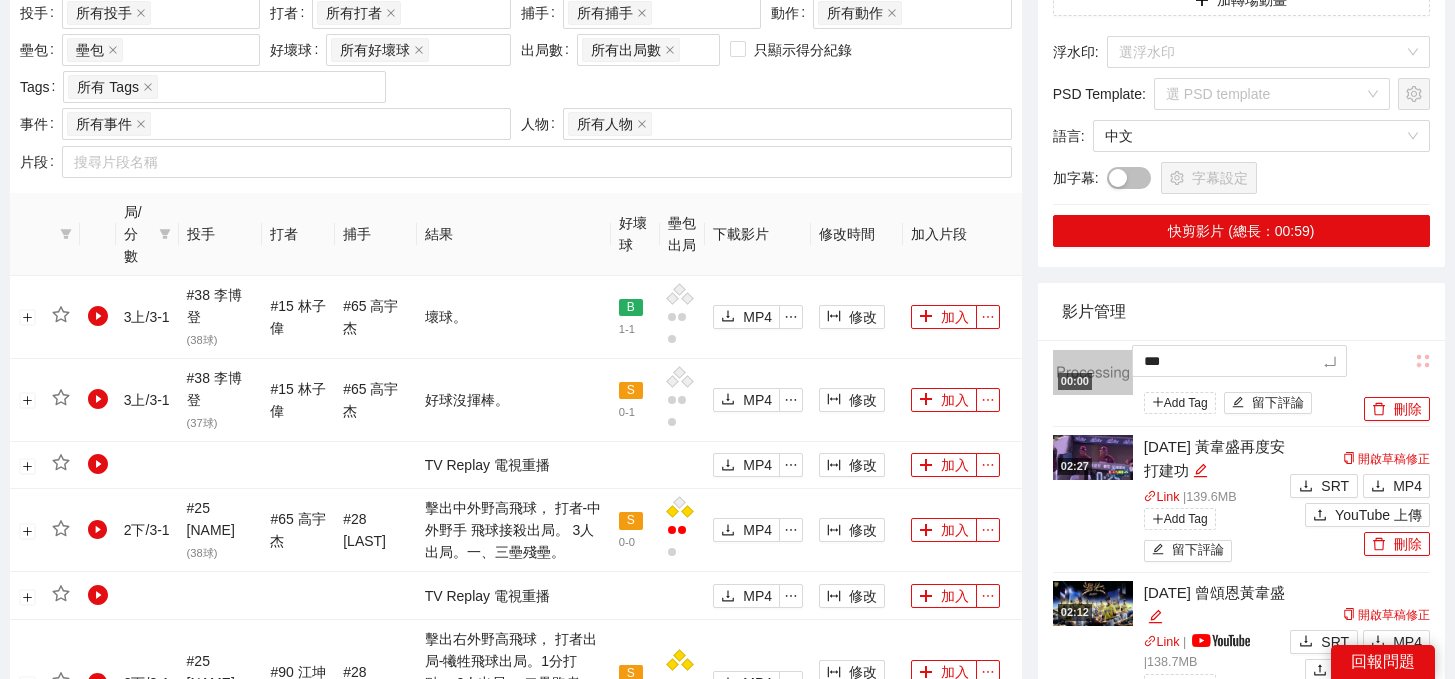 type on "****" 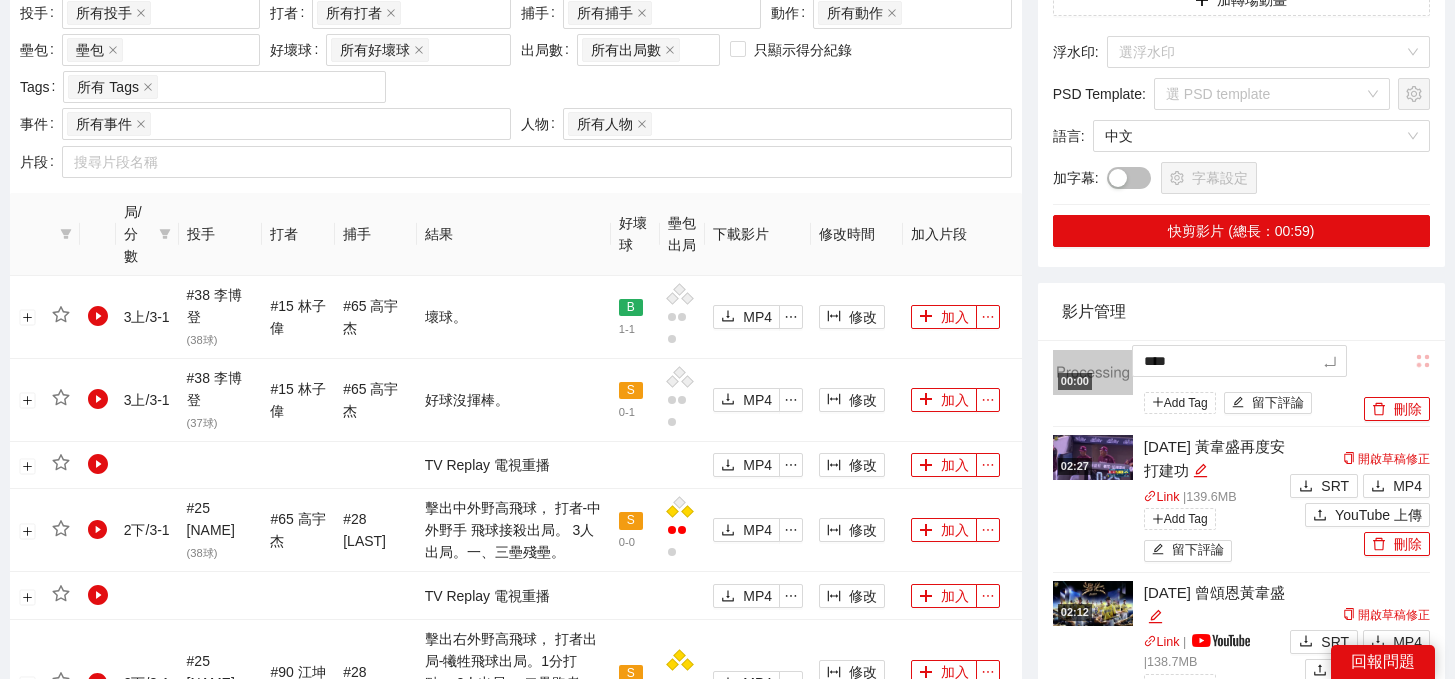 type on "*****" 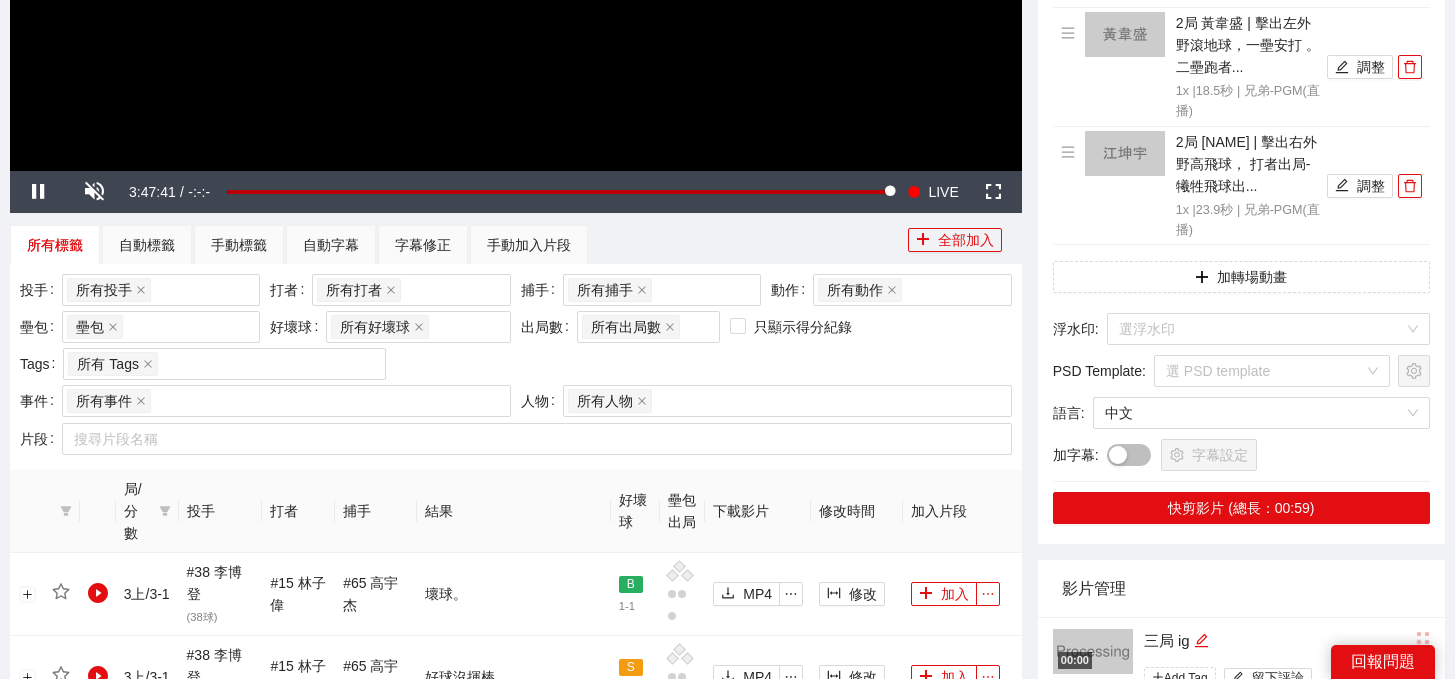 scroll, scrollTop: 265, scrollLeft: 0, axis: vertical 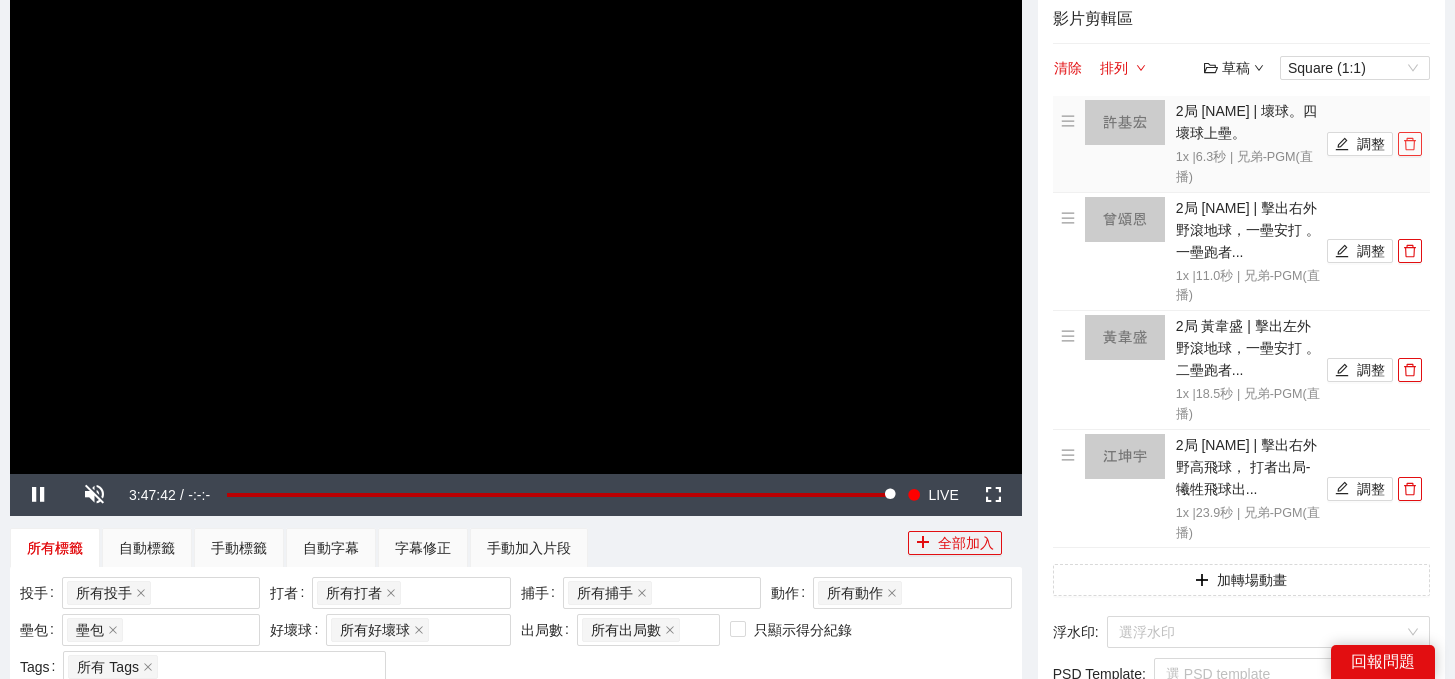click 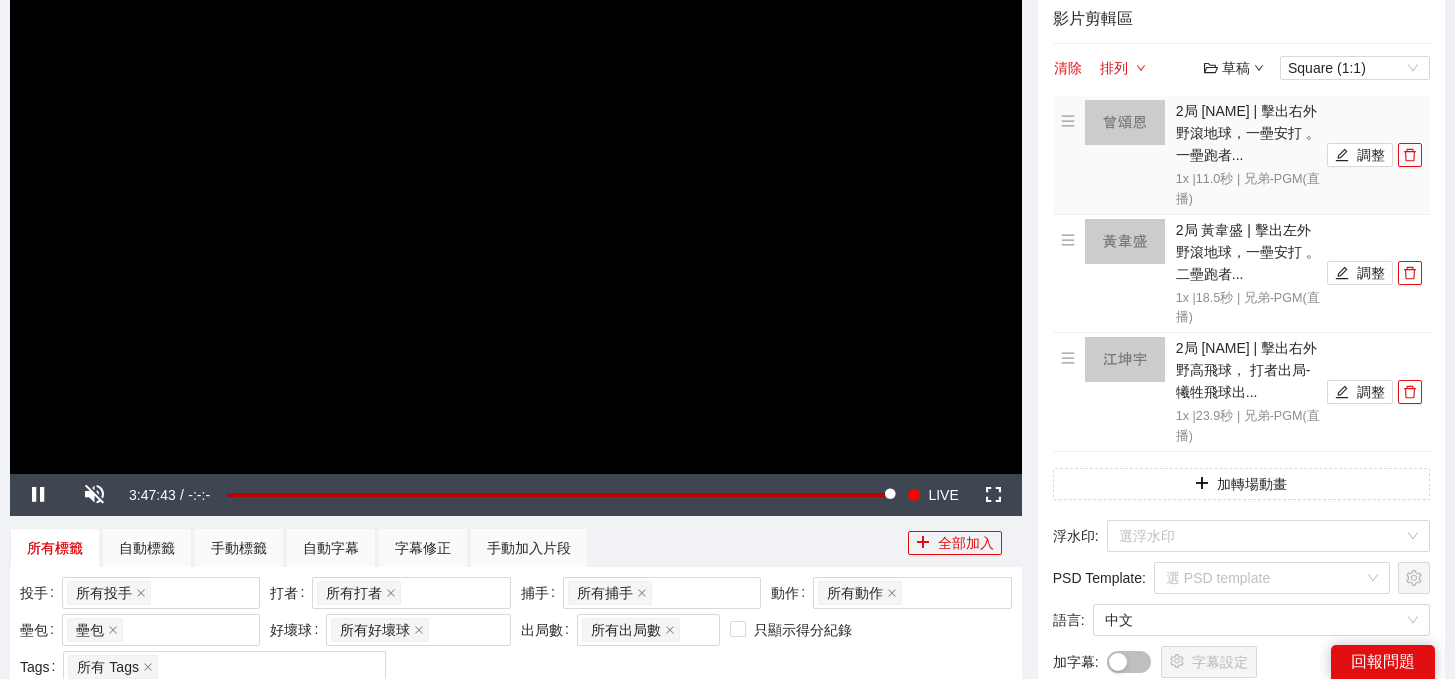 click on "2局 [NAME] | 擊出右外野滾地球，一壘安打 。 一壘跑者[NAME] 上二壘。 1x |  11.0  秒    | 兄弟-PGM(直播)   調整" at bounding box center [1241, 155] 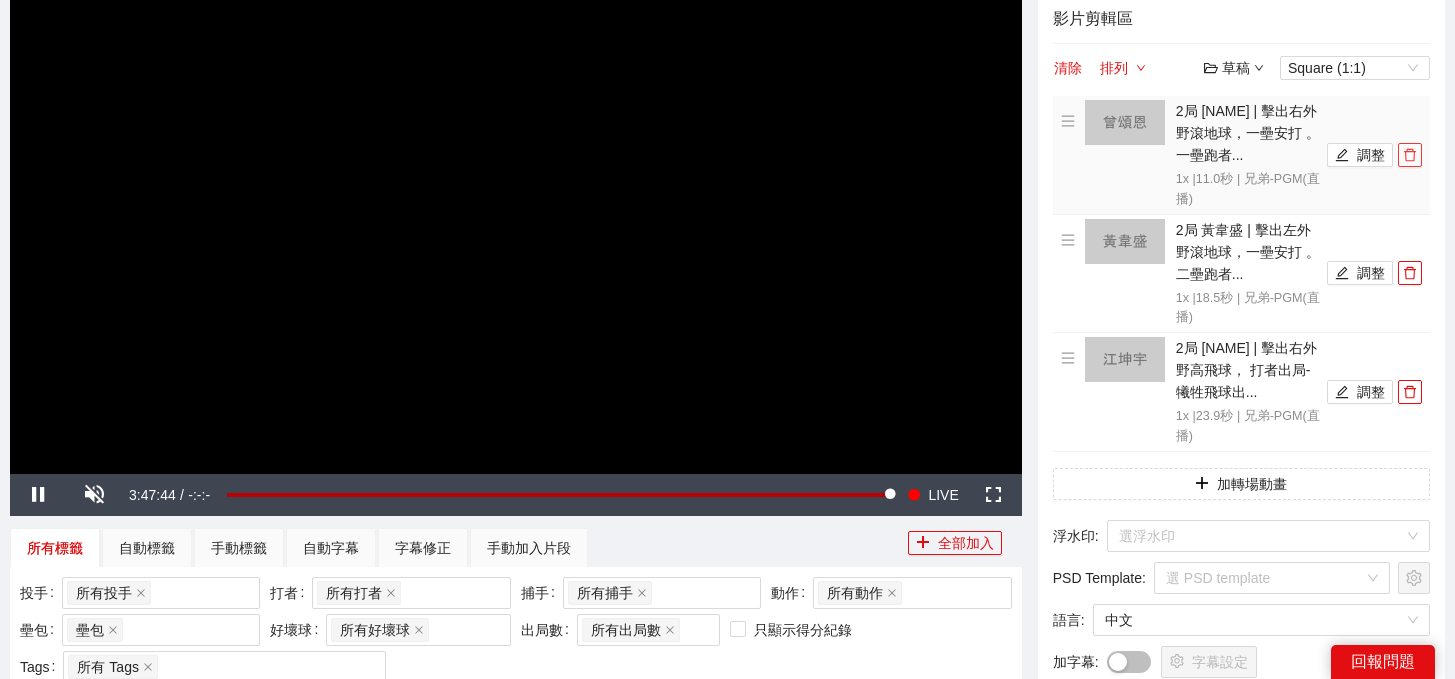 click 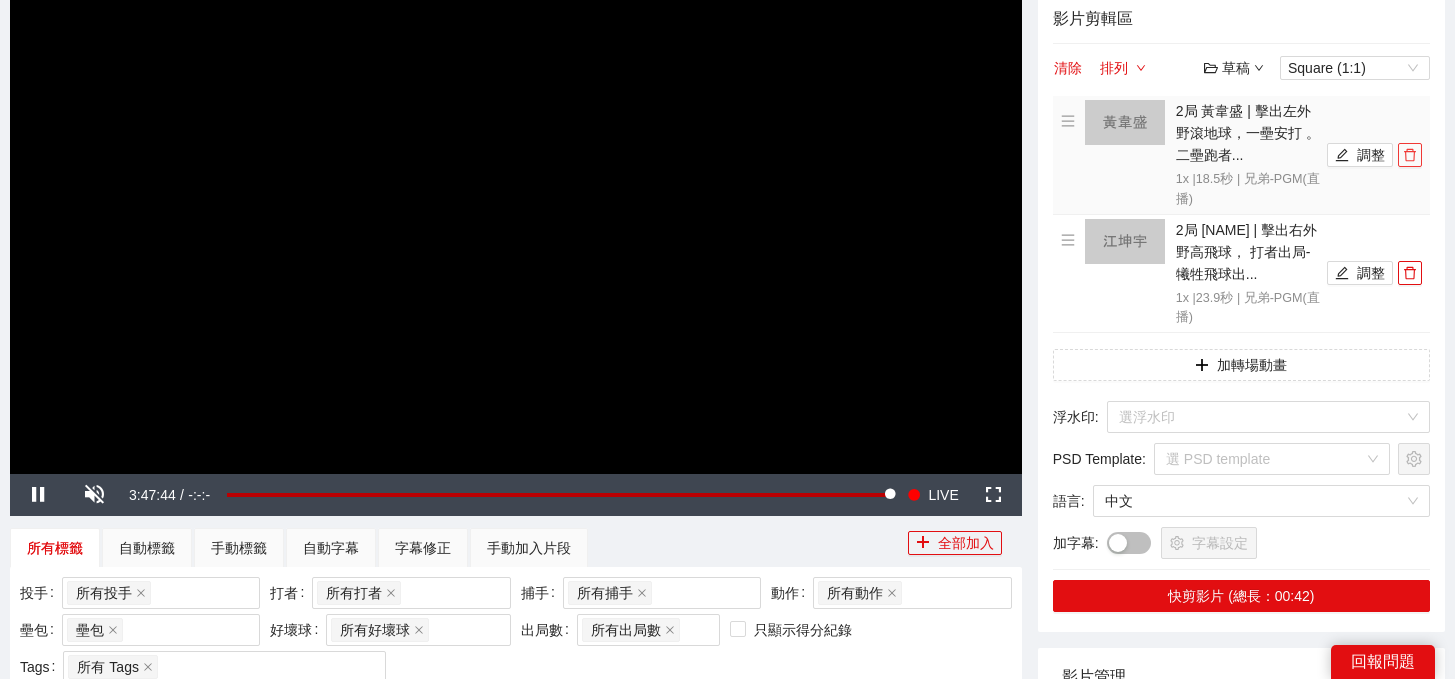 click 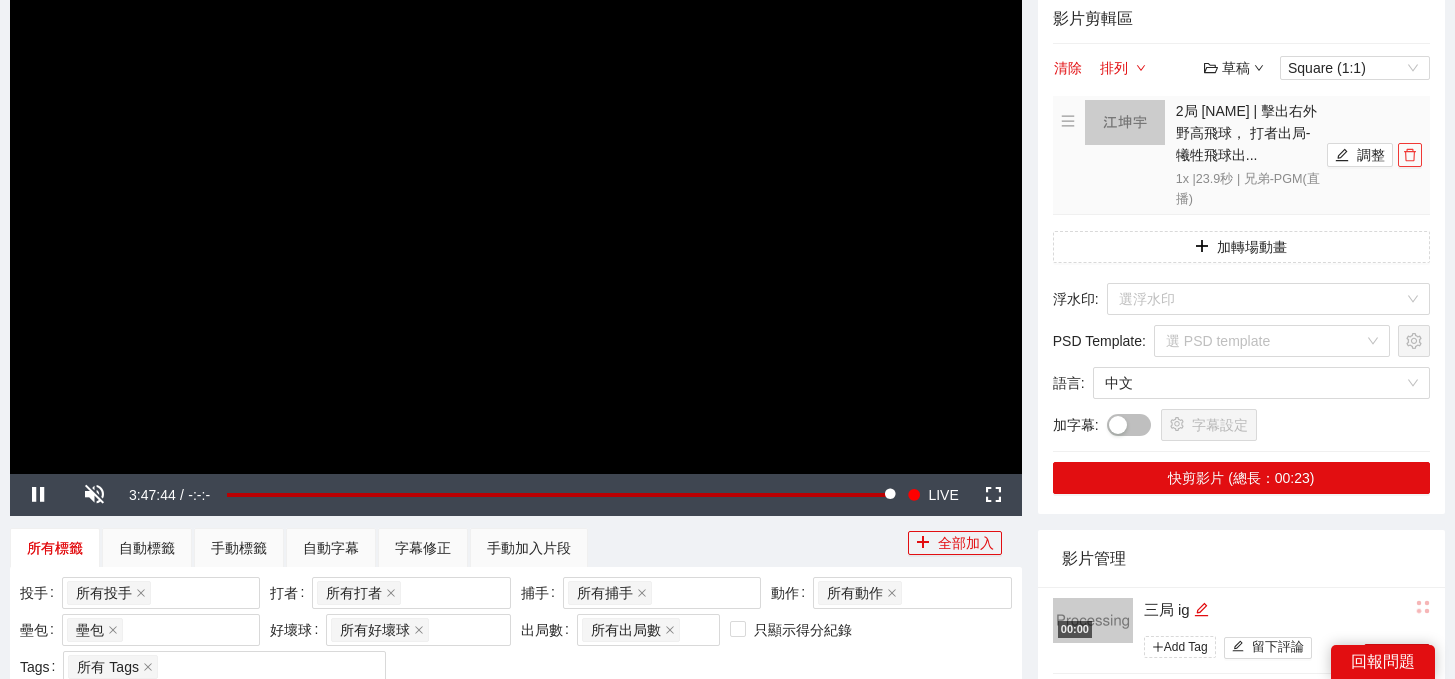 click 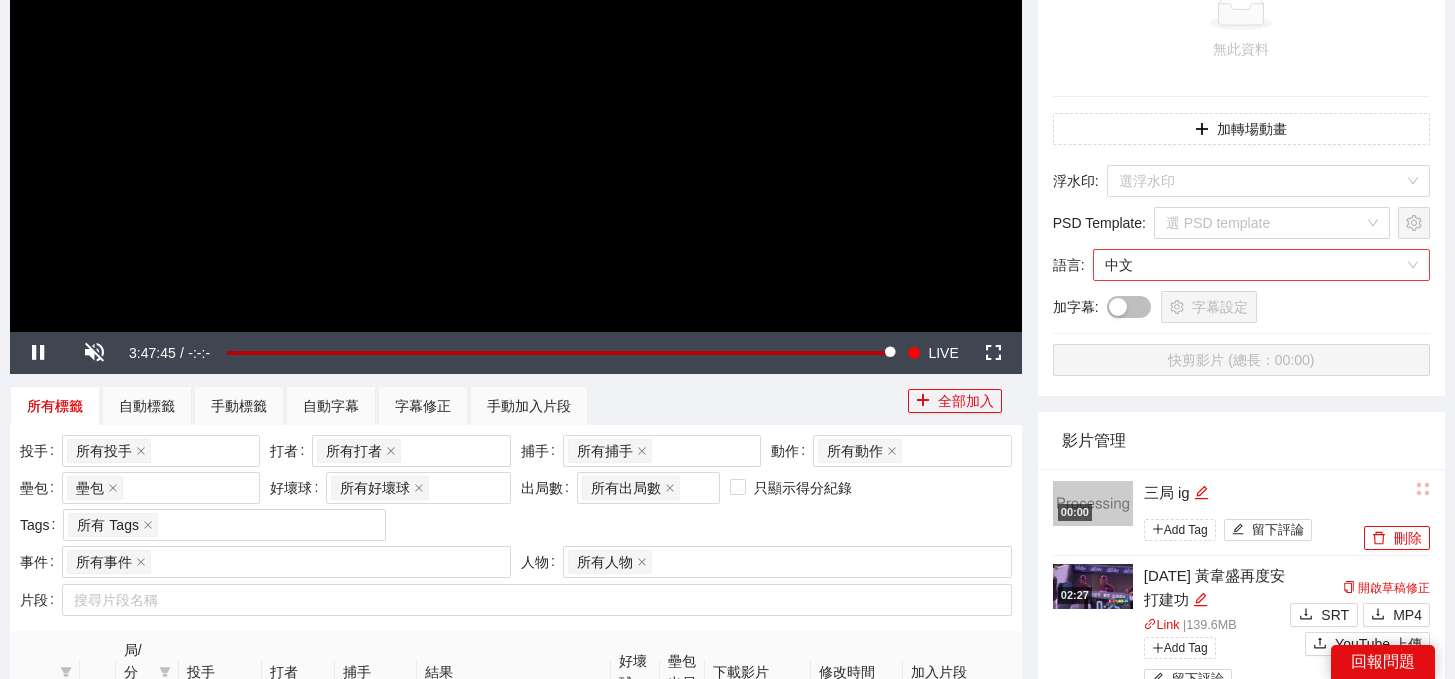 scroll, scrollTop: 410, scrollLeft: 0, axis: vertical 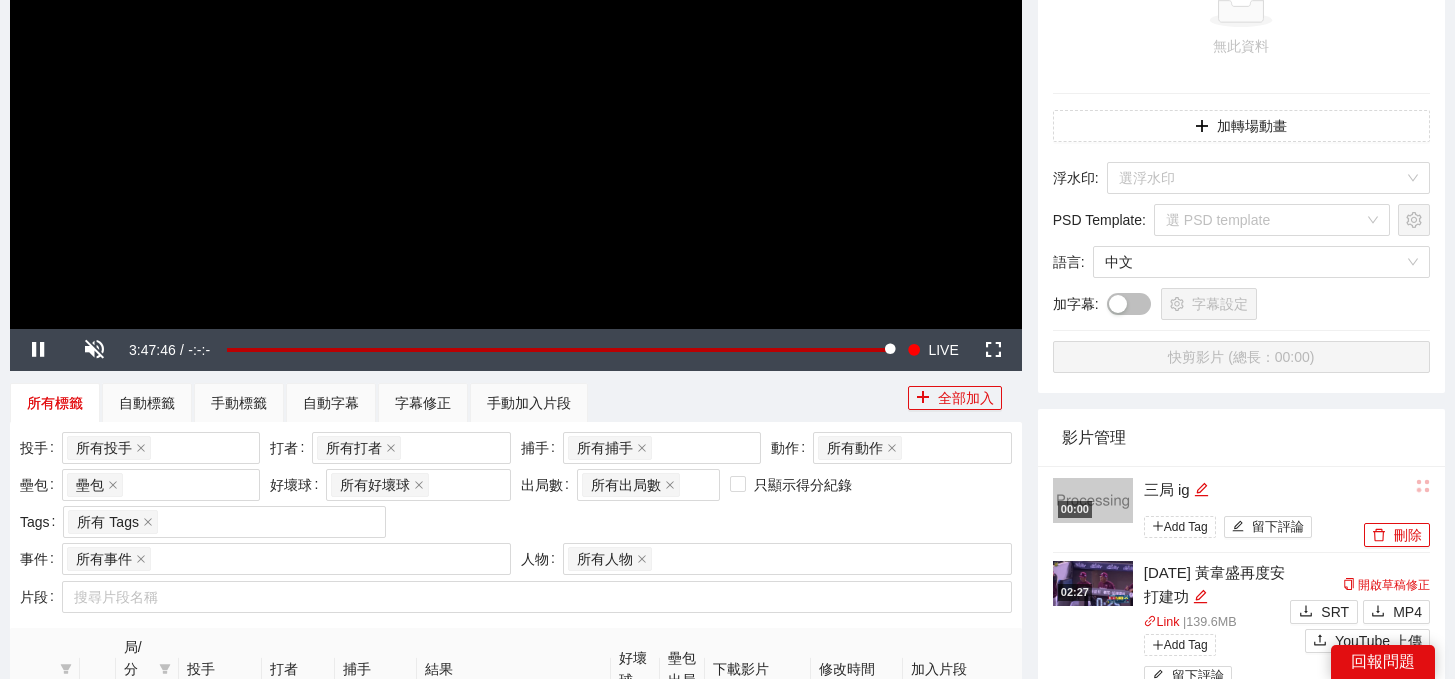 click on "三局 ig" at bounding box center [1251, 490] 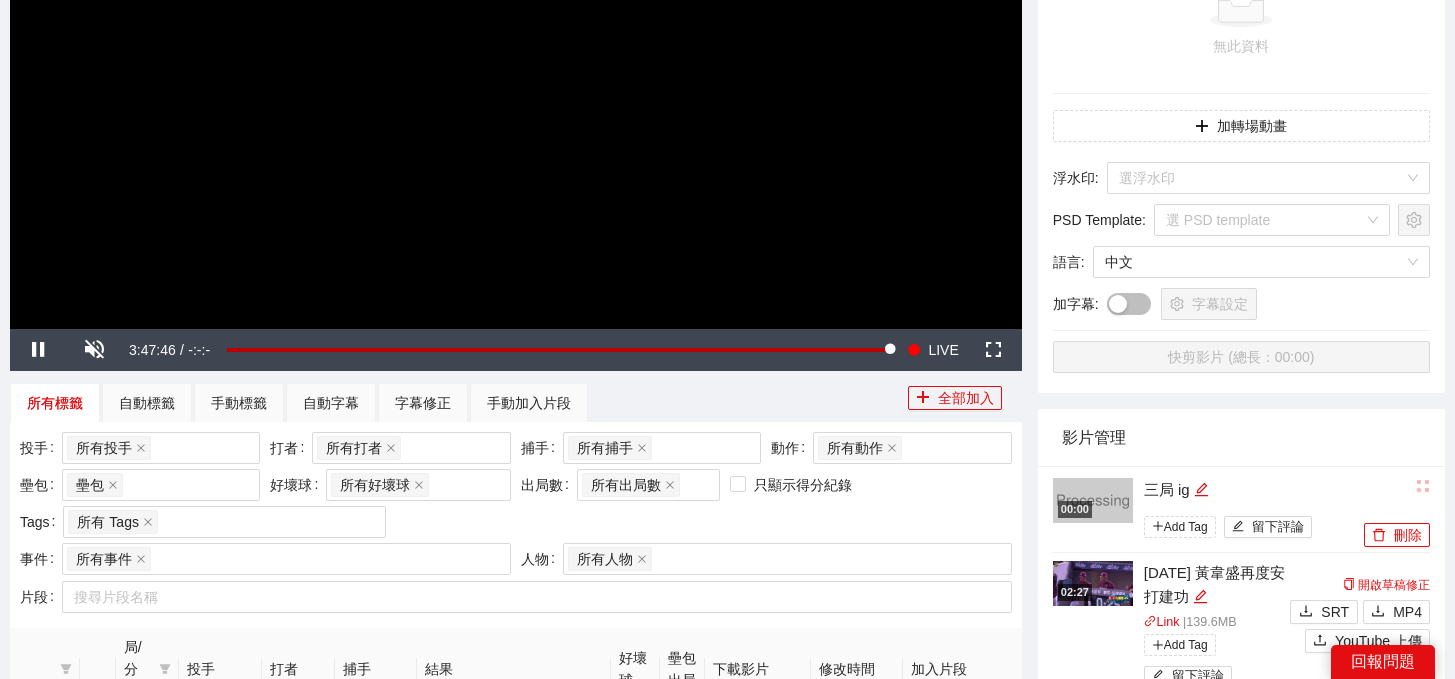 click on "三局 ig" at bounding box center [1251, 490] 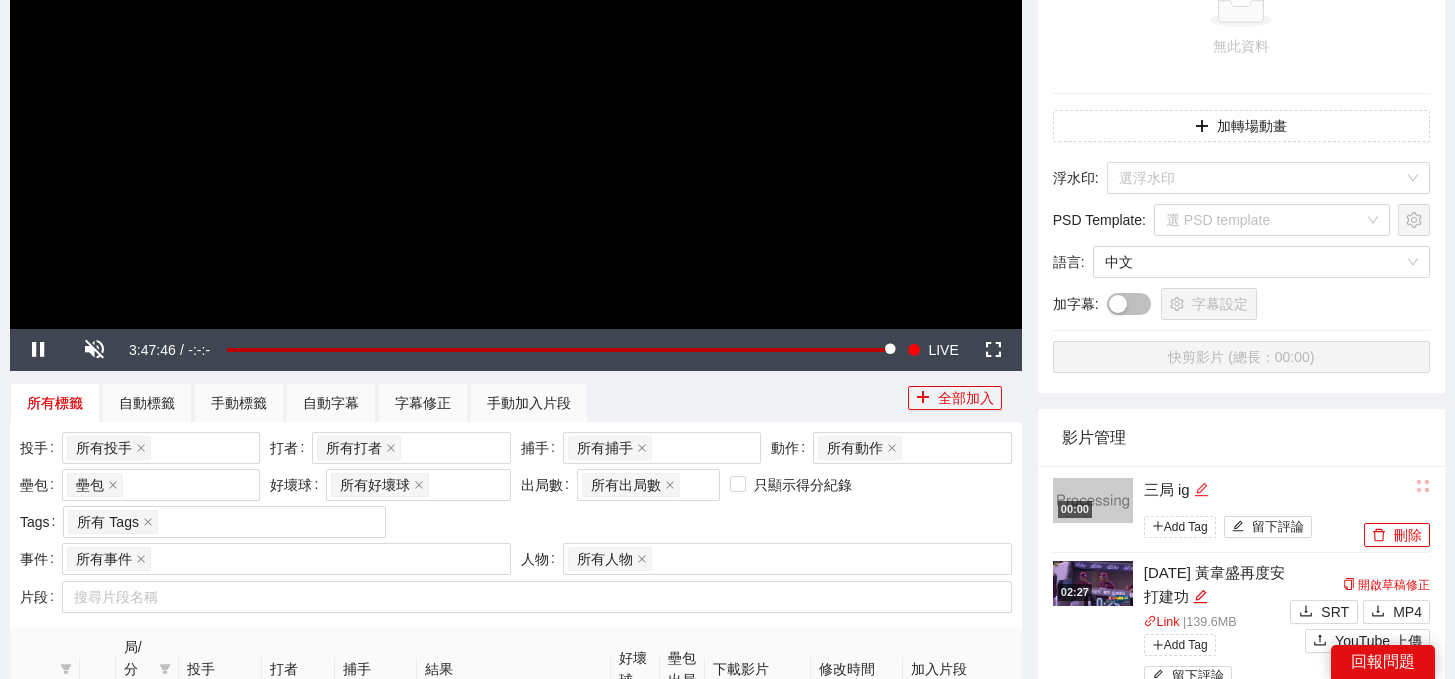 click 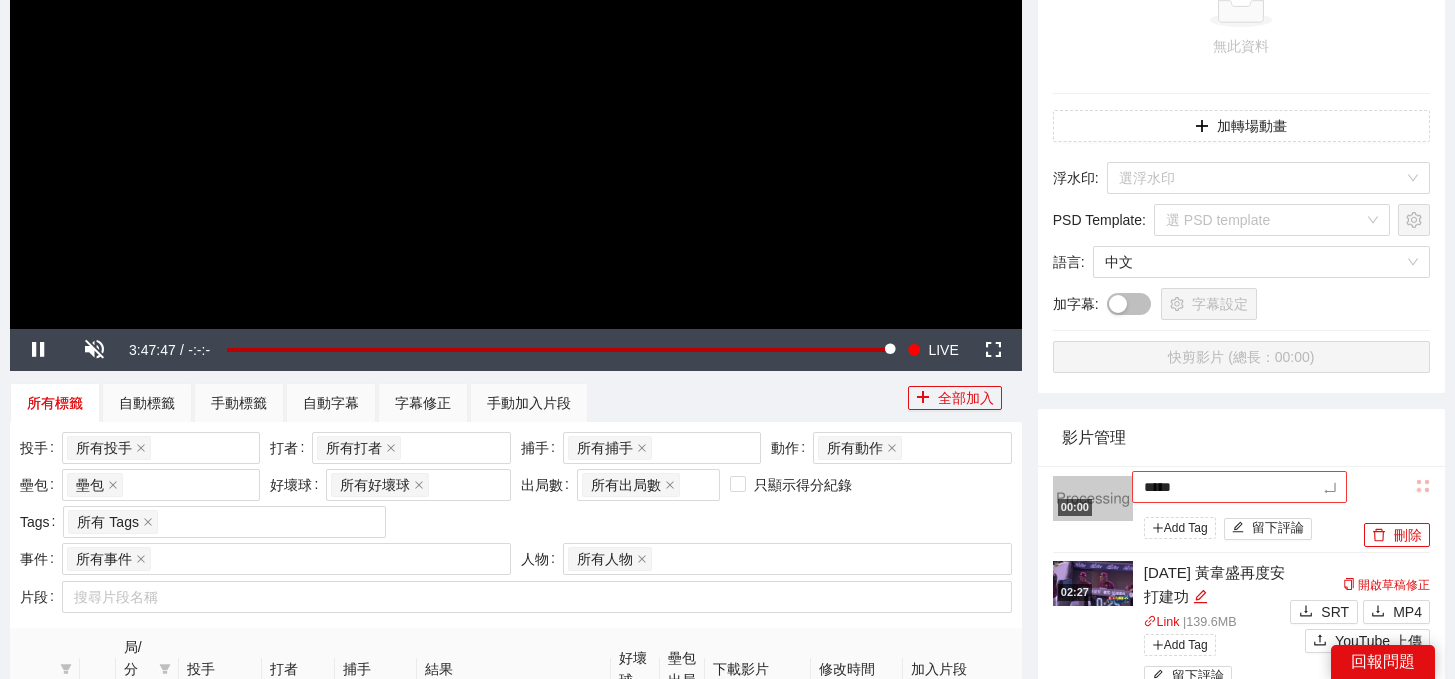 click on "*****" at bounding box center (1239, 487) 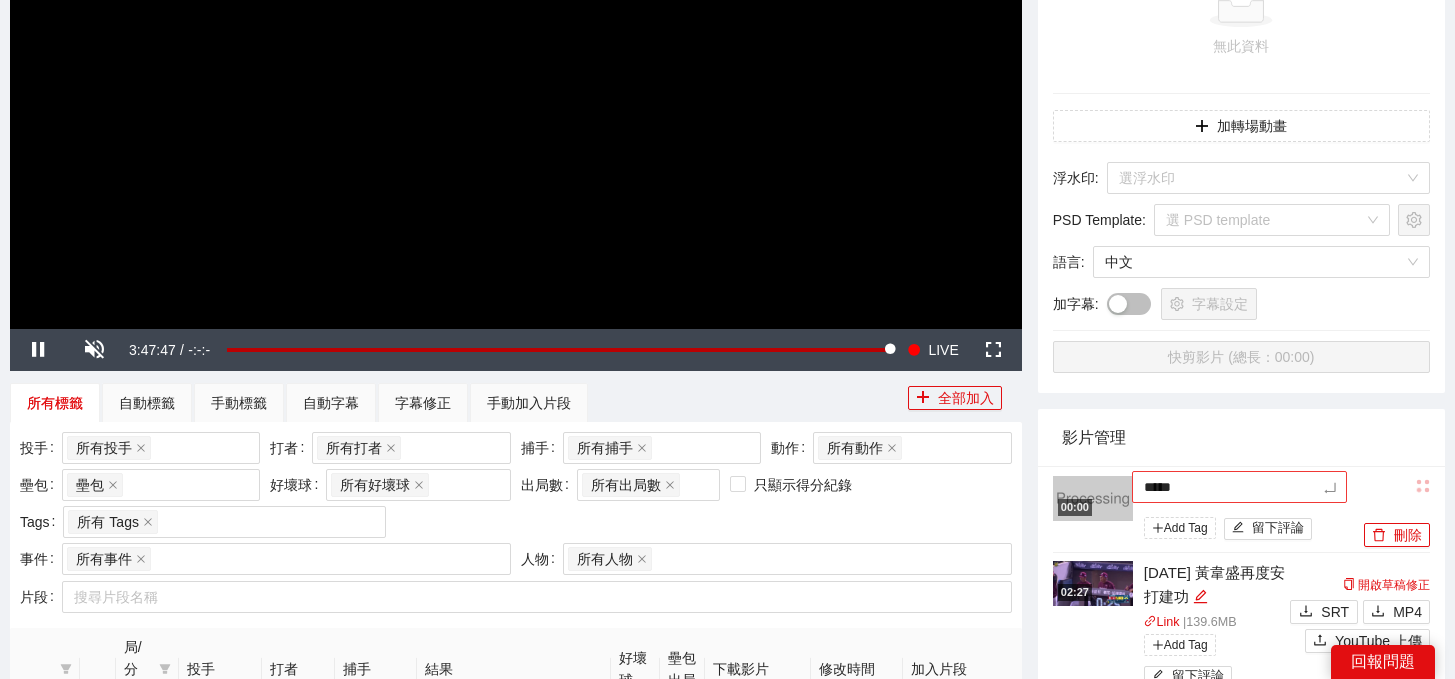 type on "****" 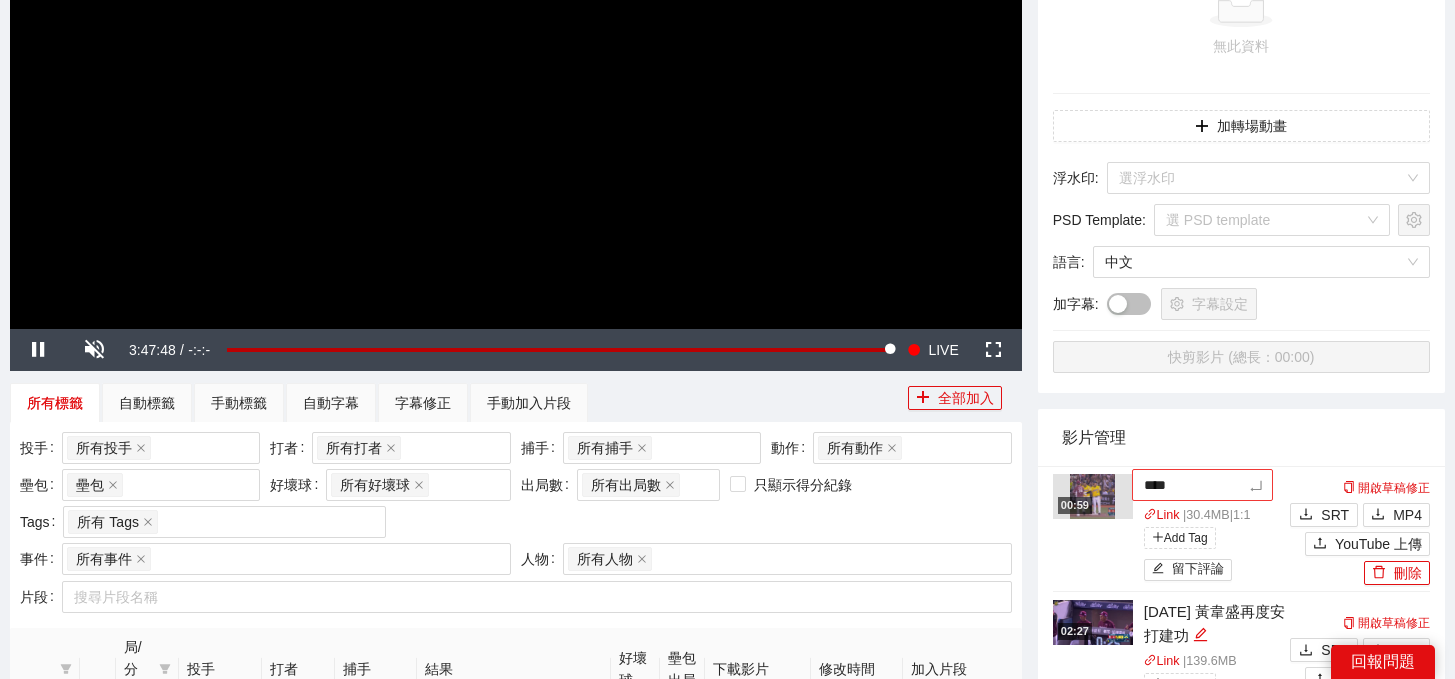type on "*****" 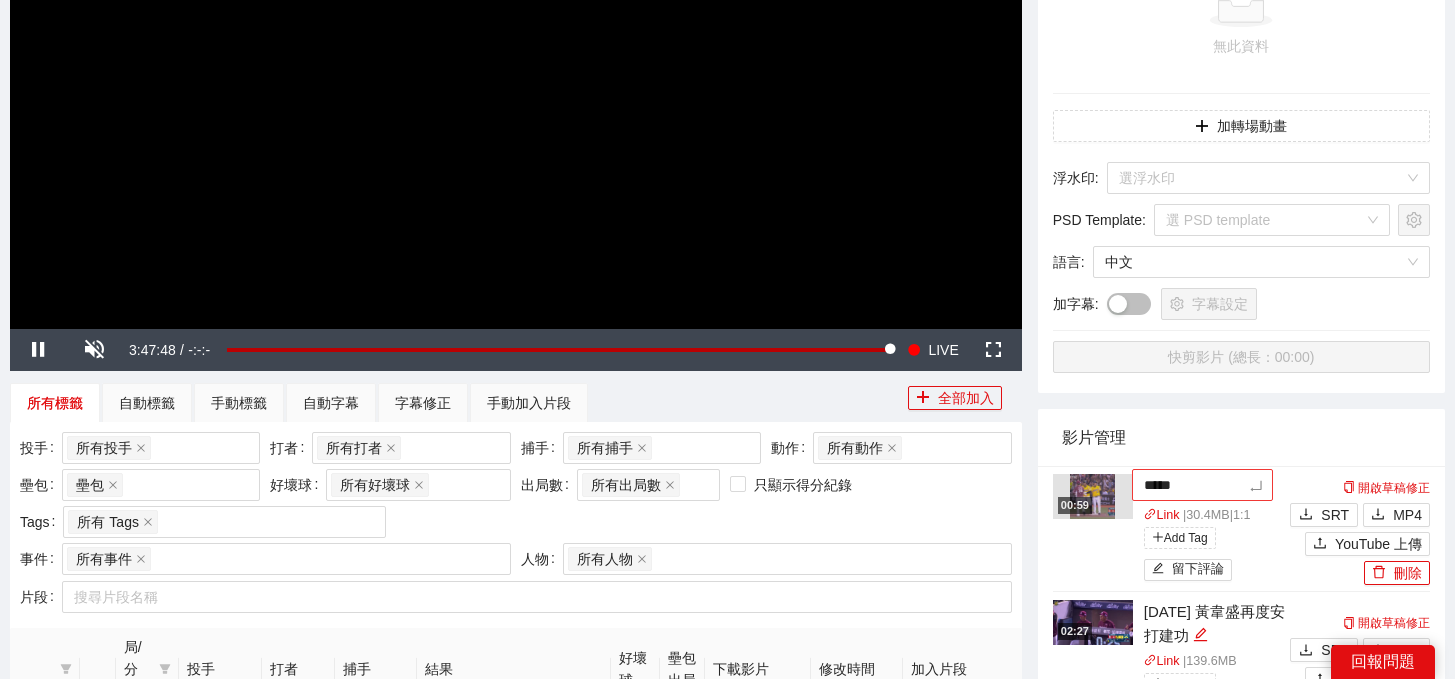 type on "******" 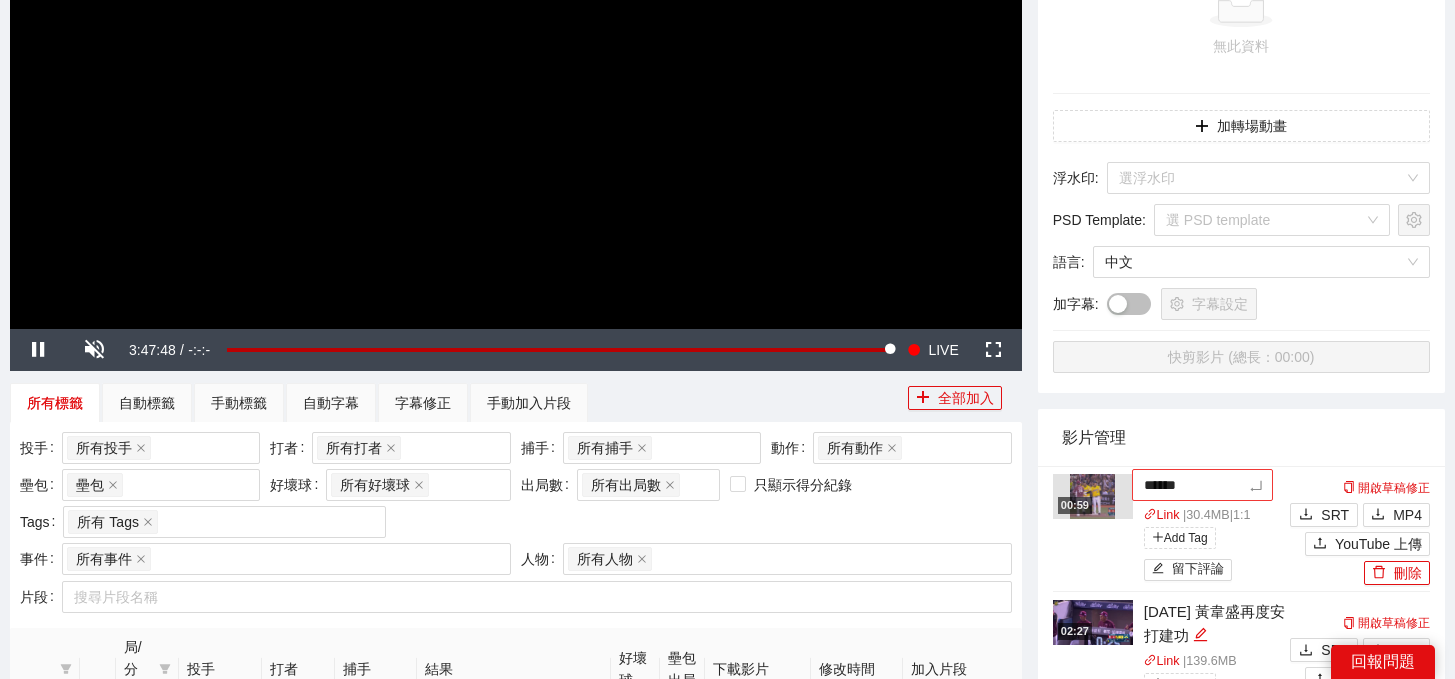 type on "*****" 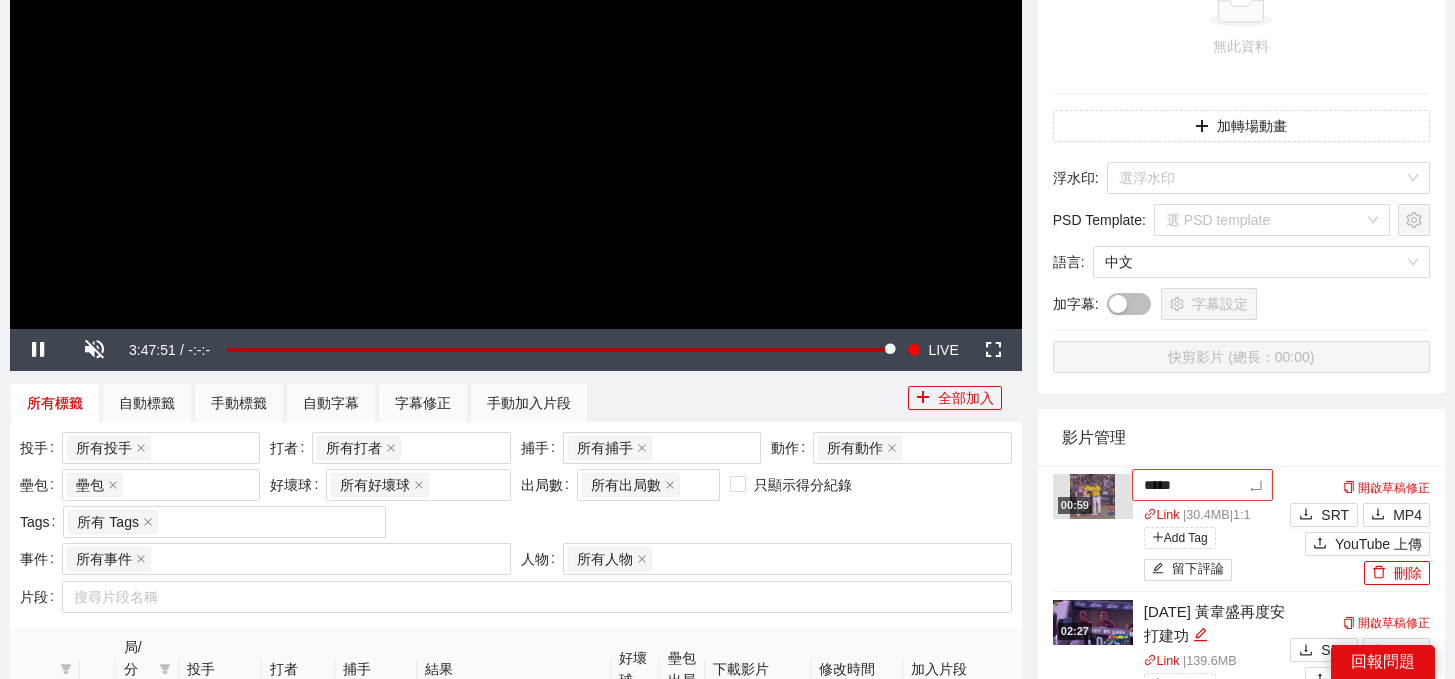 type on "****" 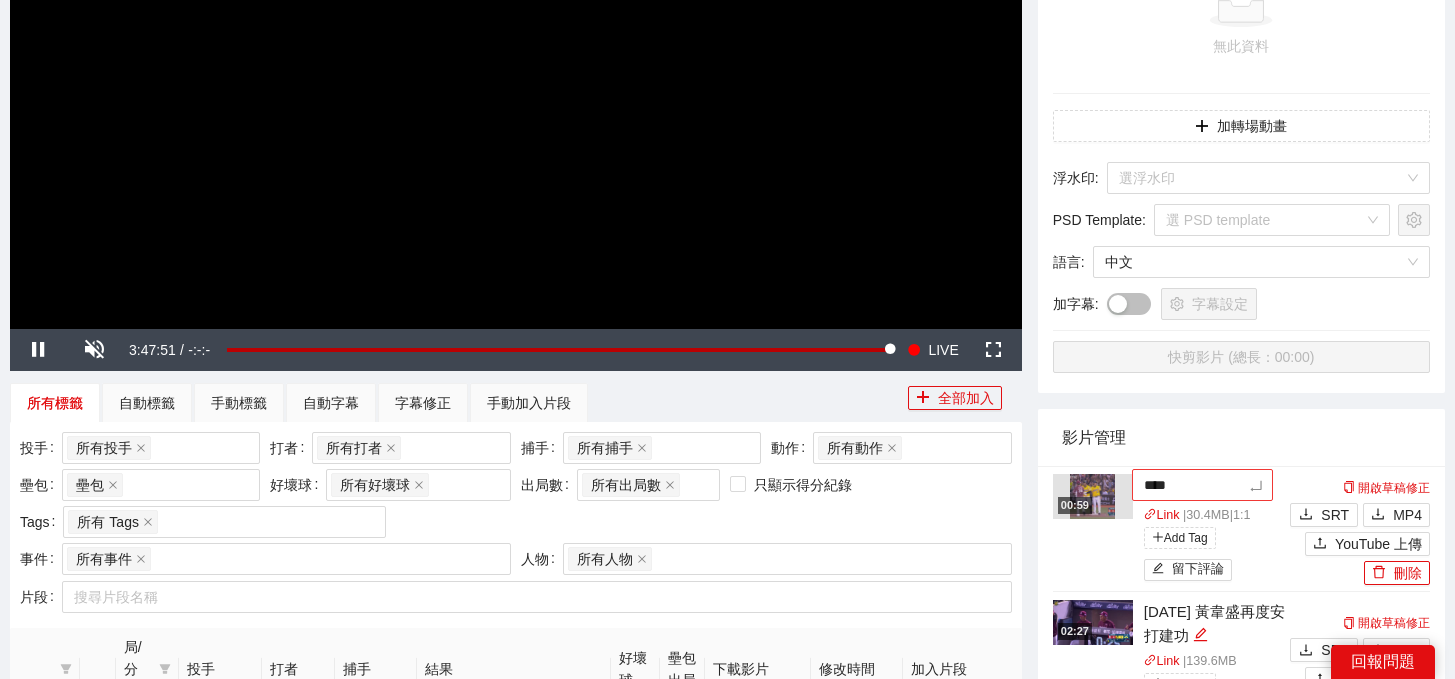 type on "*****" 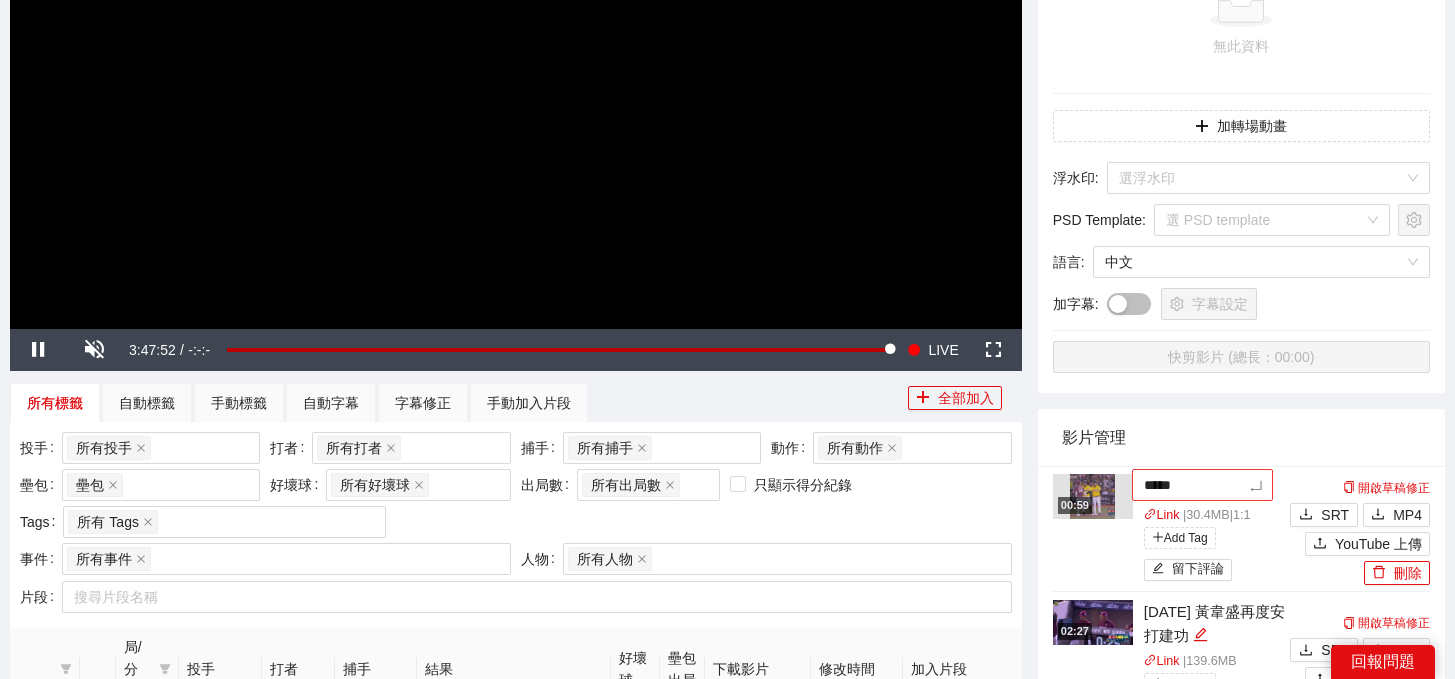 type on "*****" 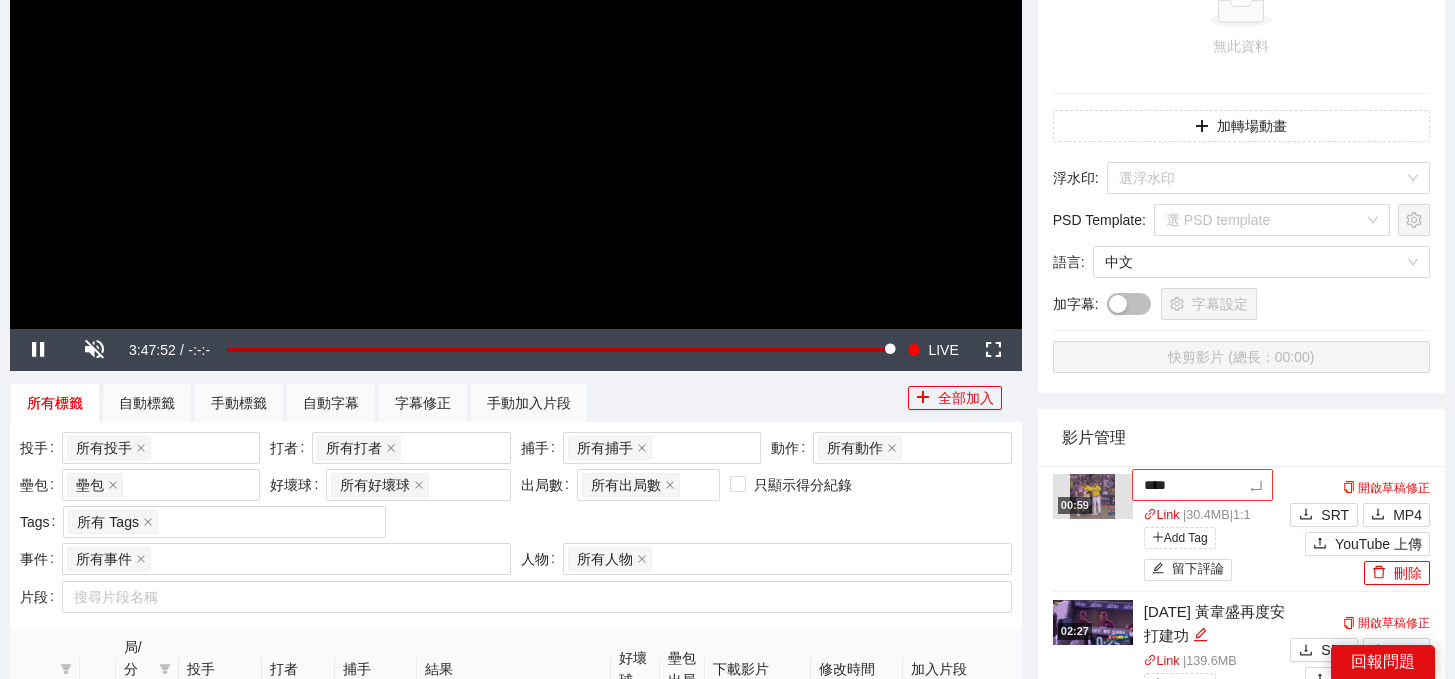 type on "*****" 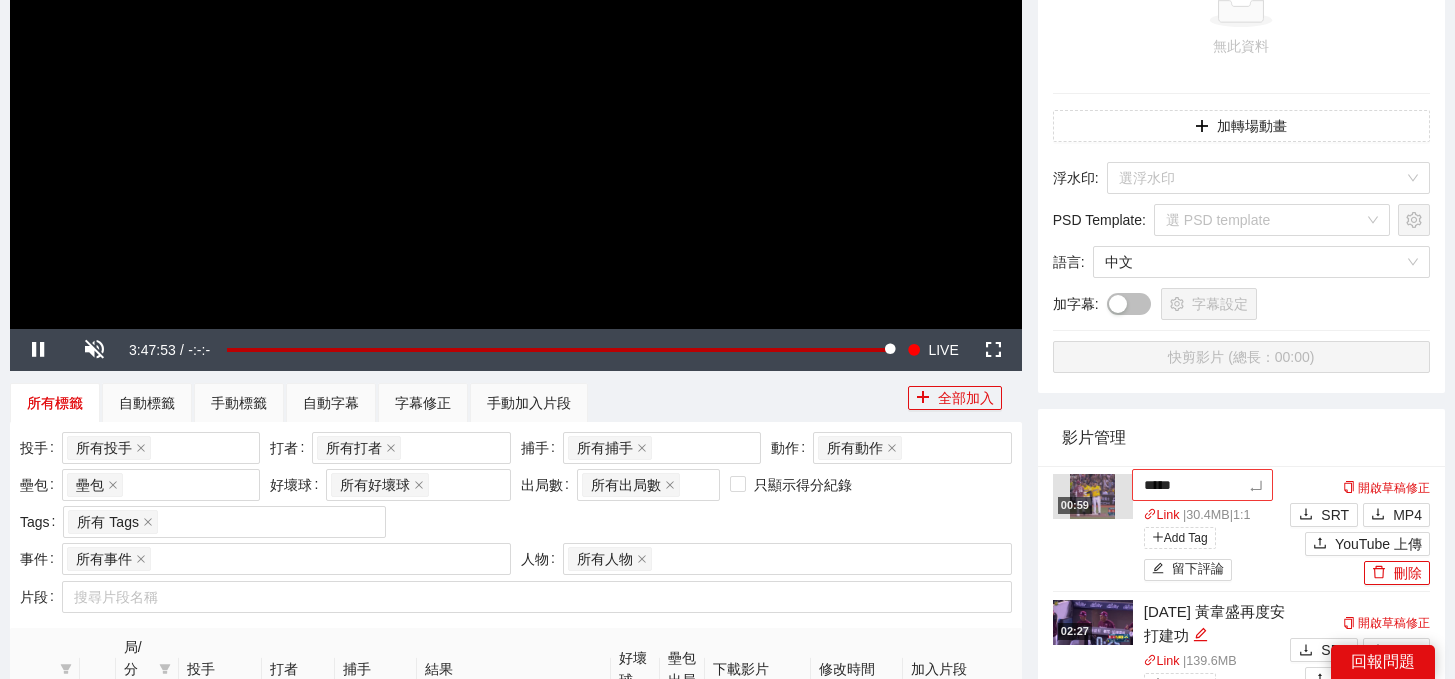 type on "*****" 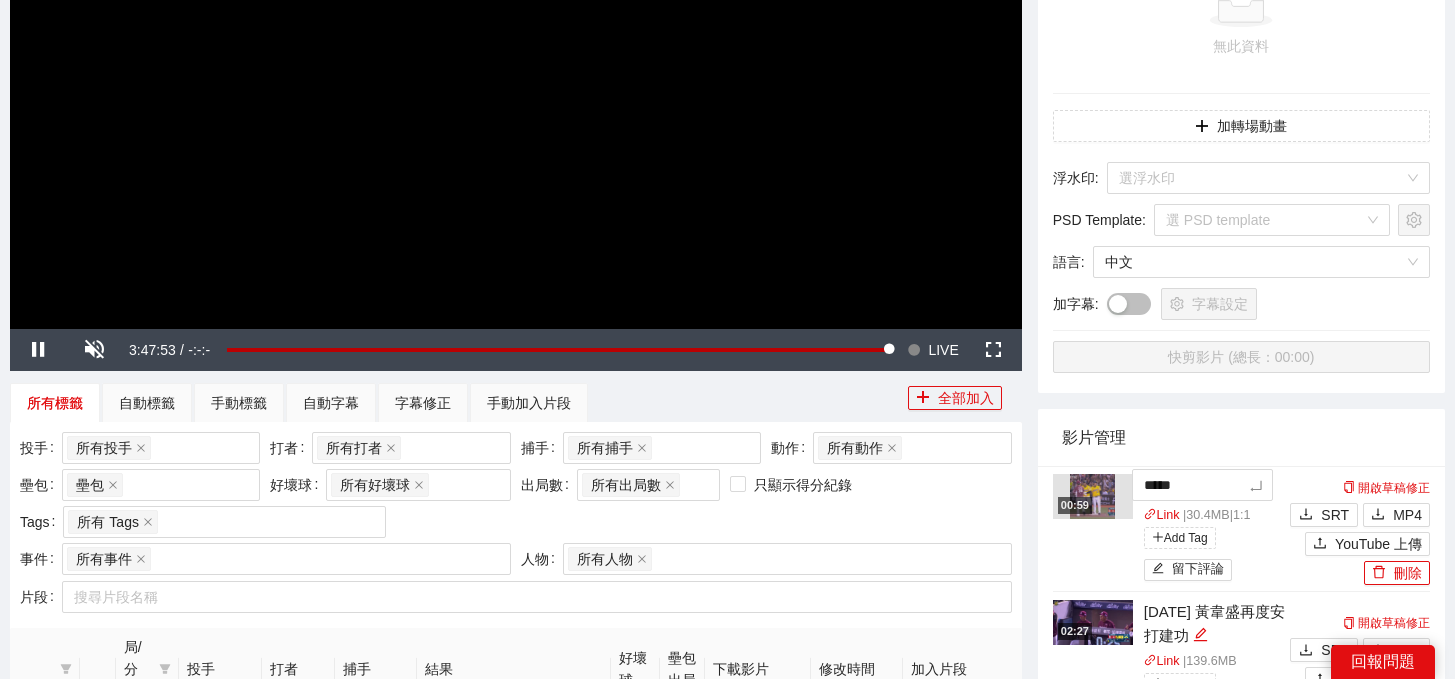 type on "*****" 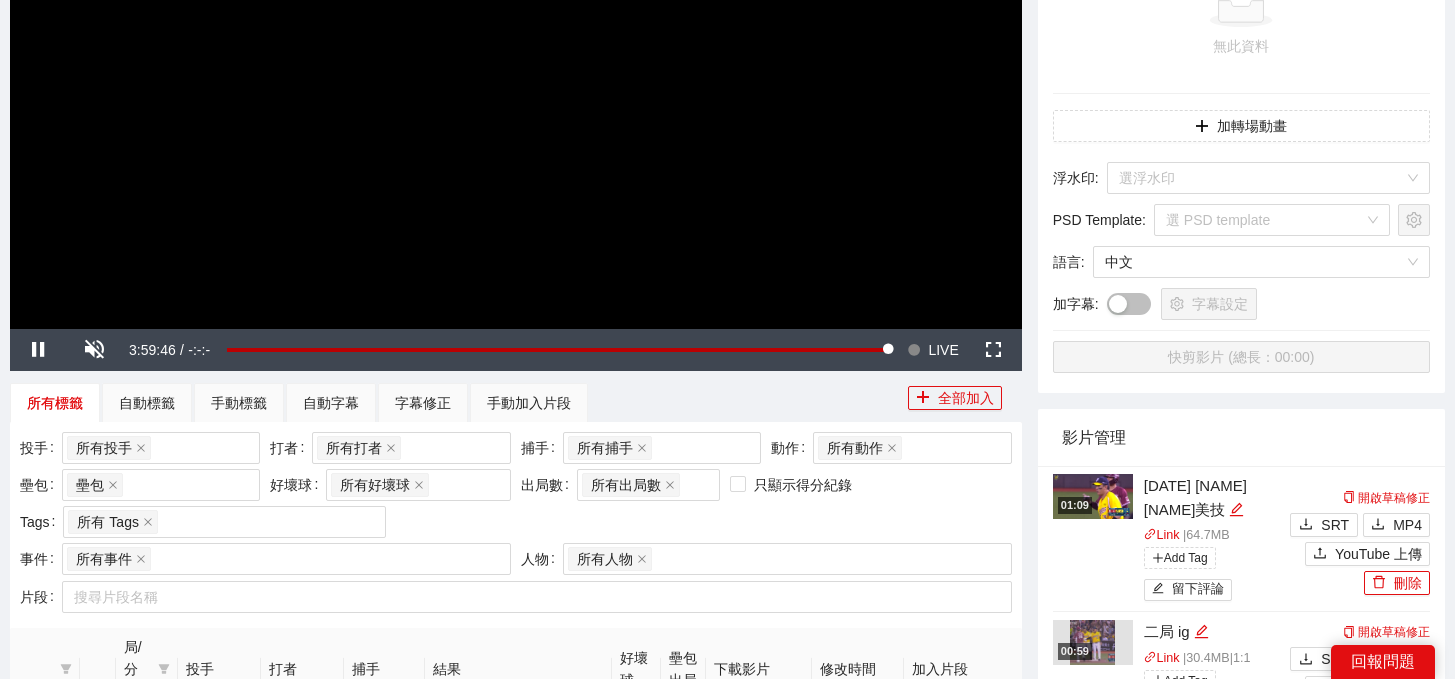 scroll, scrollTop: 395, scrollLeft: 0, axis: vertical 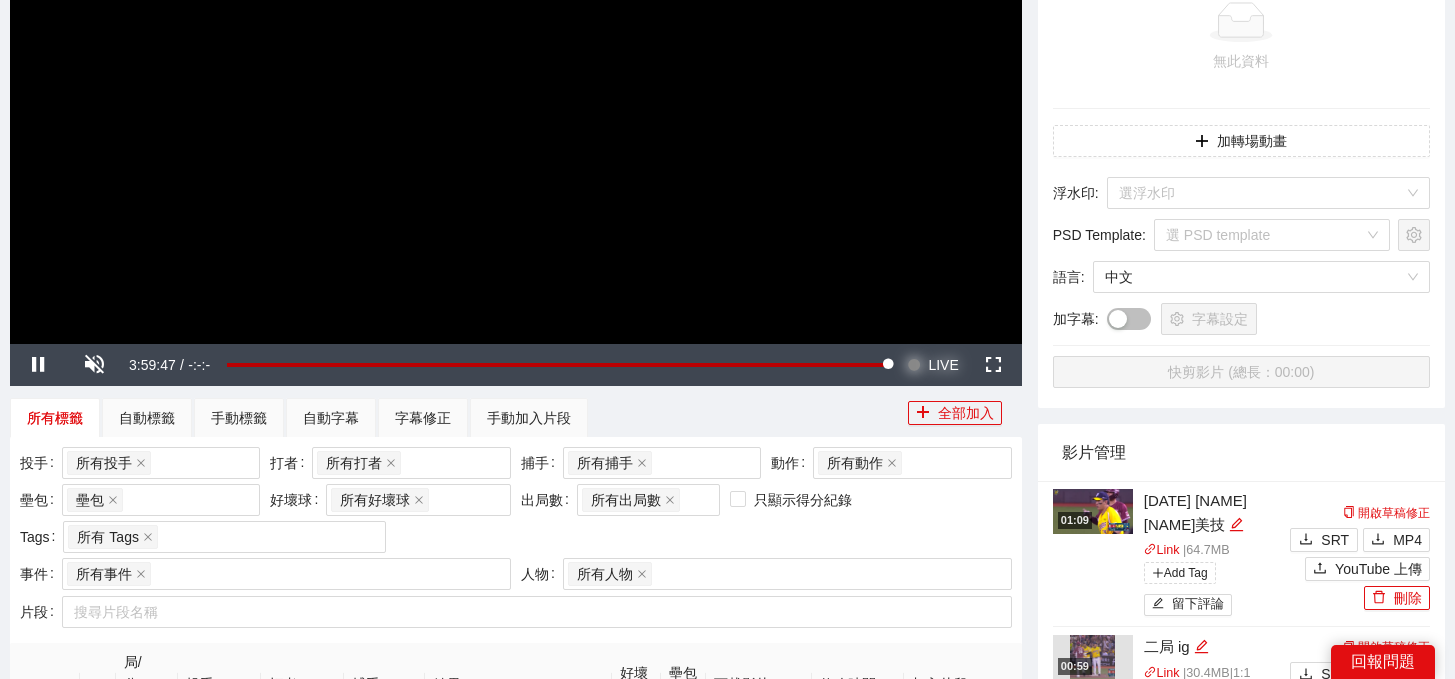 click on "Seek to live, currently behind live LIVE" at bounding box center (932, 365) 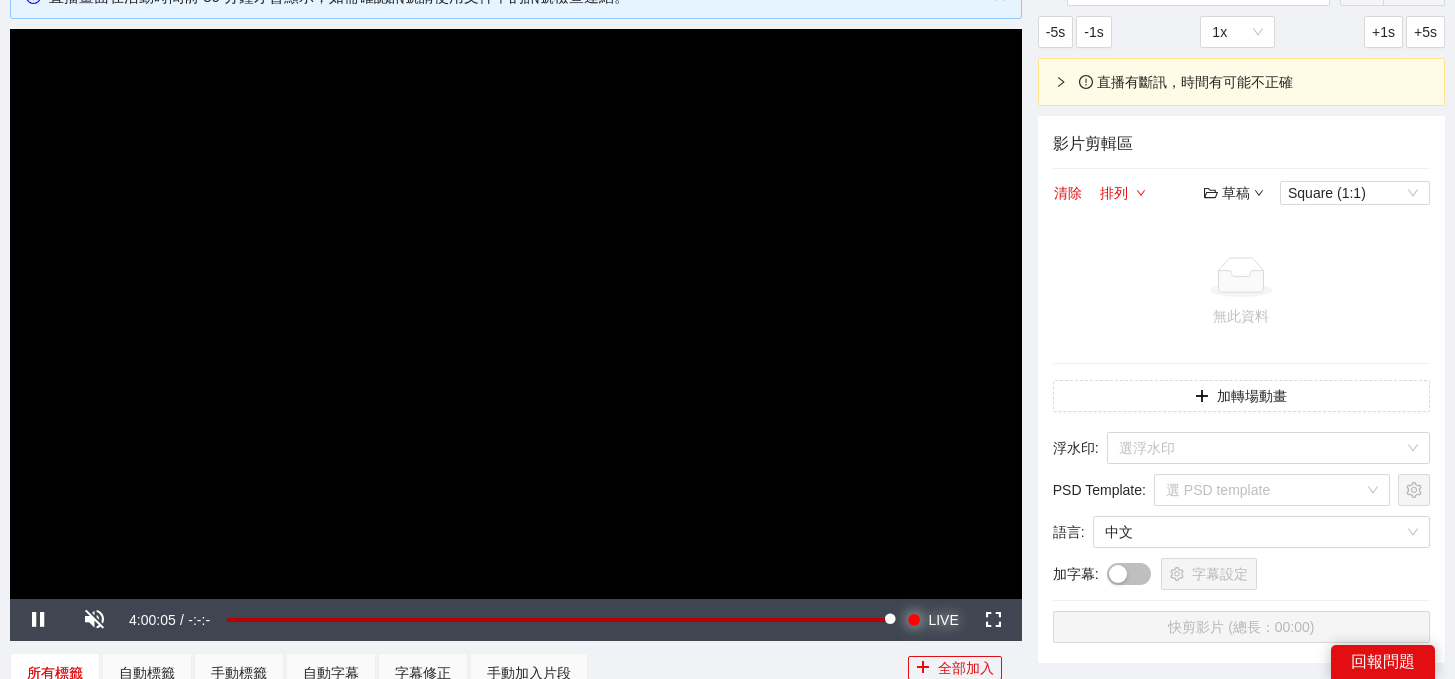 scroll, scrollTop: 843, scrollLeft: 0, axis: vertical 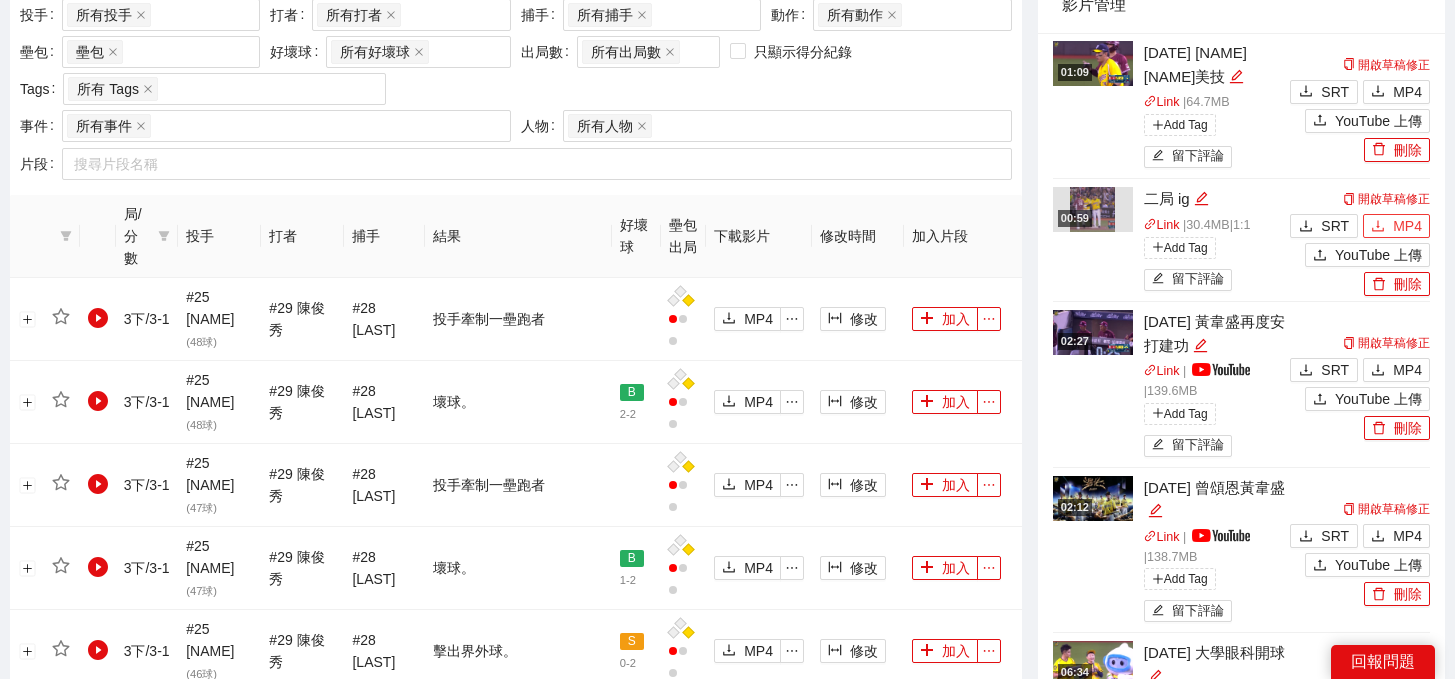 click on "MP4" at bounding box center [1407, 226] 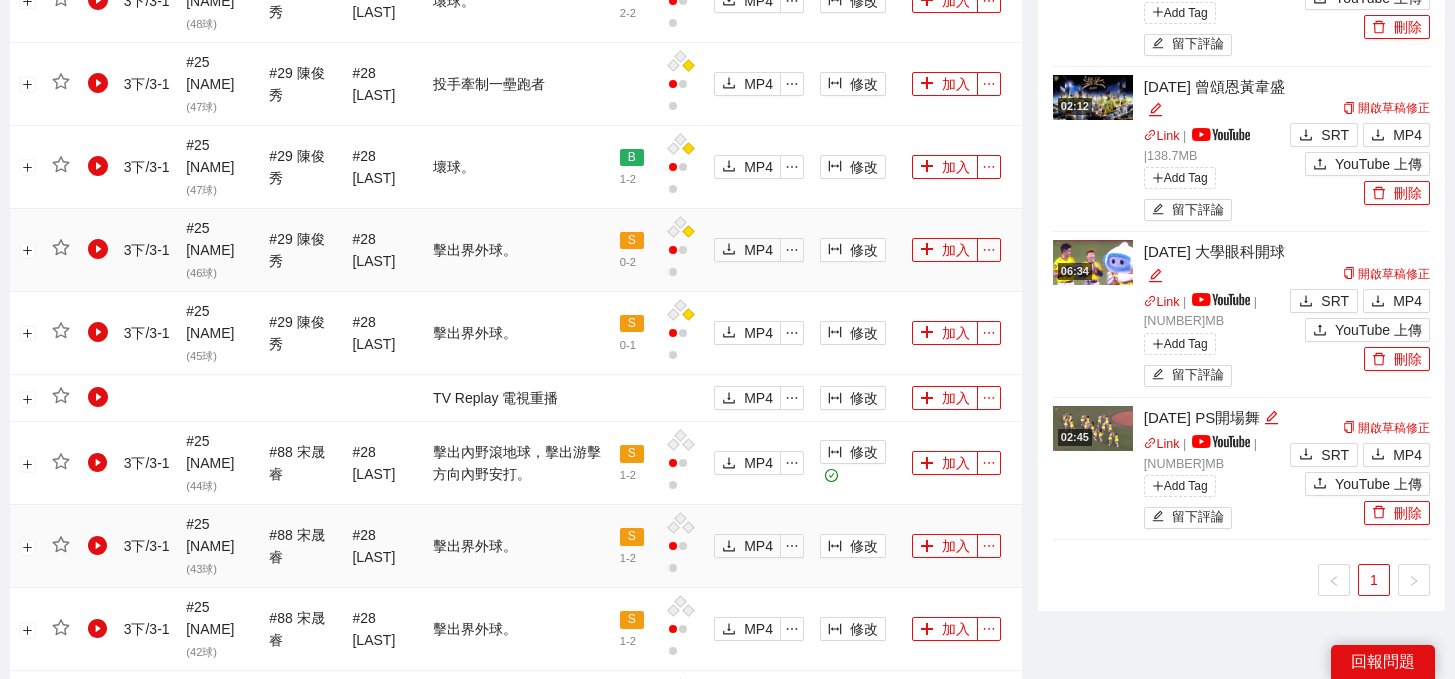 scroll, scrollTop: 1222, scrollLeft: 0, axis: vertical 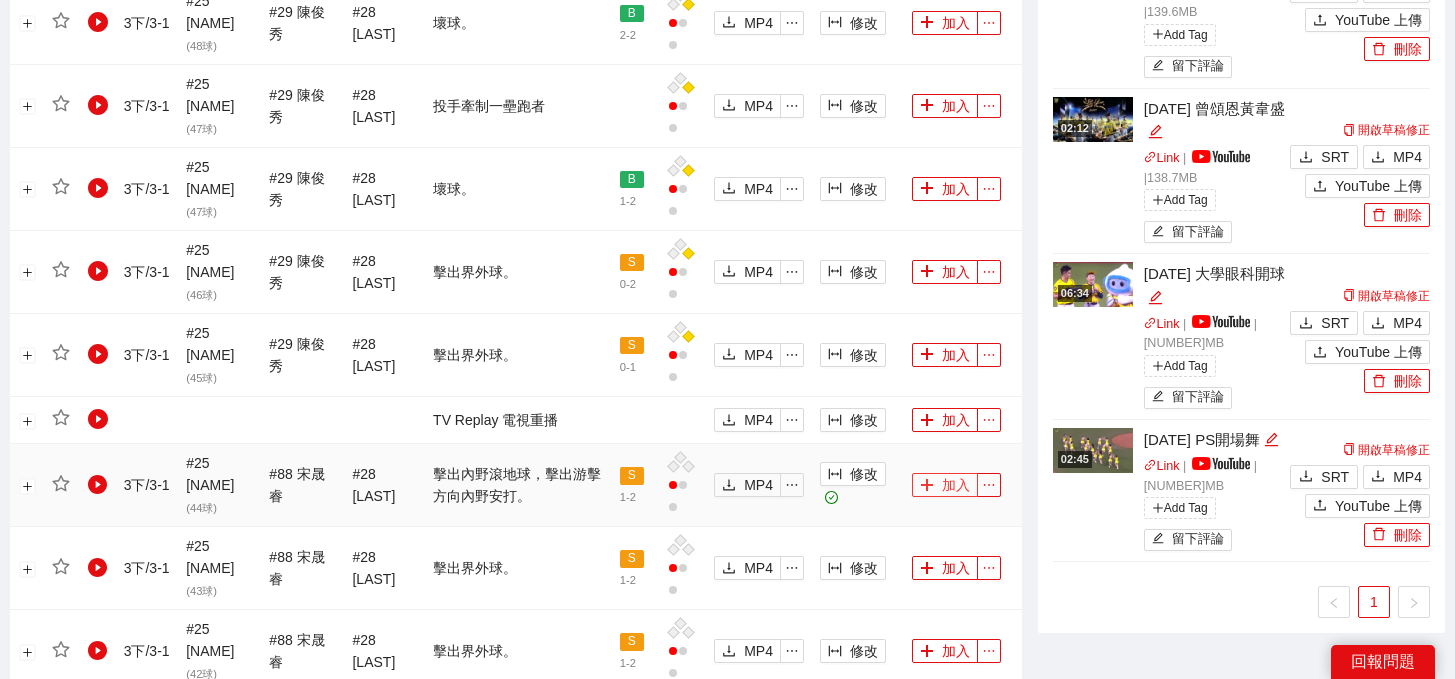 click 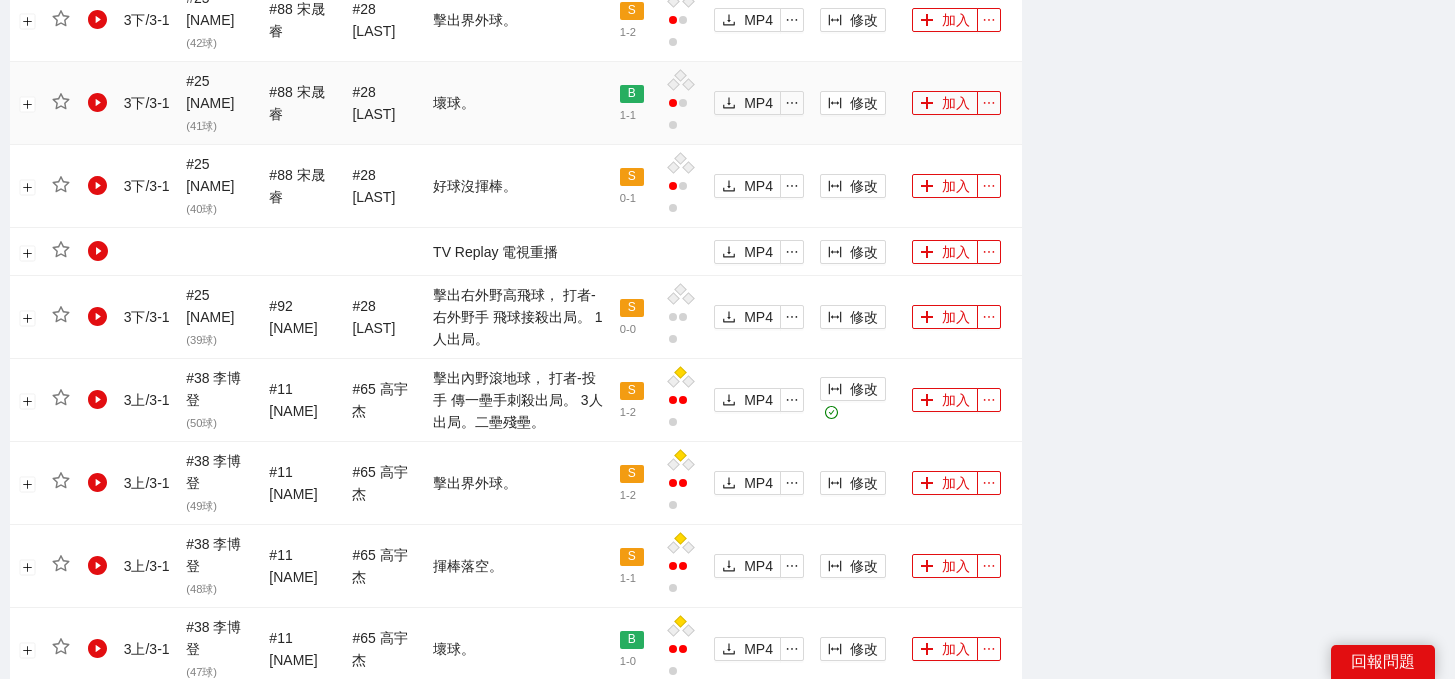 scroll, scrollTop: 2259, scrollLeft: 0, axis: vertical 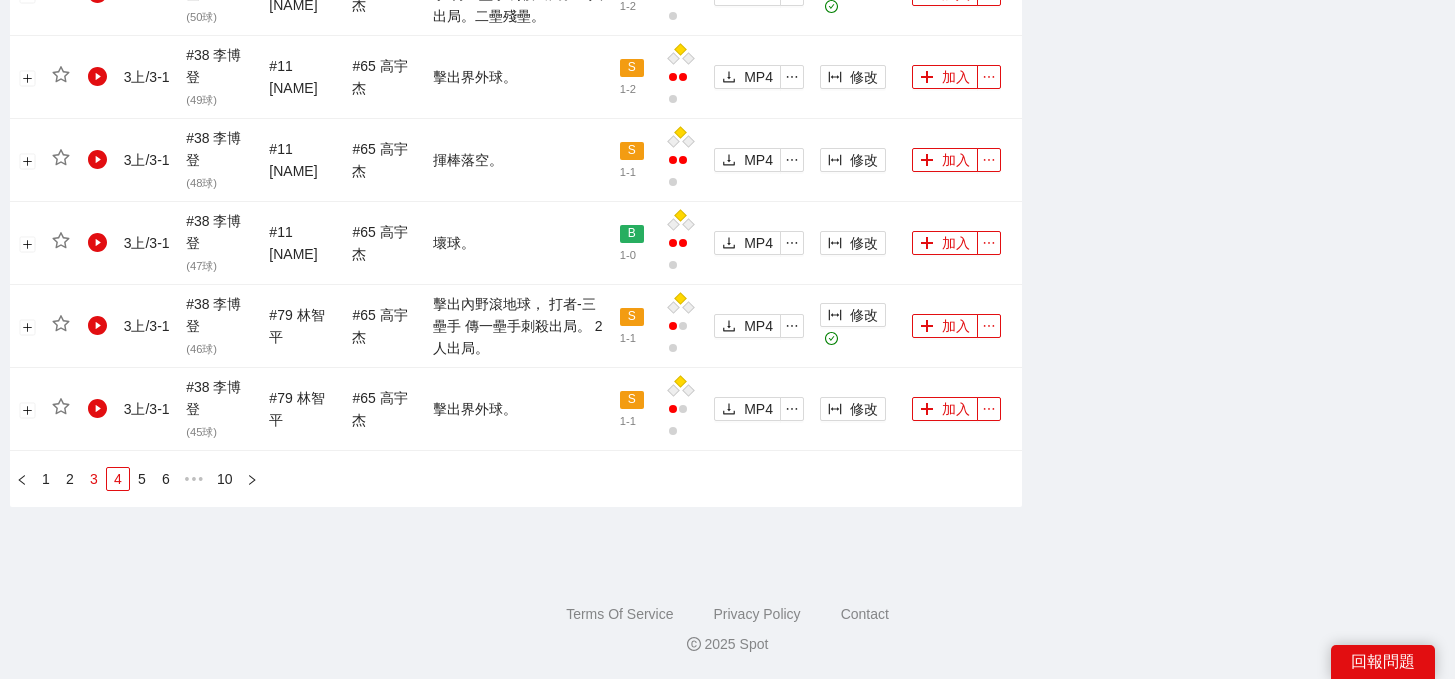 click on "3" at bounding box center (94, 479) 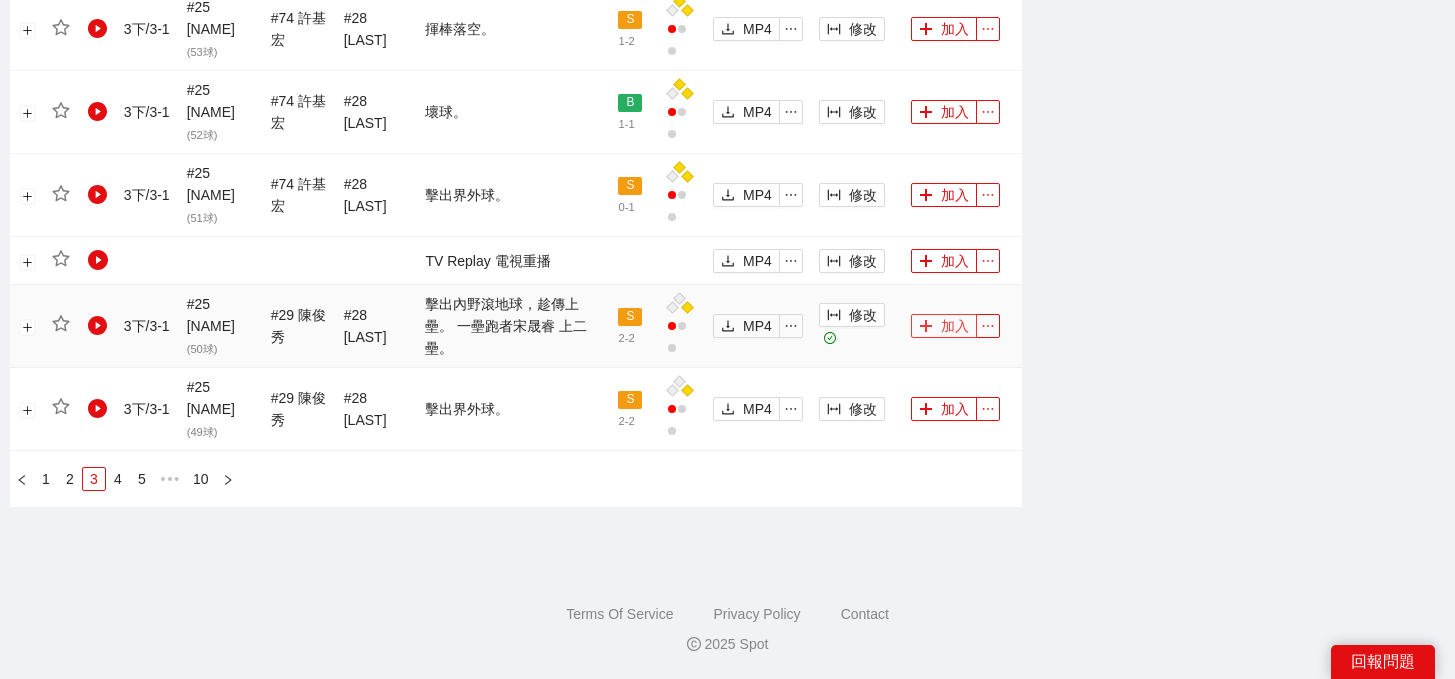 click 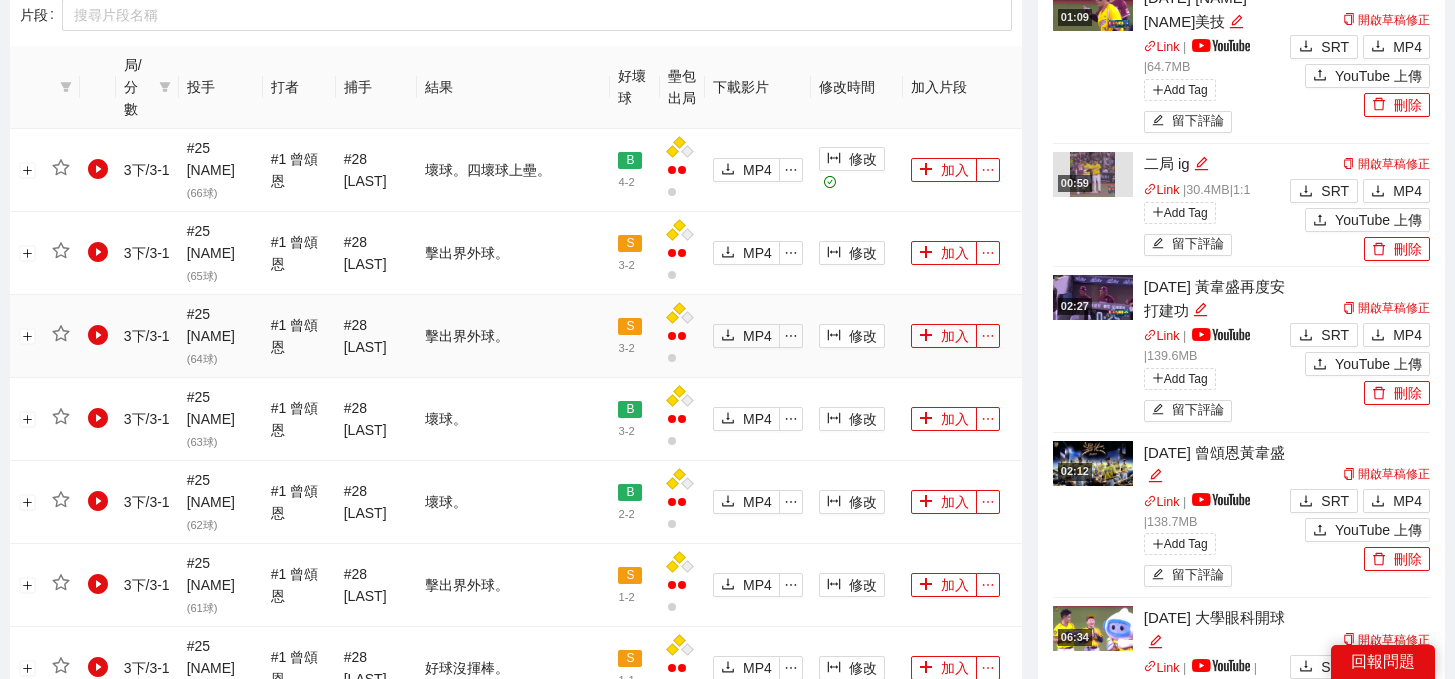 scroll, scrollTop: 863, scrollLeft: 0, axis: vertical 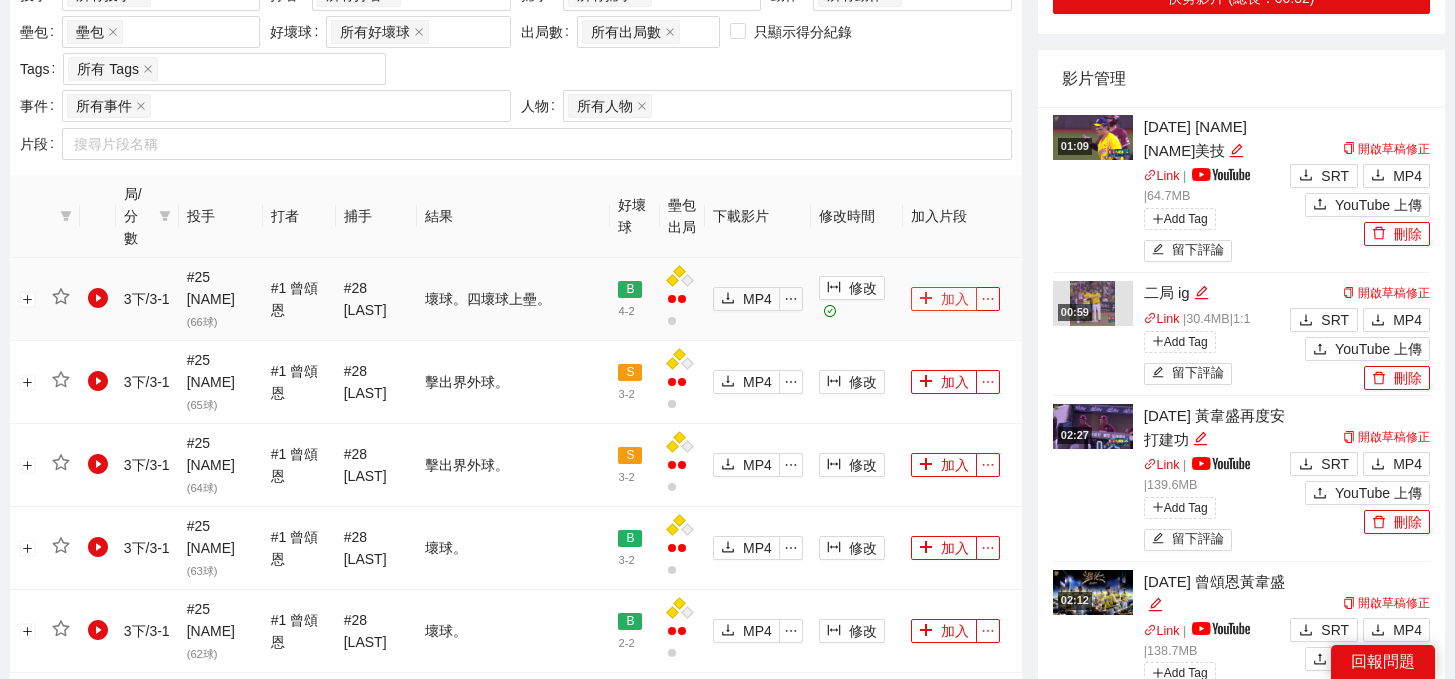click on "加入" at bounding box center (944, 299) 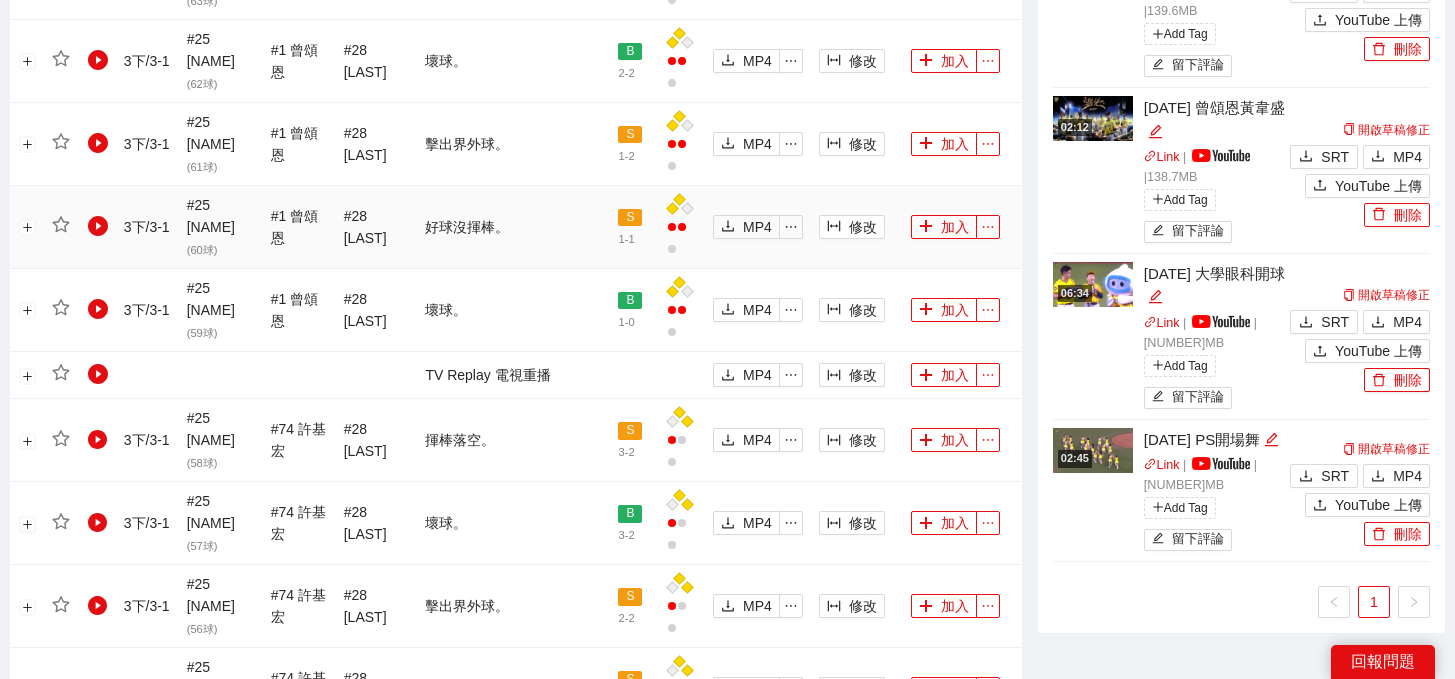 scroll, scrollTop: 2259, scrollLeft: 0, axis: vertical 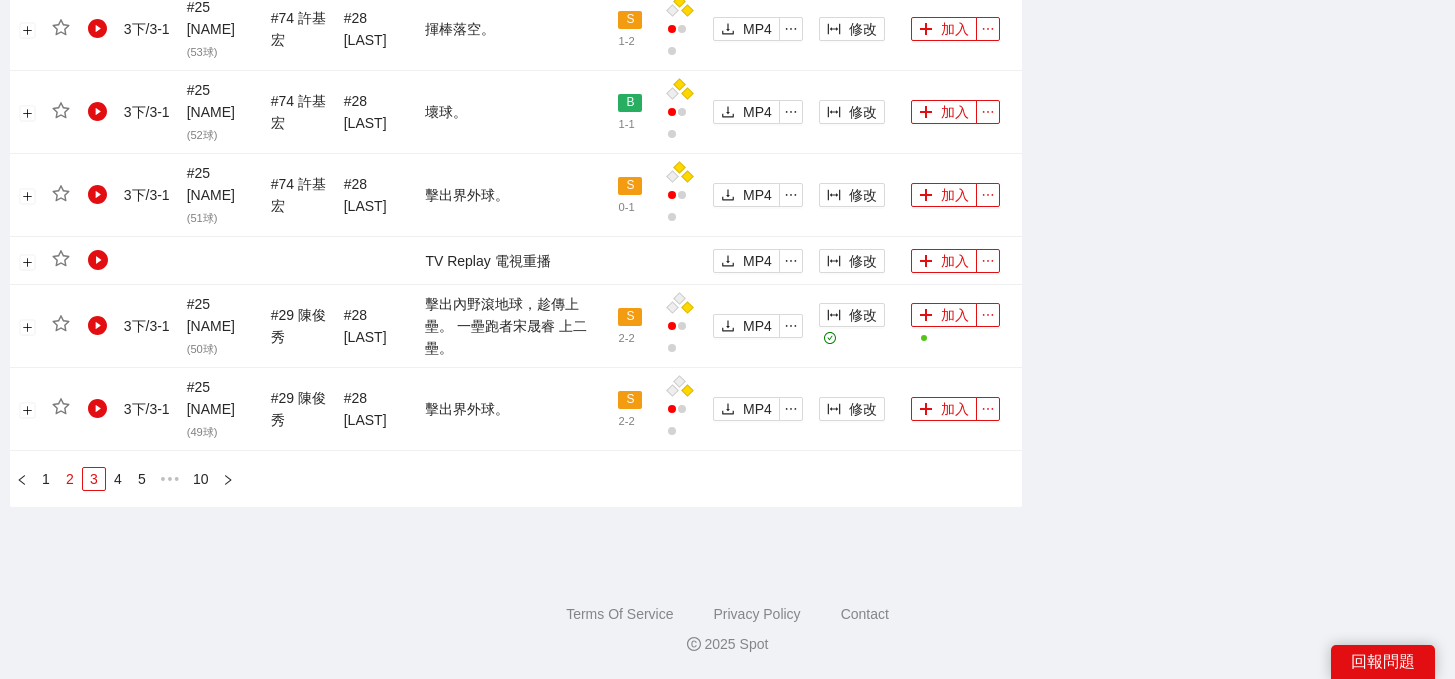 click on "2" at bounding box center [70, 479] 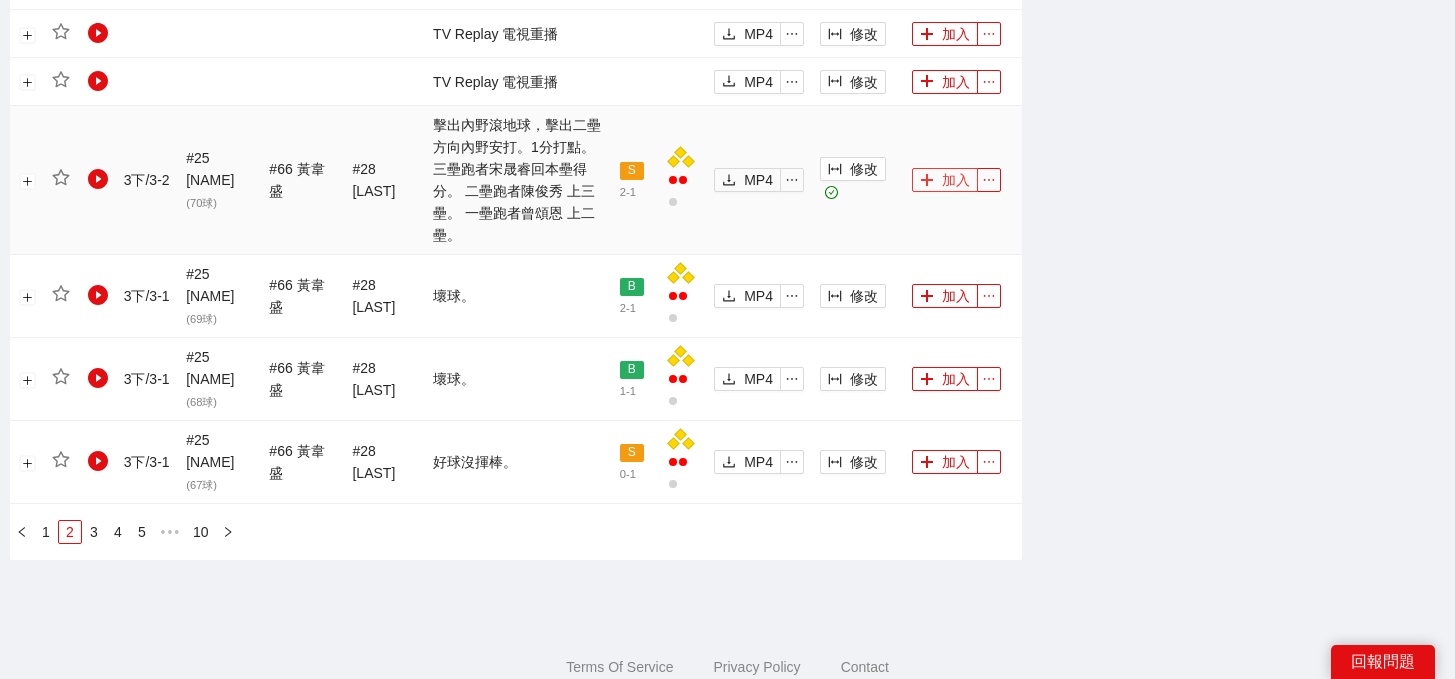 click 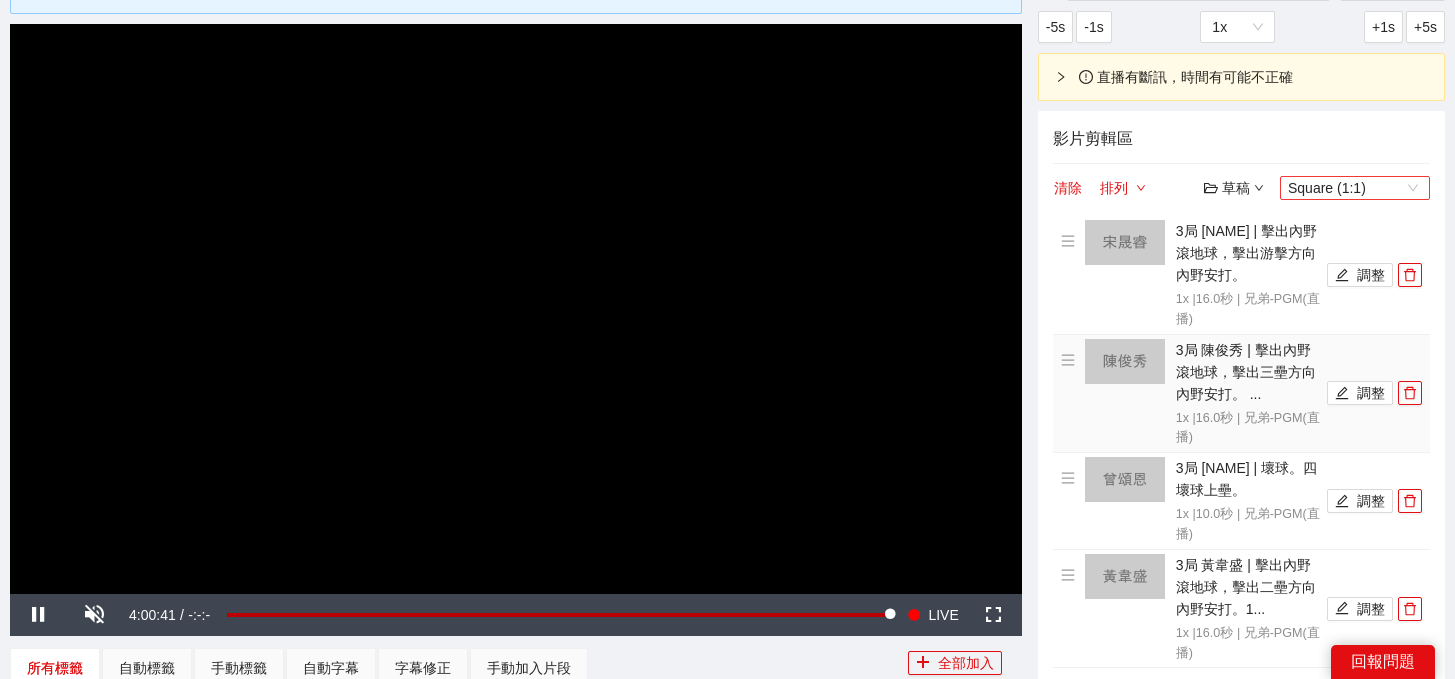 scroll, scrollTop: 153, scrollLeft: 0, axis: vertical 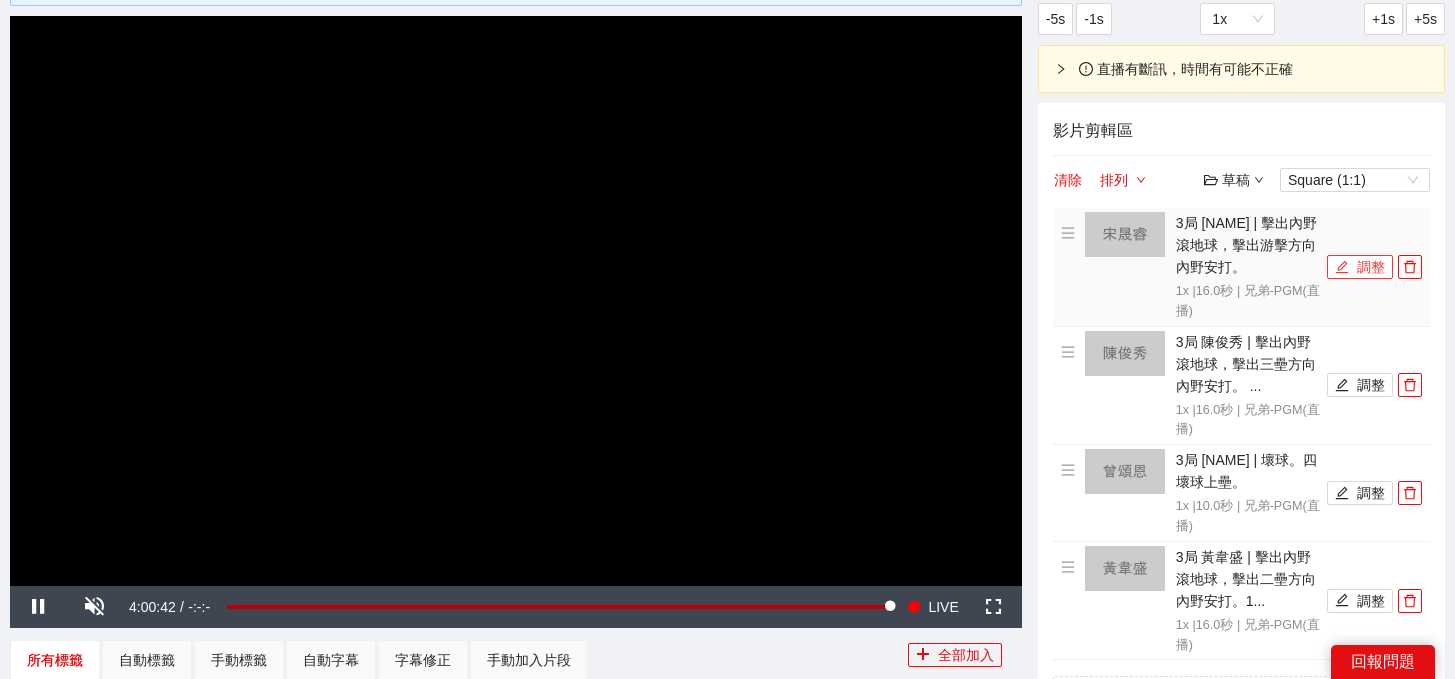 click on "調整" at bounding box center (1360, 267) 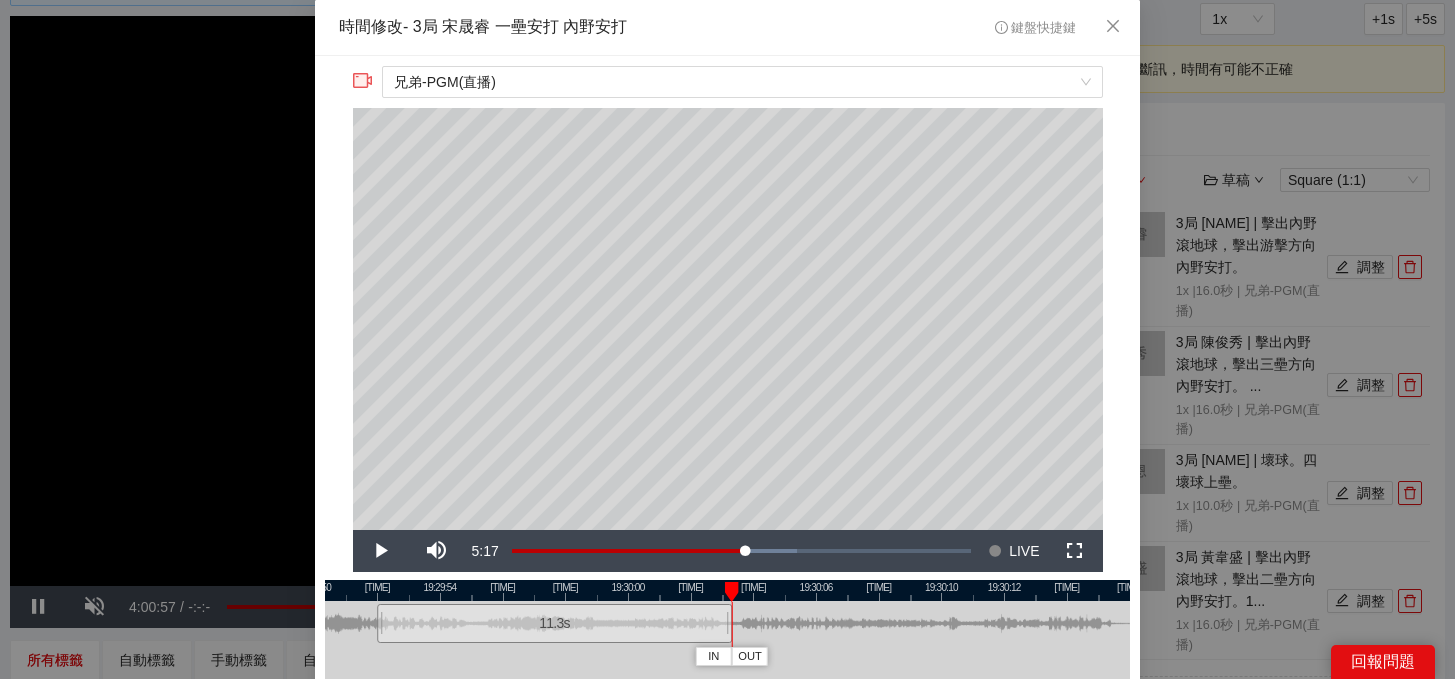 drag, startPoint x: 873, startPoint y: 633, endPoint x: 726, endPoint y: 631, distance: 147.01361 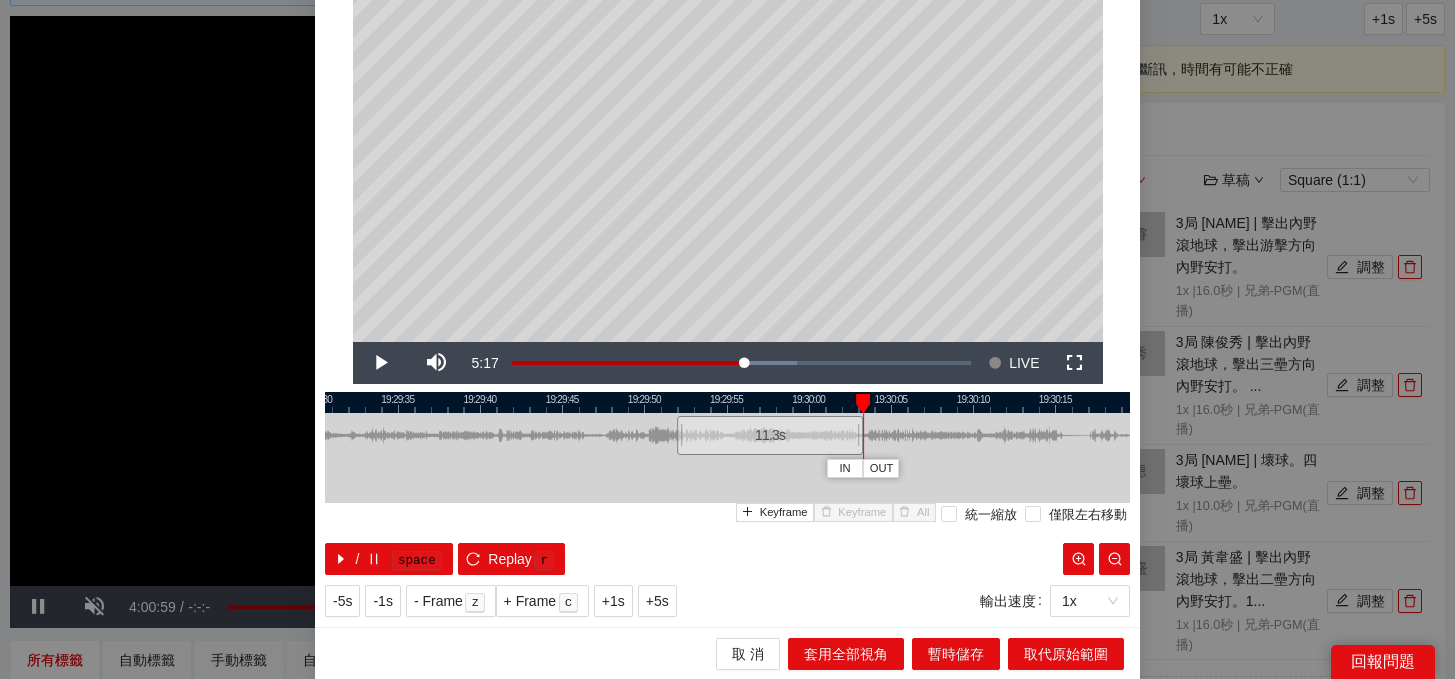 scroll, scrollTop: 187, scrollLeft: 0, axis: vertical 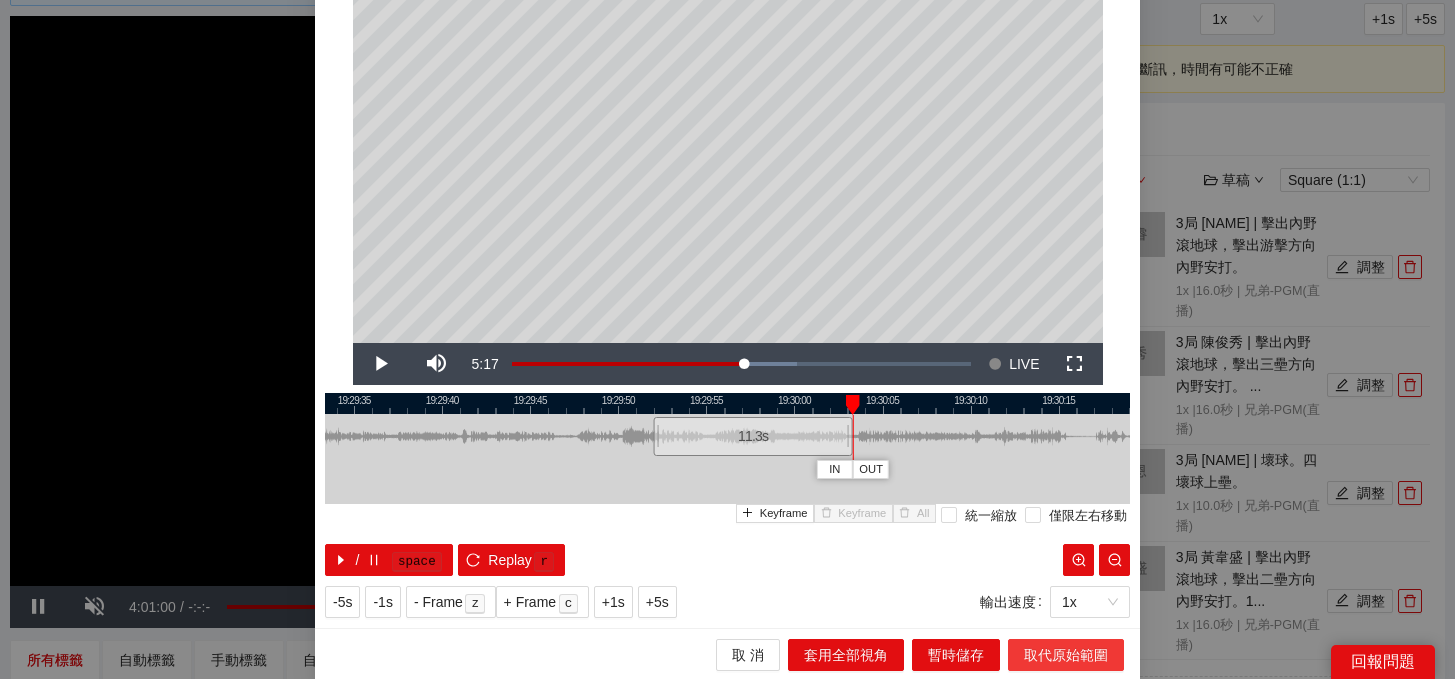 click on "取代原始範圍" at bounding box center (1066, 655) 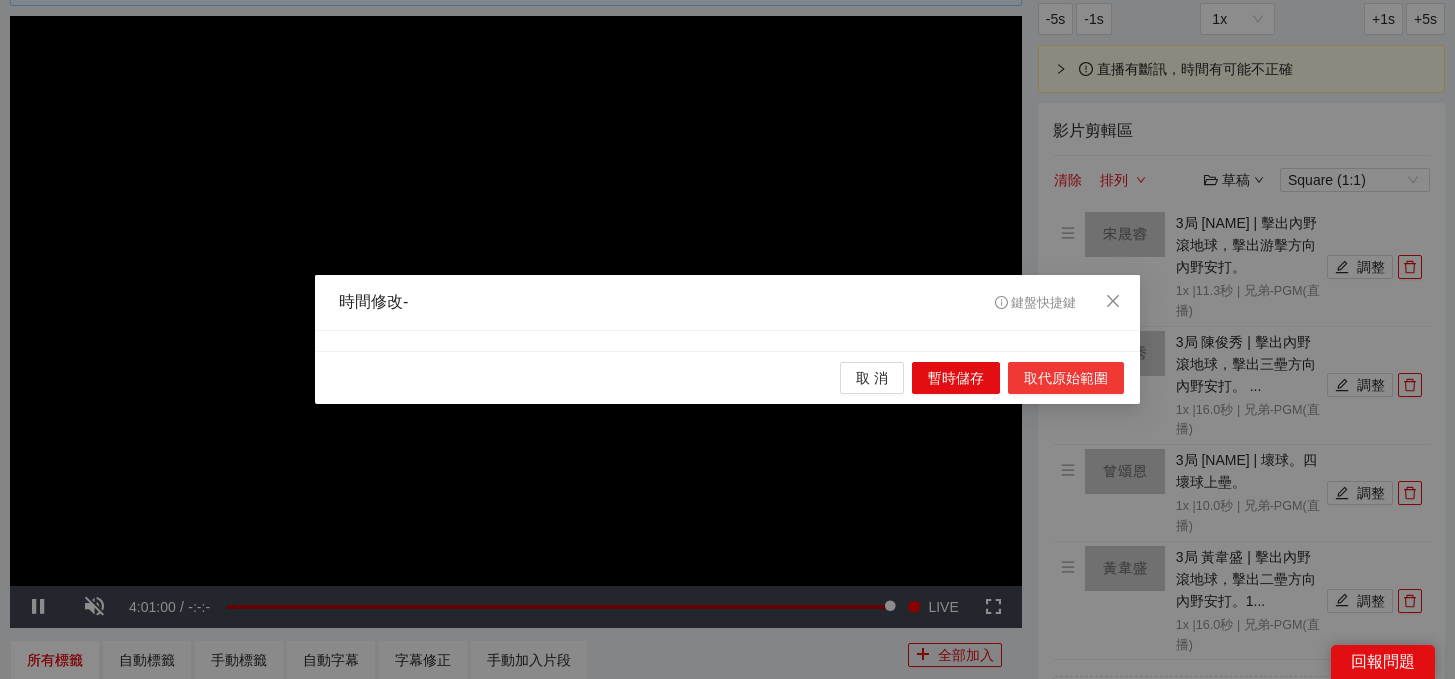 scroll, scrollTop: 0, scrollLeft: 0, axis: both 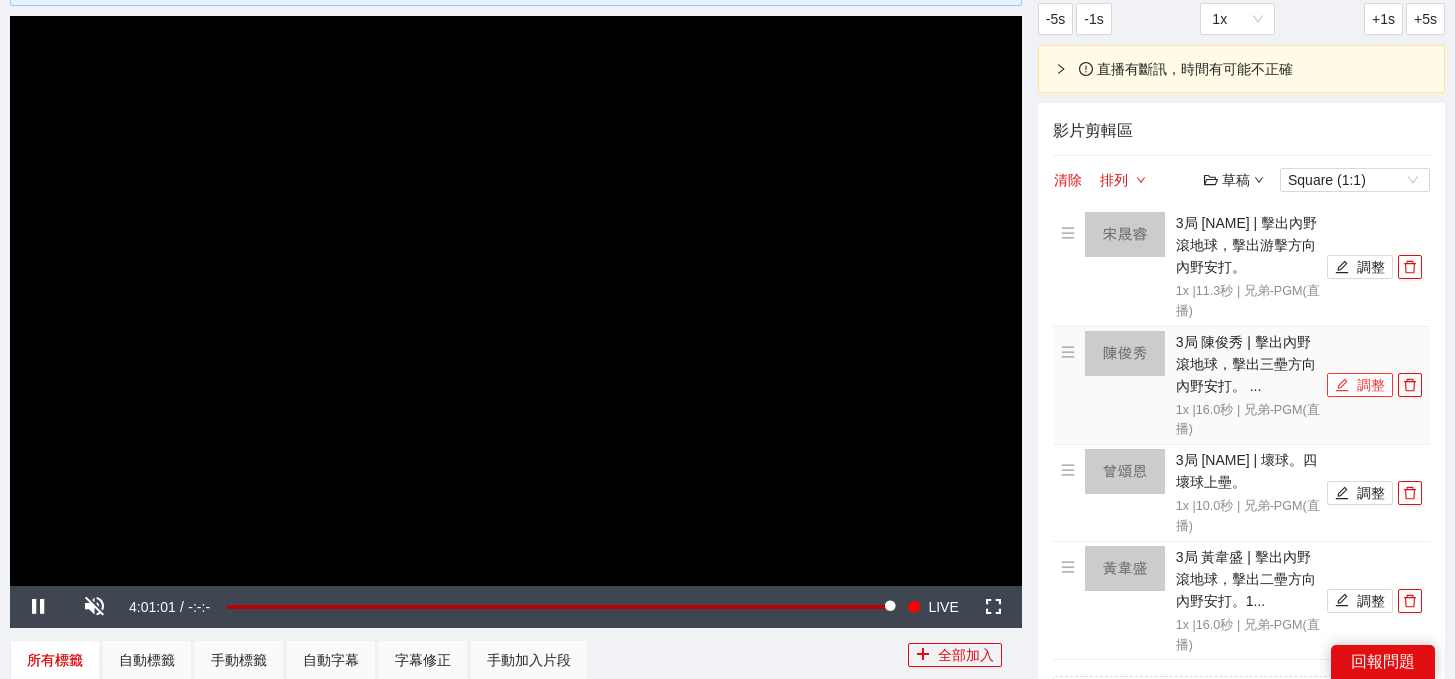 click on "調整" at bounding box center [1360, 385] 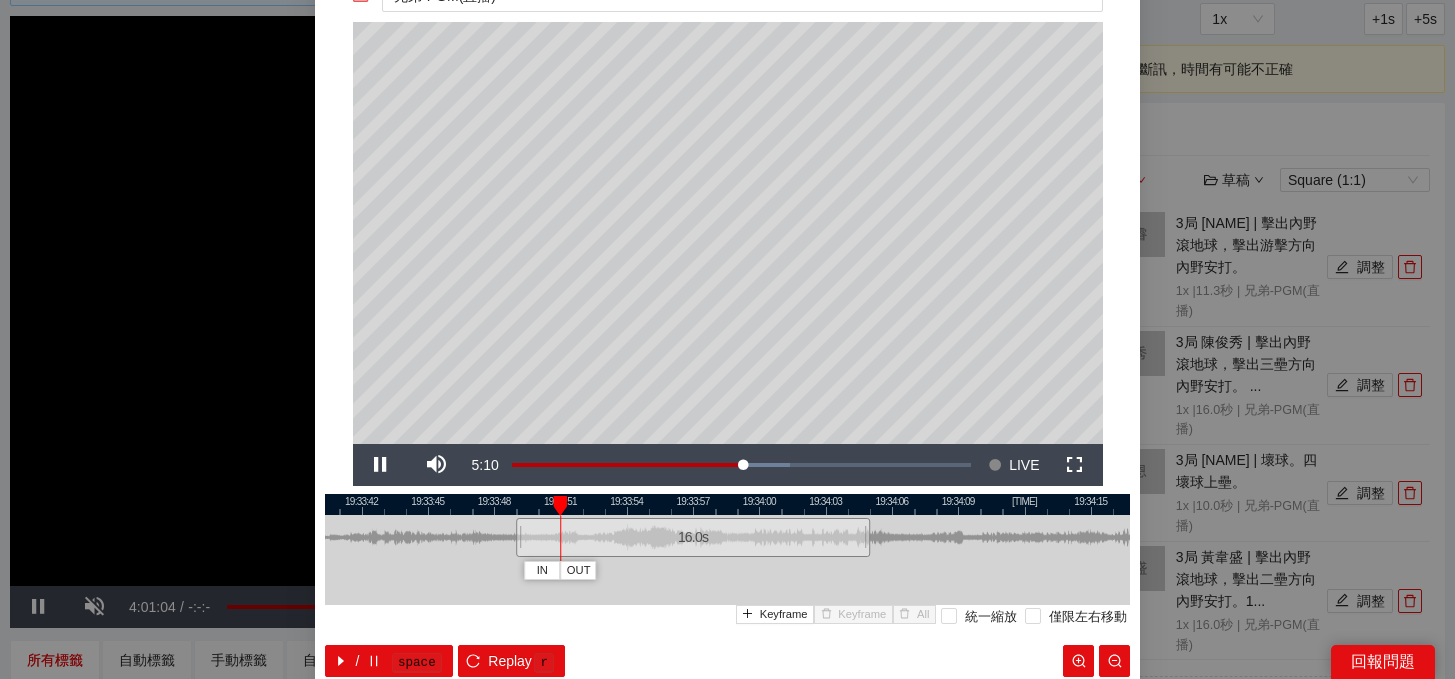 scroll, scrollTop: 46, scrollLeft: 0, axis: vertical 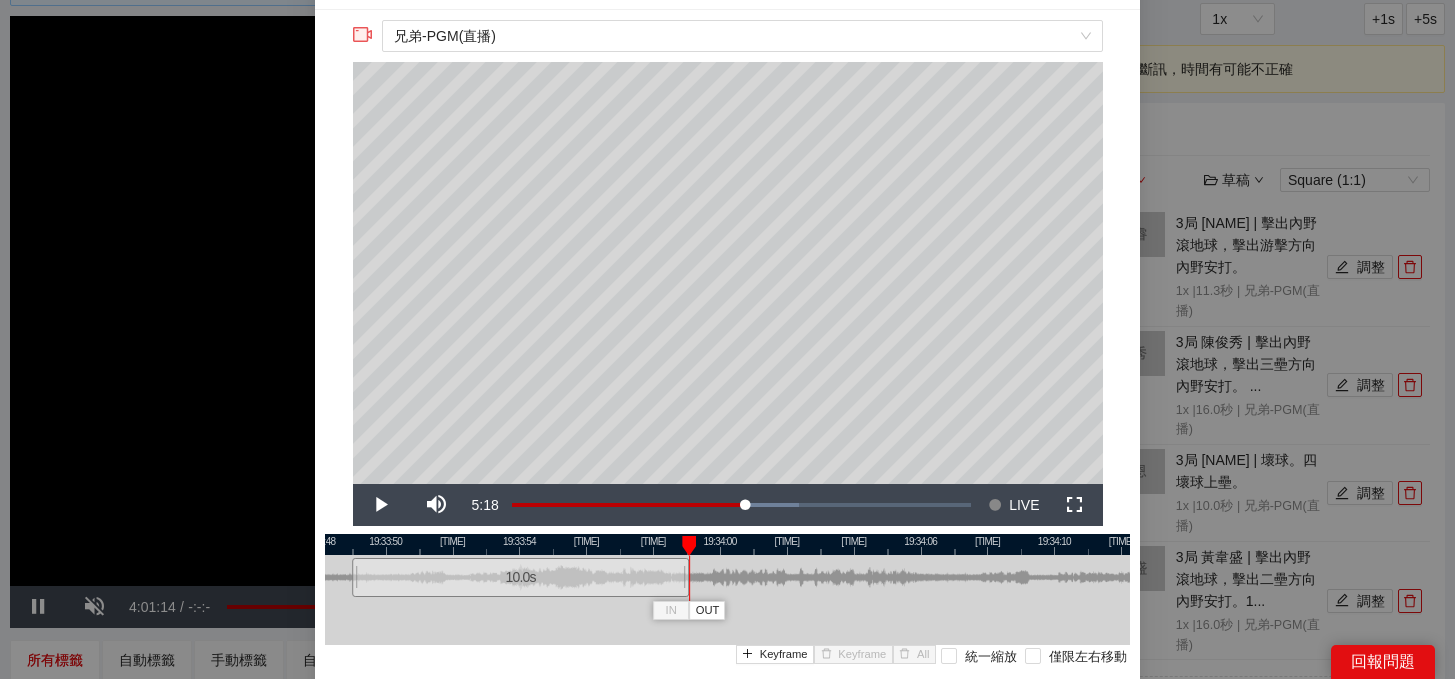 drag, startPoint x: 881, startPoint y: 579, endPoint x: 682, endPoint y: 582, distance: 199.02261 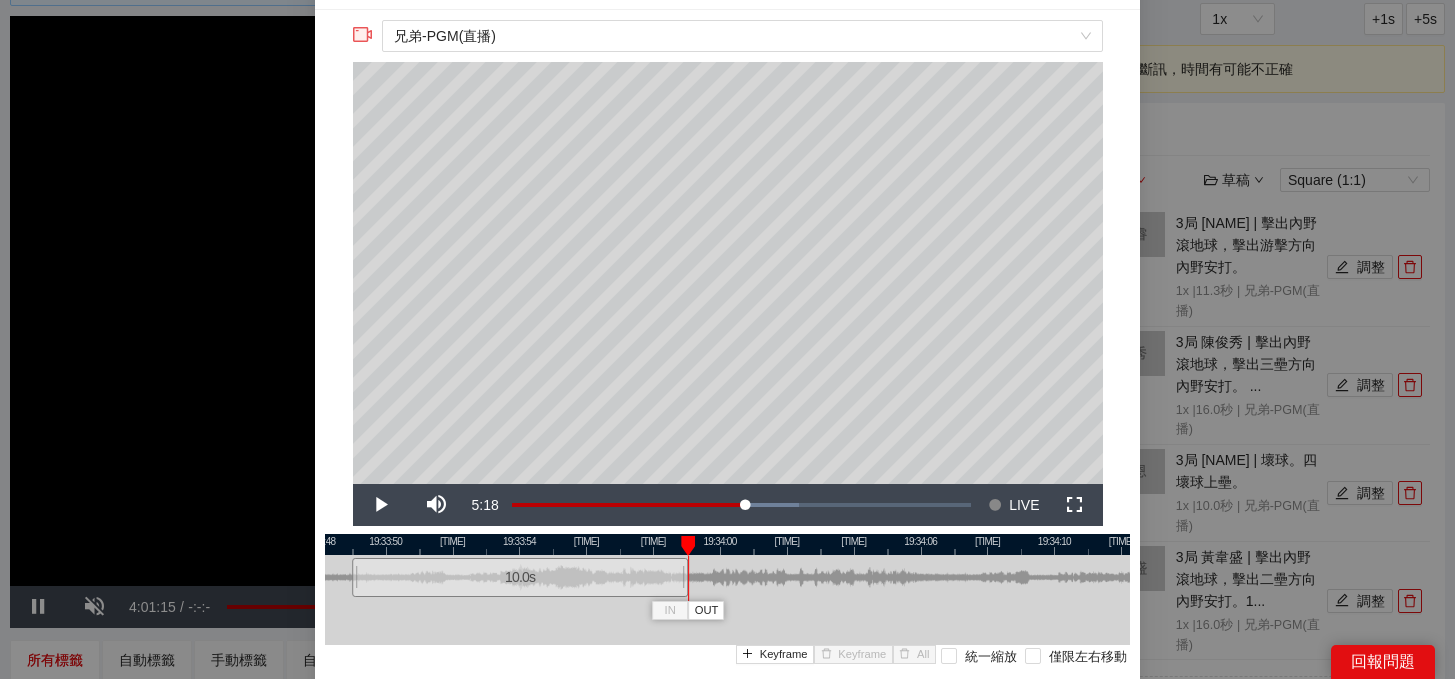 scroll, scrollTop: 188, scrollLeft: 0, axis: vertical 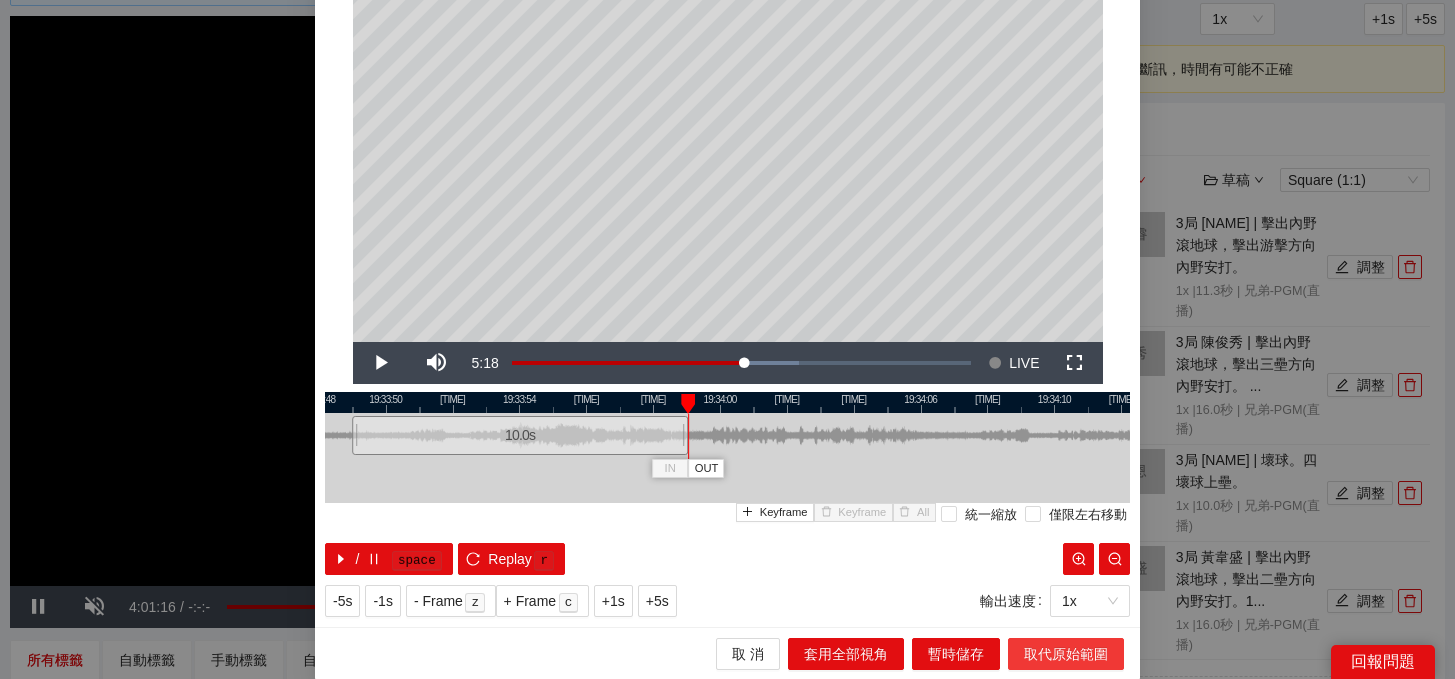click on "取代原始範圍" at bounding box center (1066, 654) 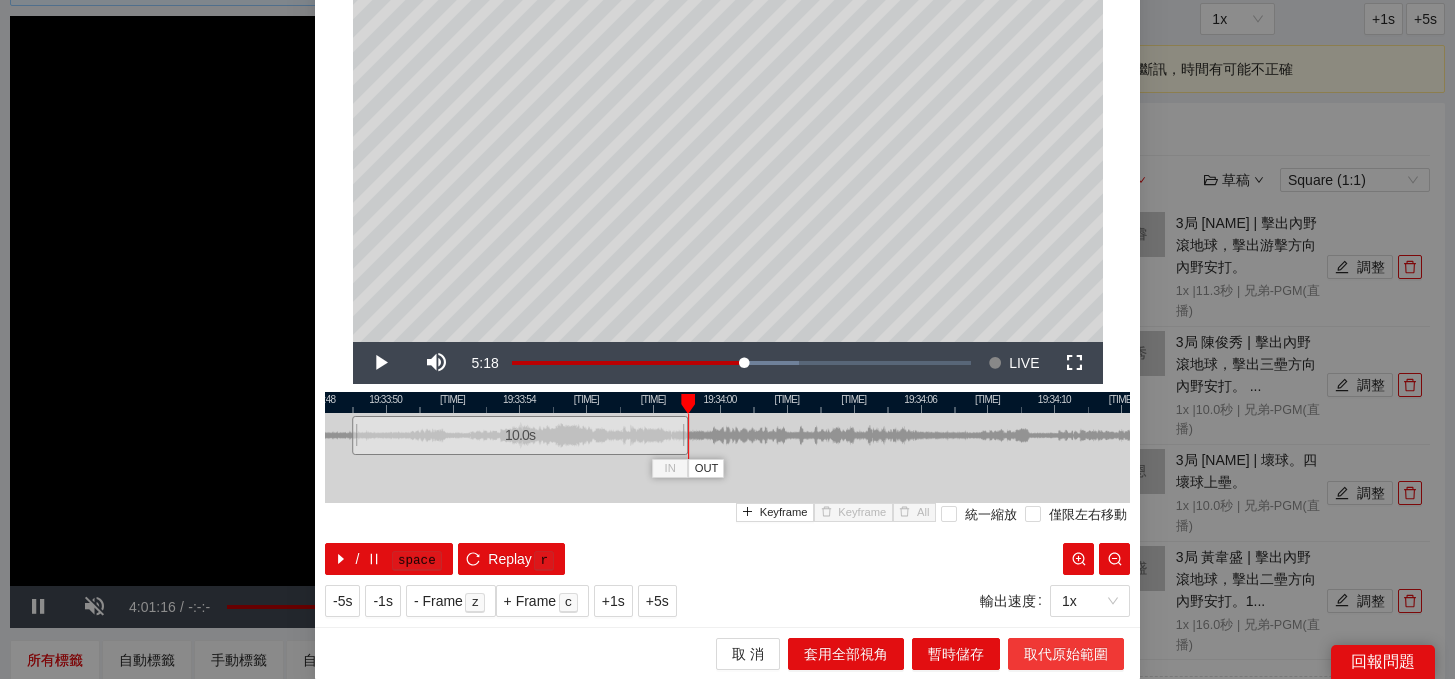 scroll, scrollTop: 0, scrollLeft: 0, axis: both 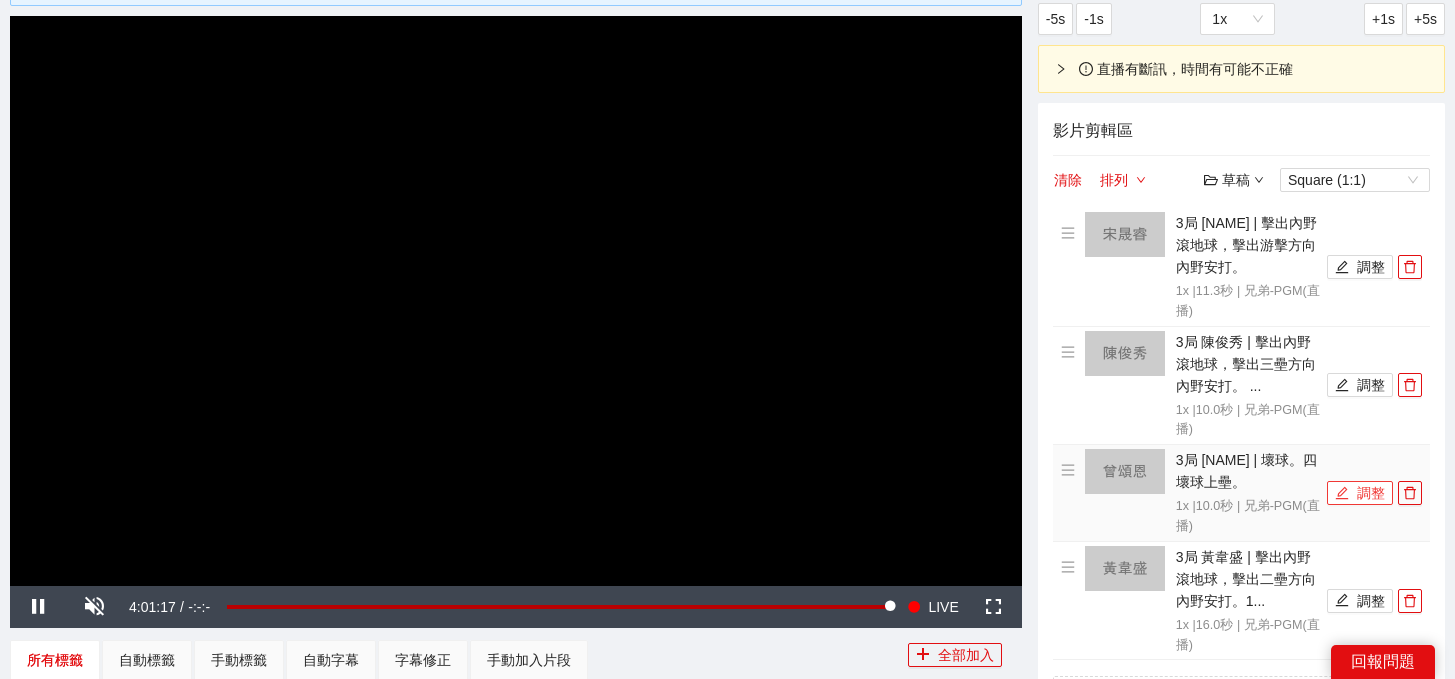 click on "調整" at bounding box center [1360, 493] 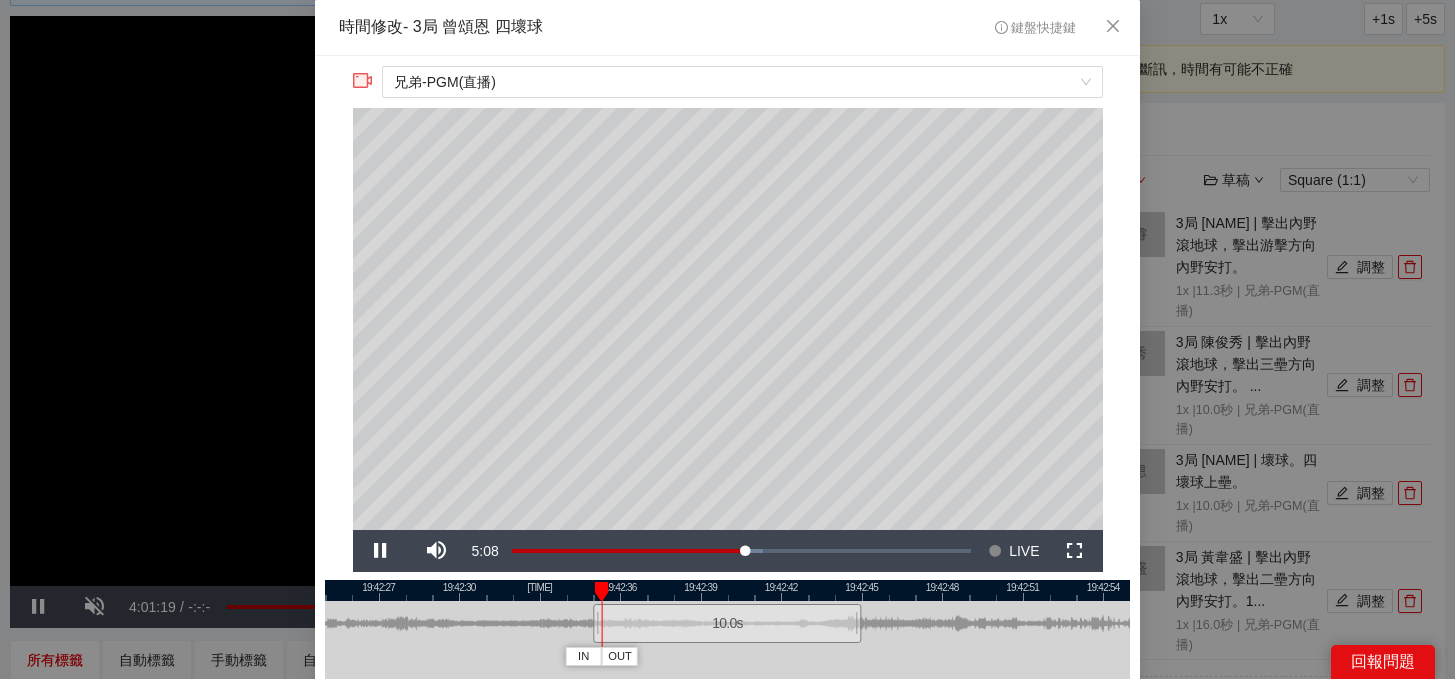 scroll, scrollTop: 89, scrollLeft: 0, axis: vertical 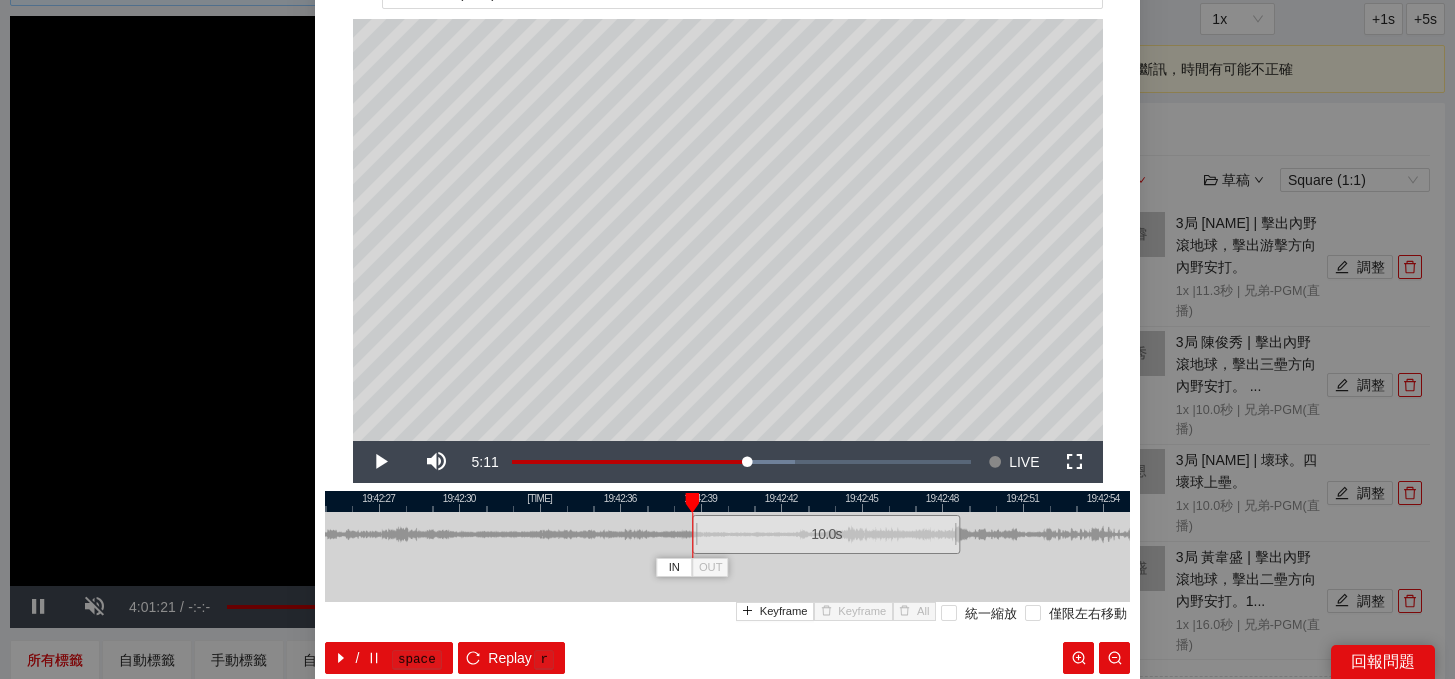 drag, startPoint x: 735, startPoint y: 541, endPoint x: 834, endPoint y: 540, distance: 99.00505 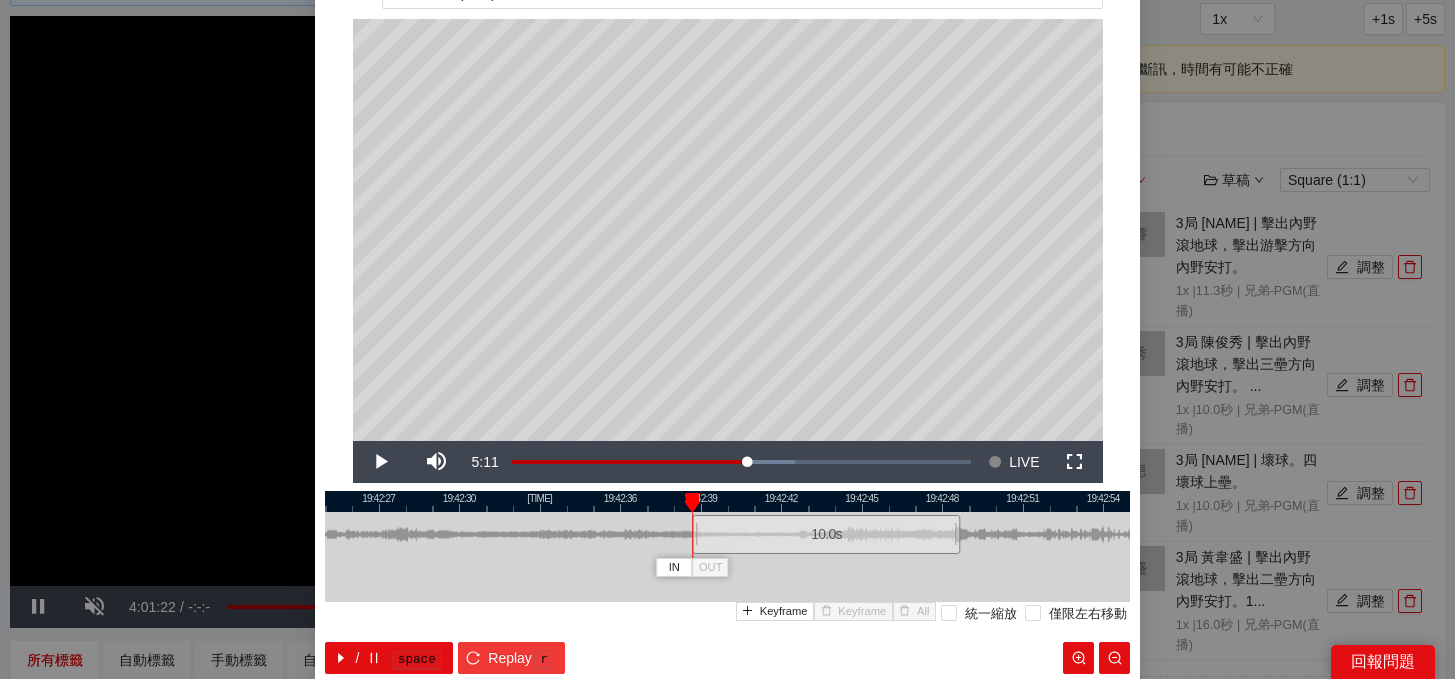 click on "Replay" at bounding box center [510, 658] 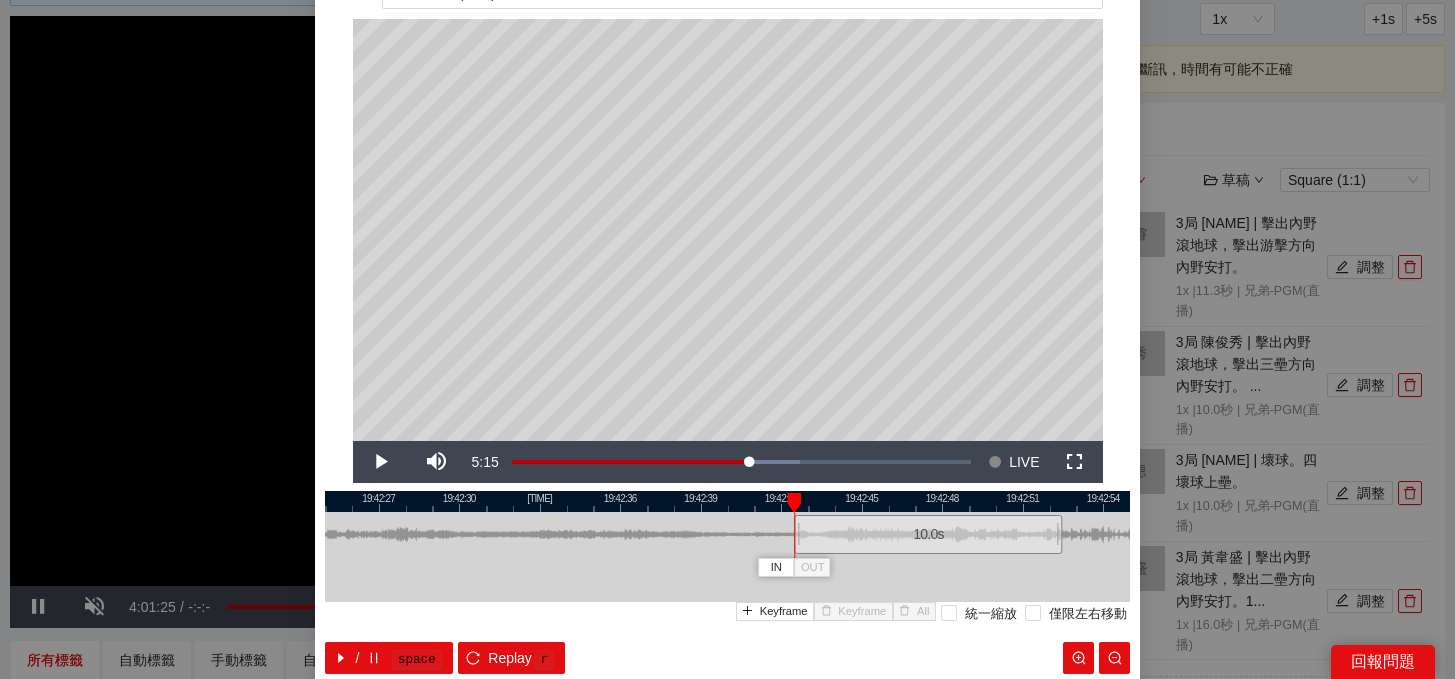 drag, startPoint x: 862, startPoint y: 527, endPoint x: 964, endPoint y: 531, distance: 102.0784 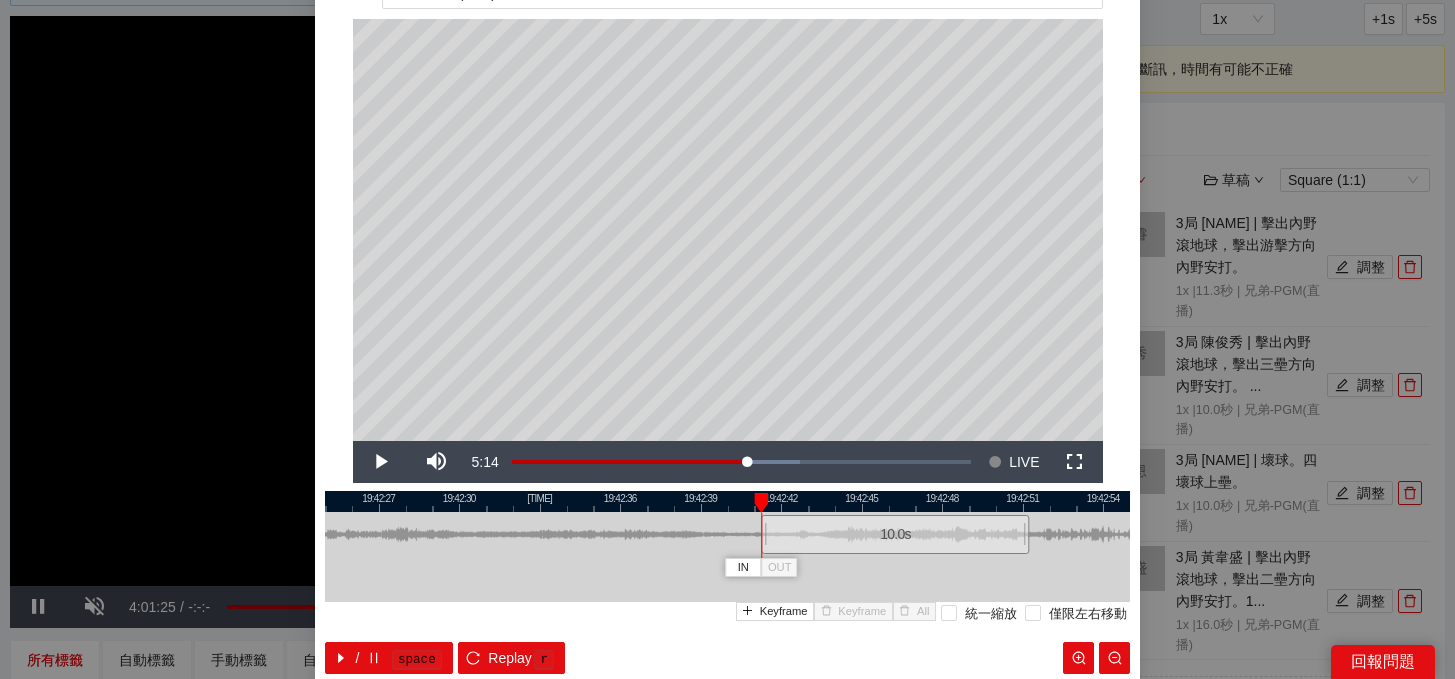 drag, startPoint x: 964, startPoint y: 531, endPoint x: 927, endPoint y: 531, distance: 37 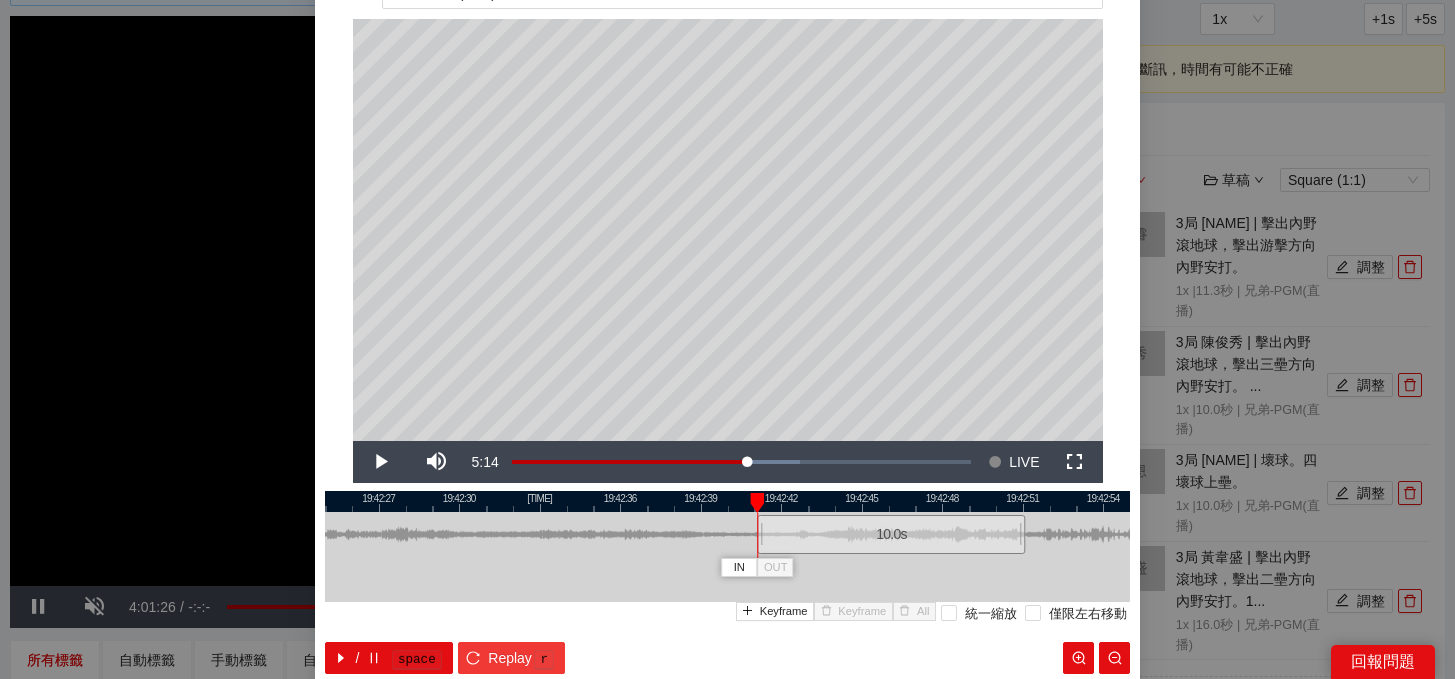 click on "r" at bounding box center [544, 660] 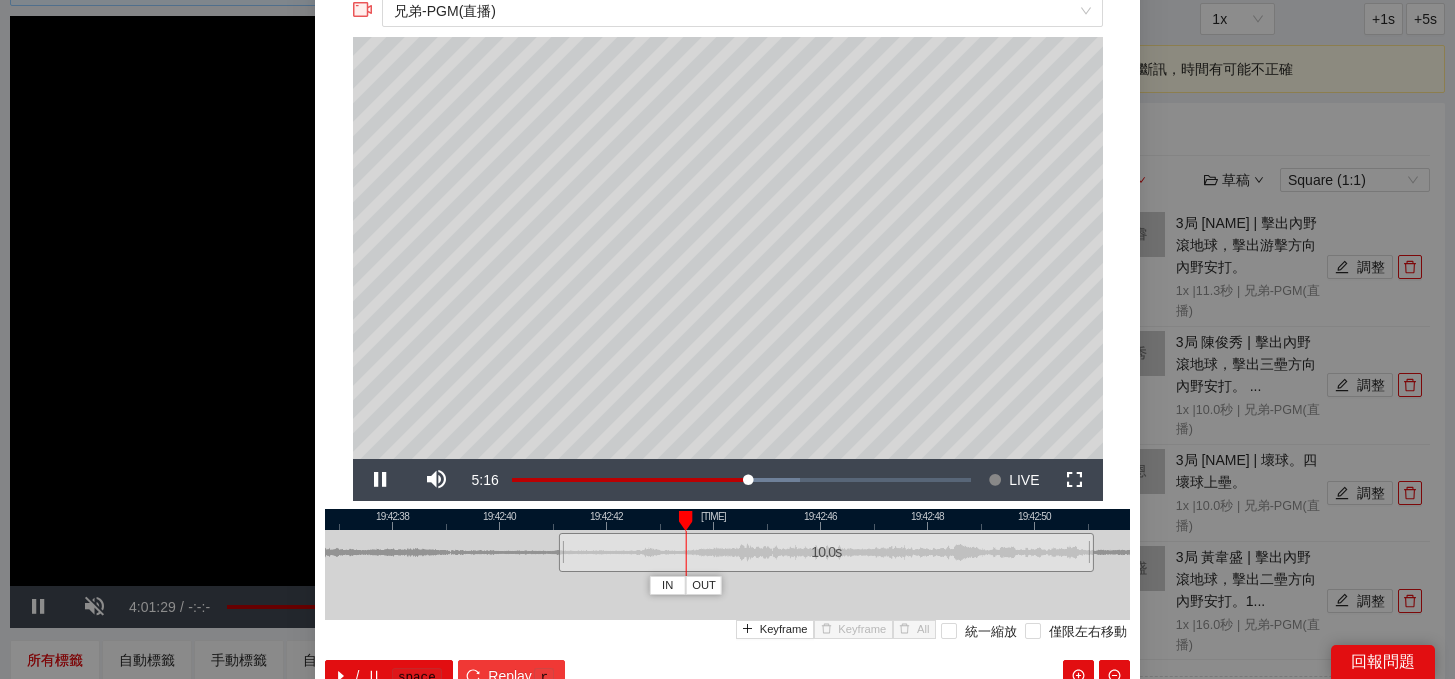 scroll, scrollTop: 69, scrollLeft: 0, axis: vertical 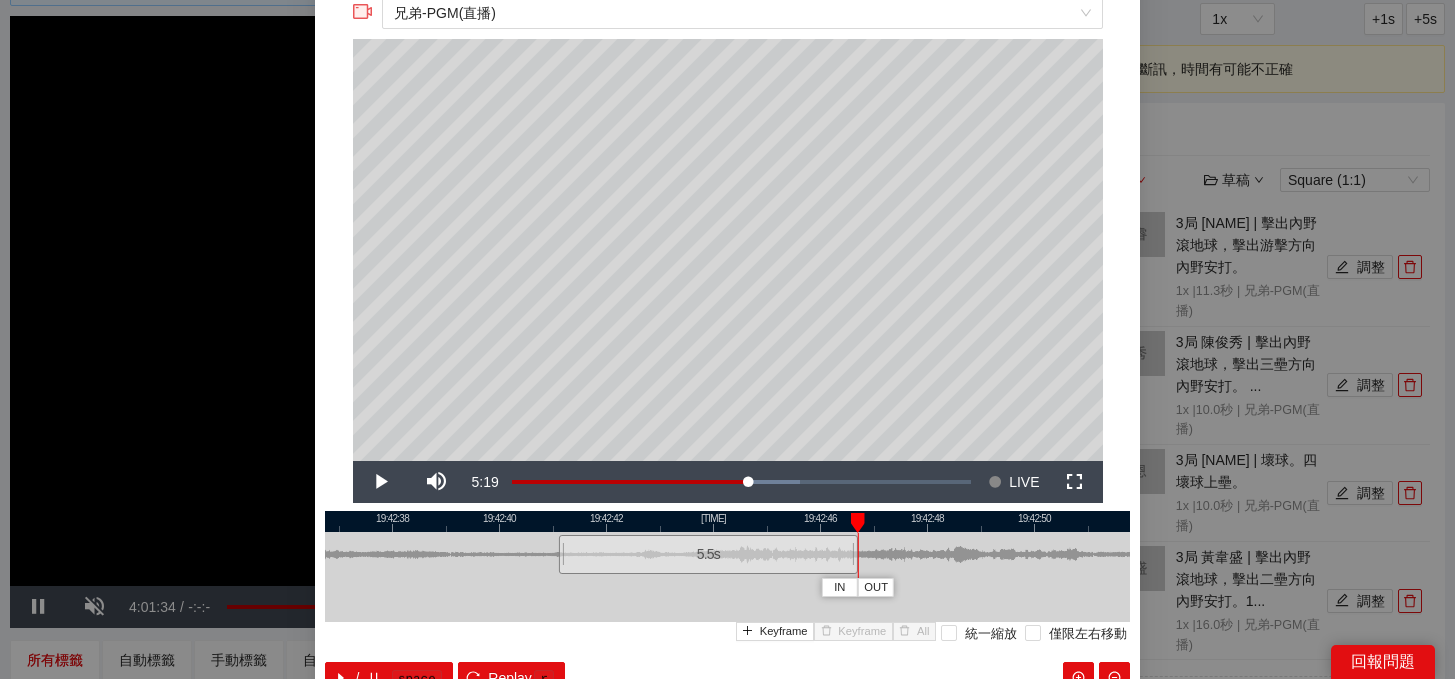 drag, startPoint x: 1088, startPoint y: 558, endPoint x: 853, endPoint y: 562, distance: 235.03404 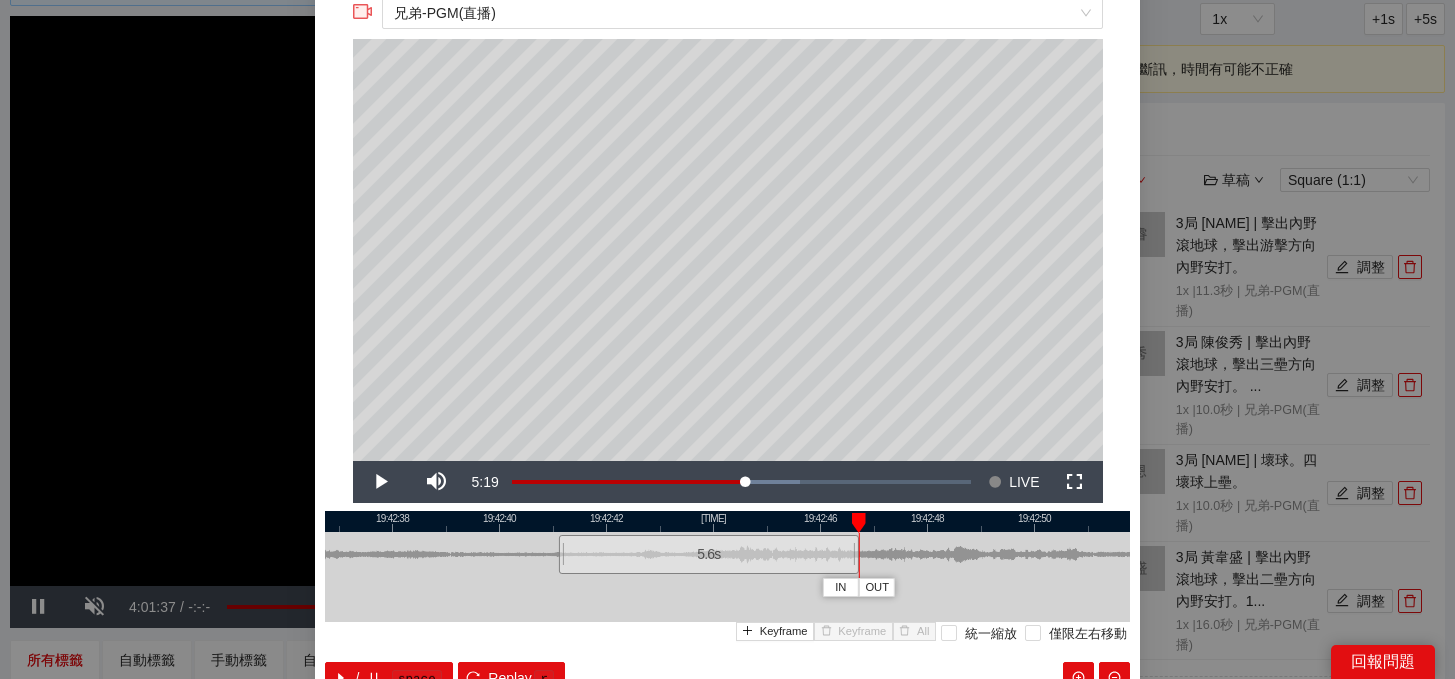 scroll, scrollTop: 188, scrollLeft: 0, axis: vertical 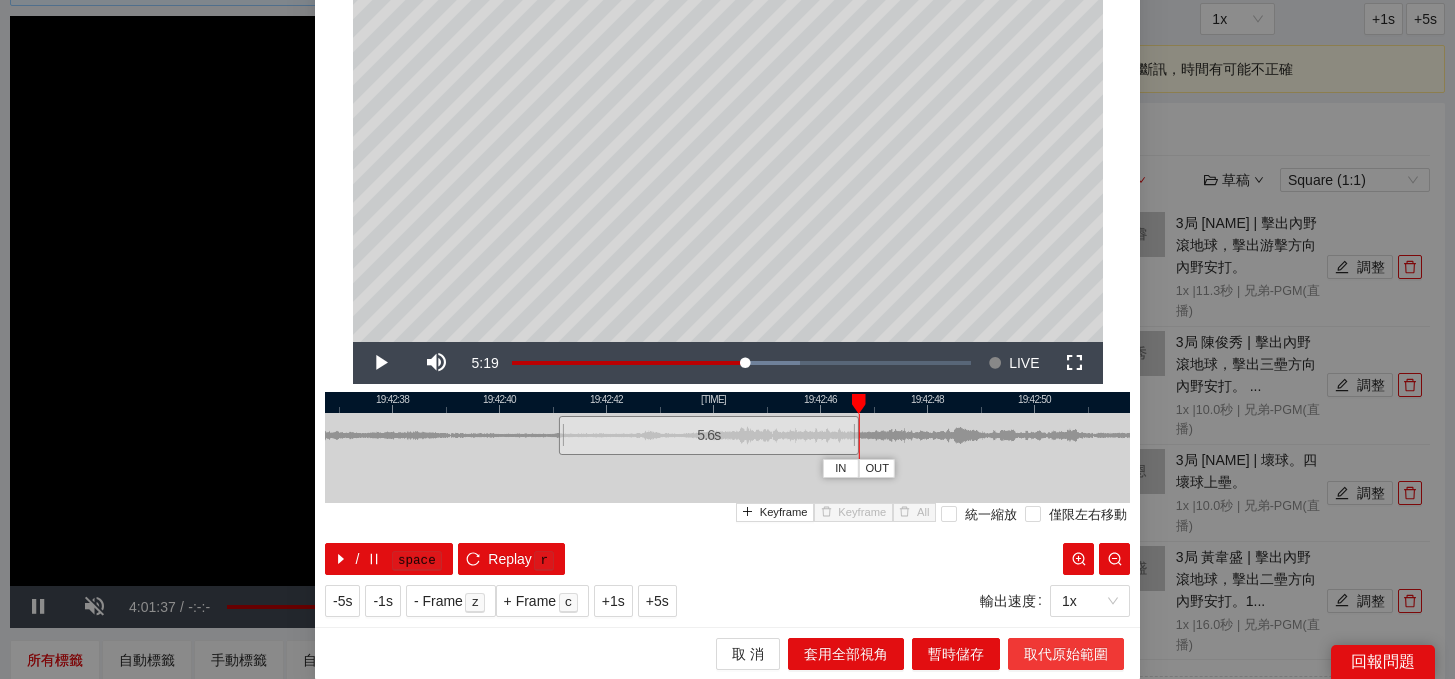 click on "取代原始範圍" at bounding box center (1066, 654) 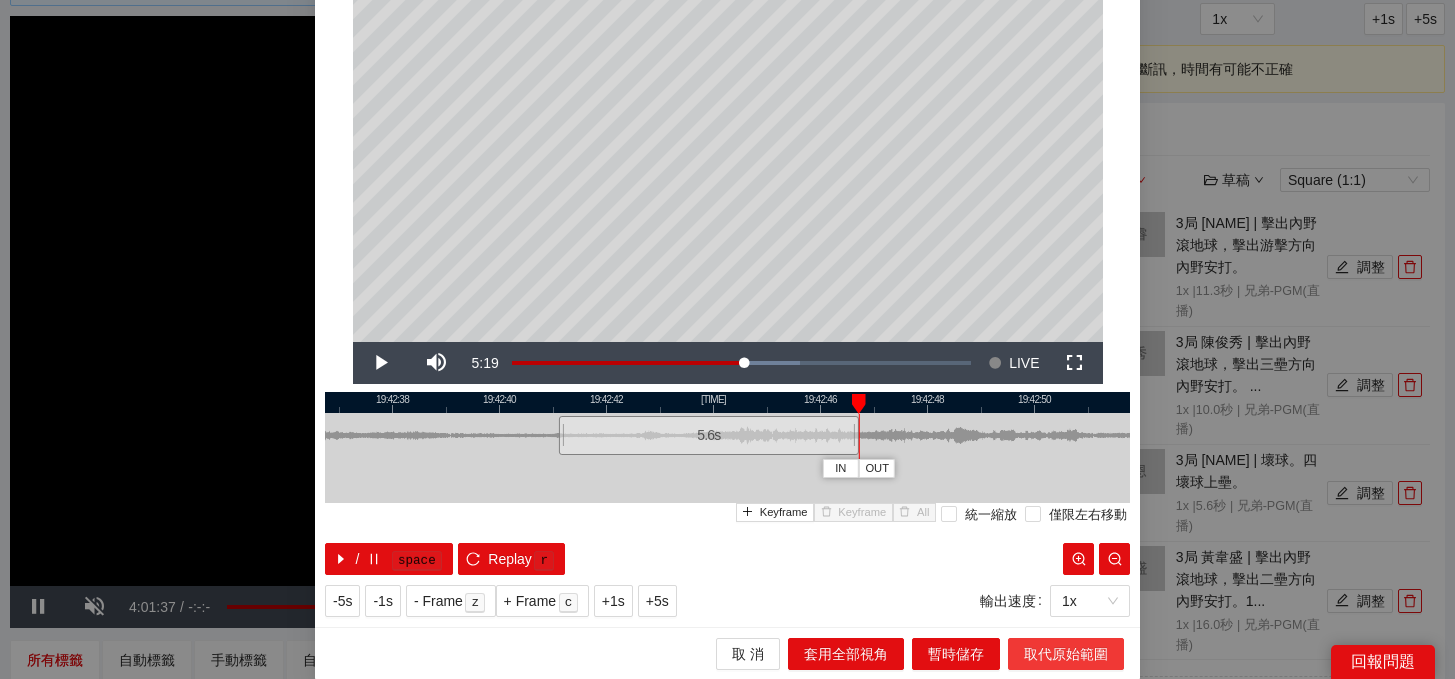 click on "取代原始範圍" at bounding box center (1066, 654) 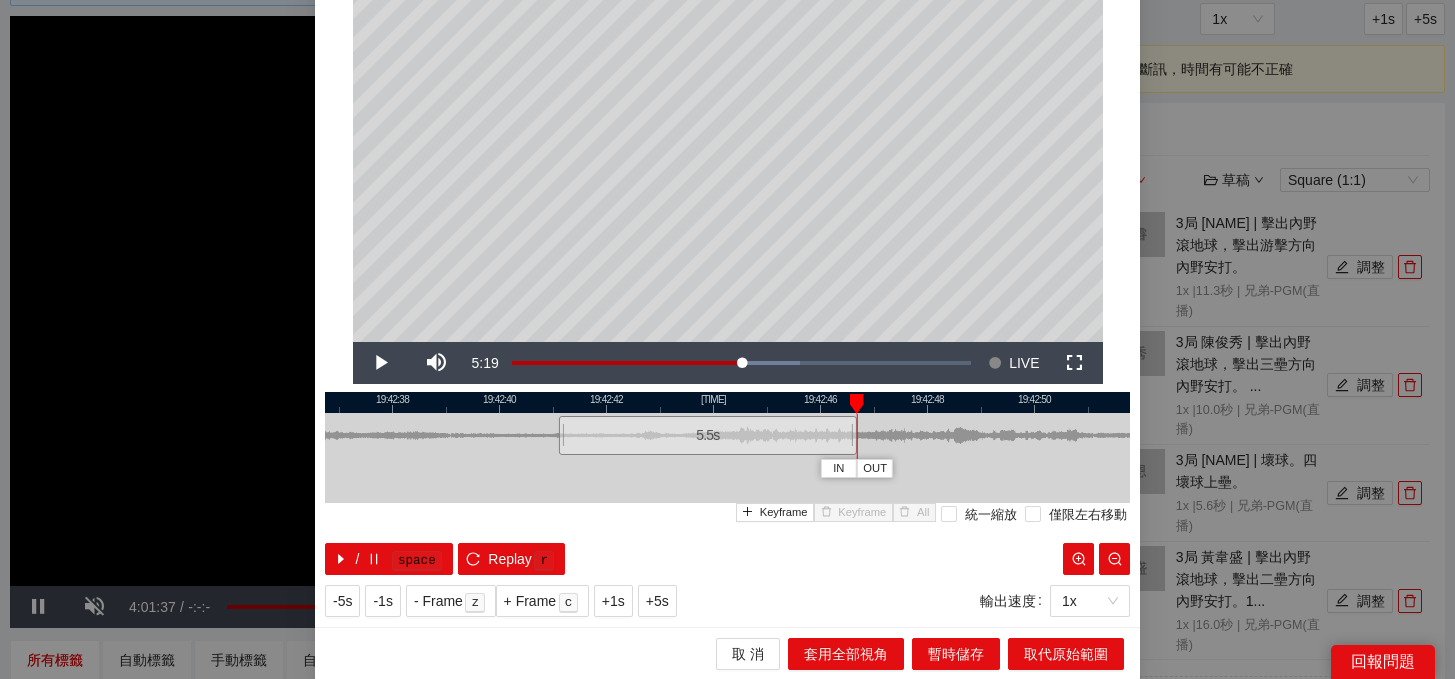 click at bounding box center [854, 435] 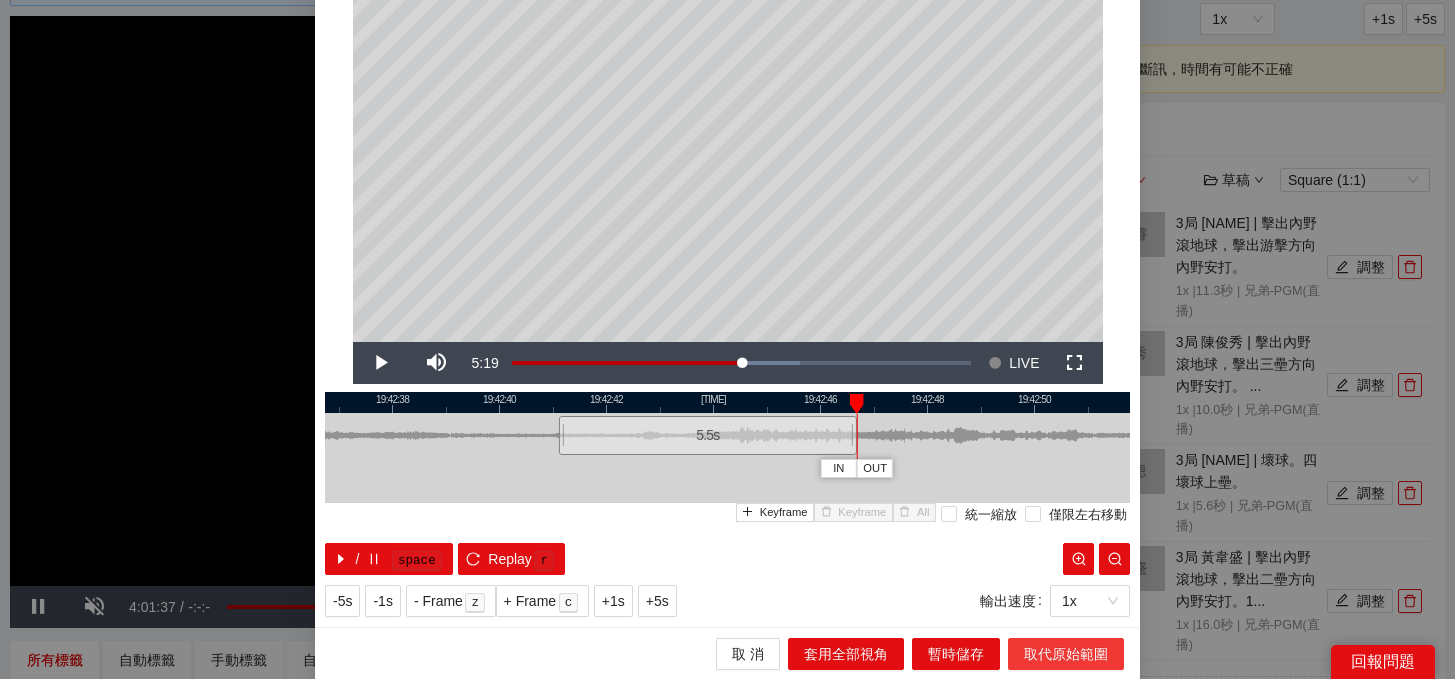click on "取代原始範圍" at bounding box center [1066, 654] 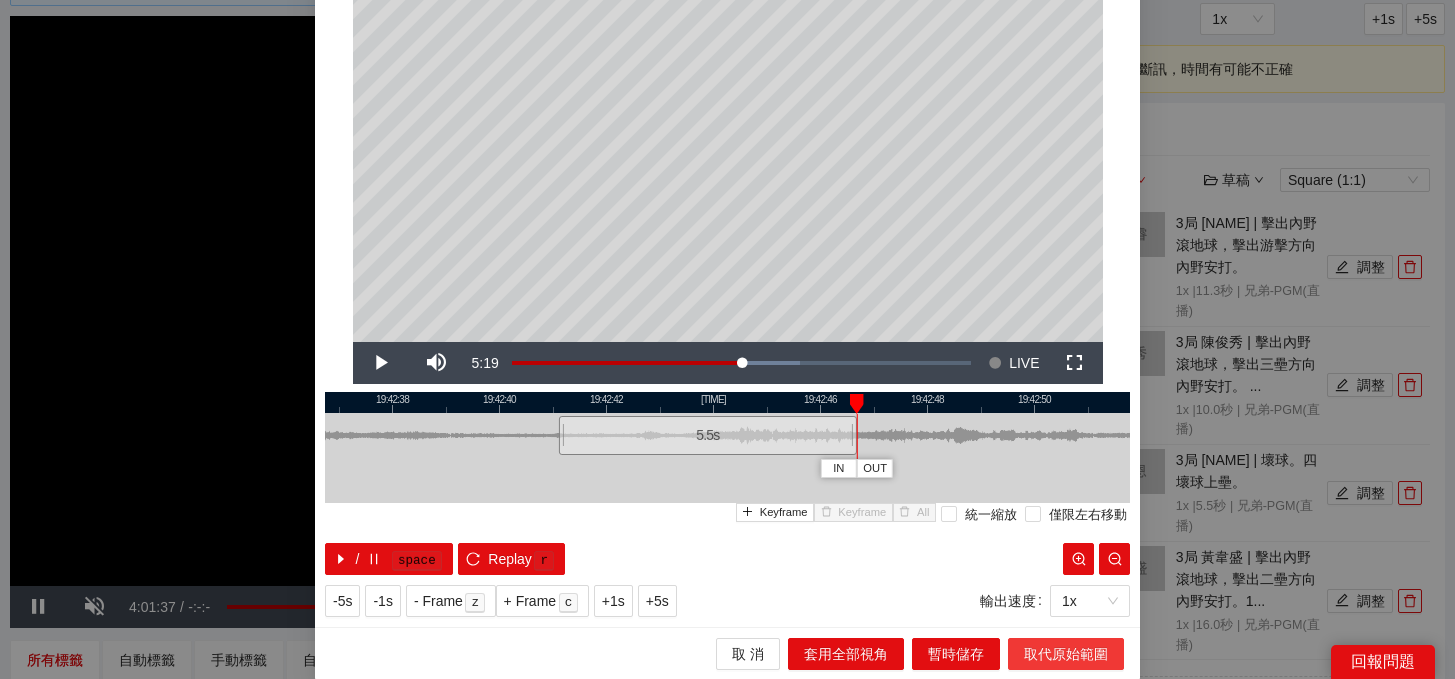 click on "取代原始範圍" at bounding box center (1066, 654) 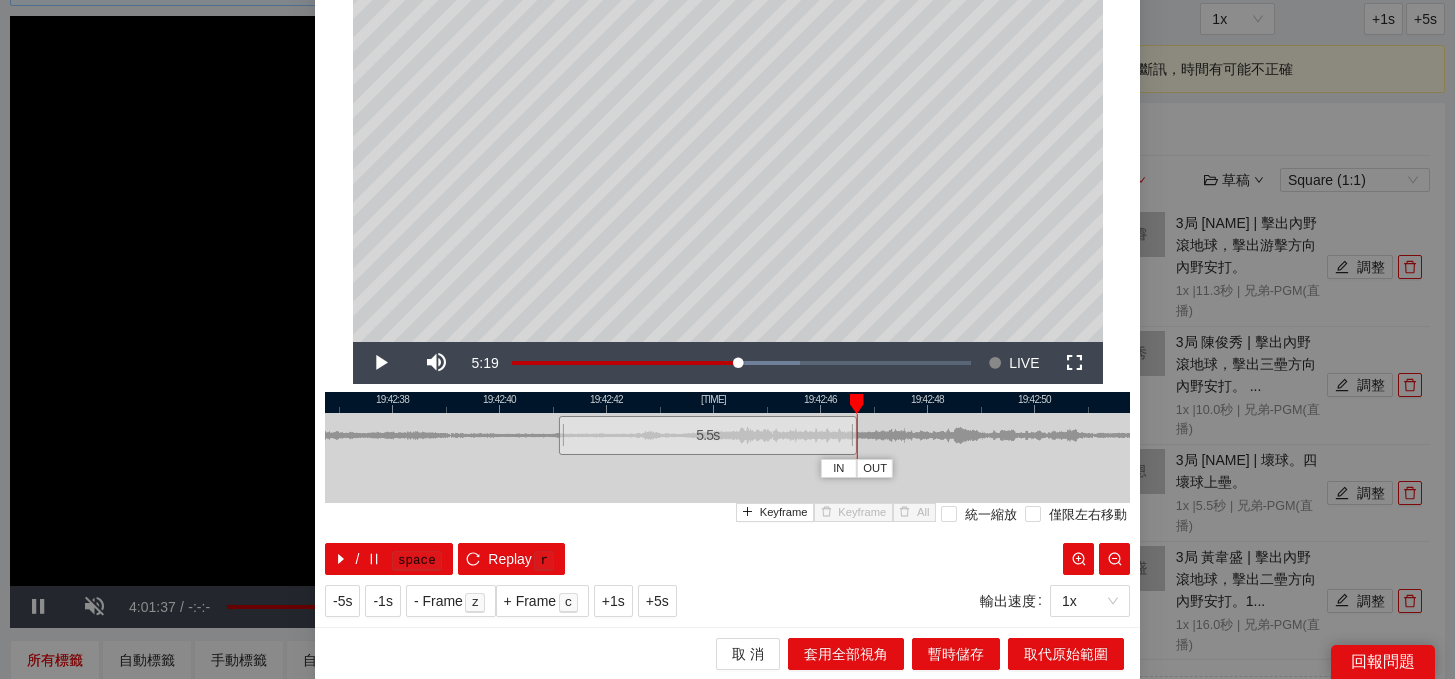 click on "**********" at bounding box center [727, 247] 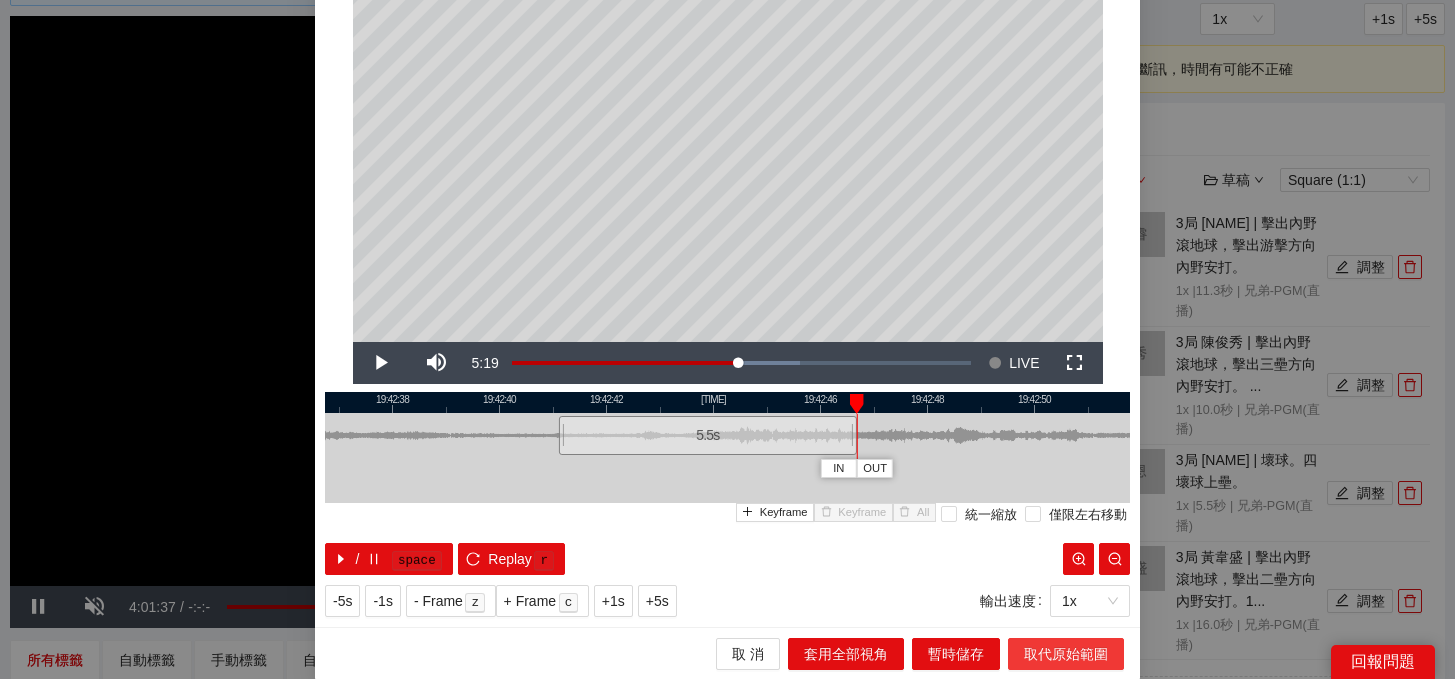 click on "取代原始範圍" at bounding box center [1066, 654] 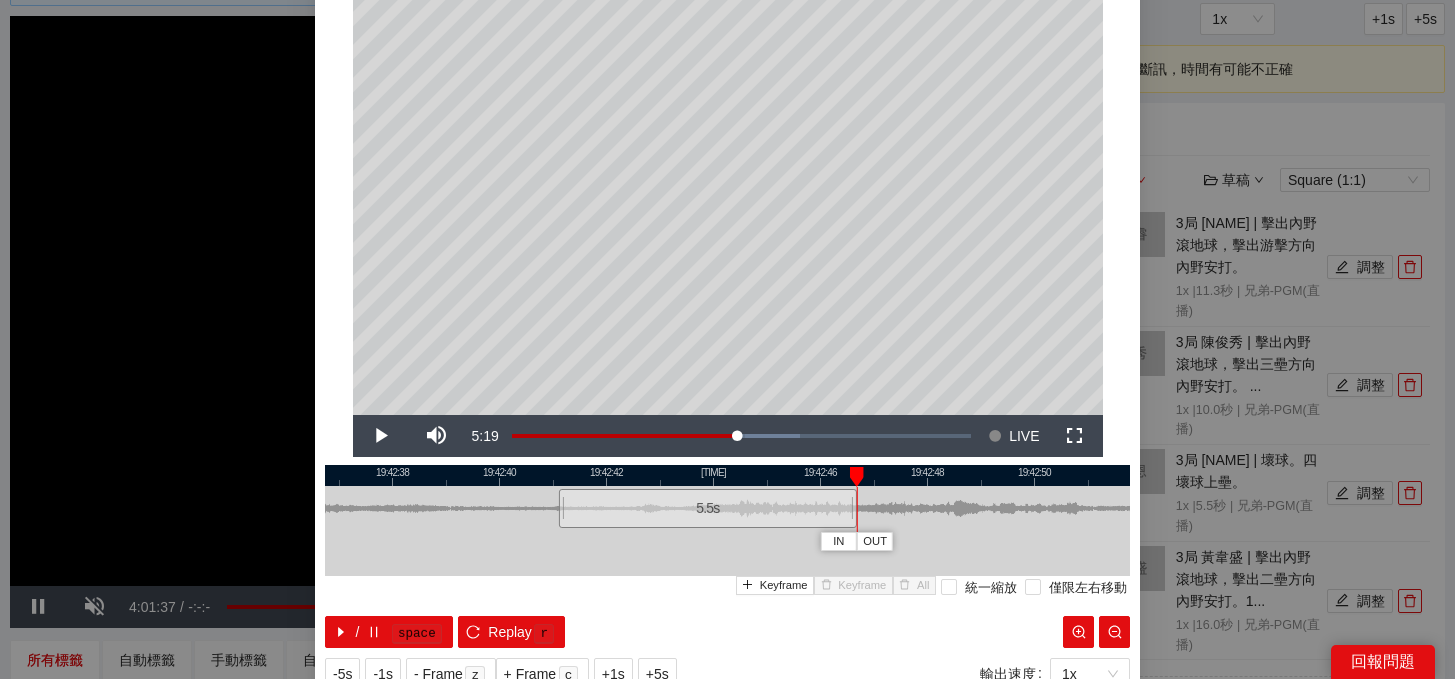 scroll, scrollTop: 0, scrollLeft: 0, axis: both 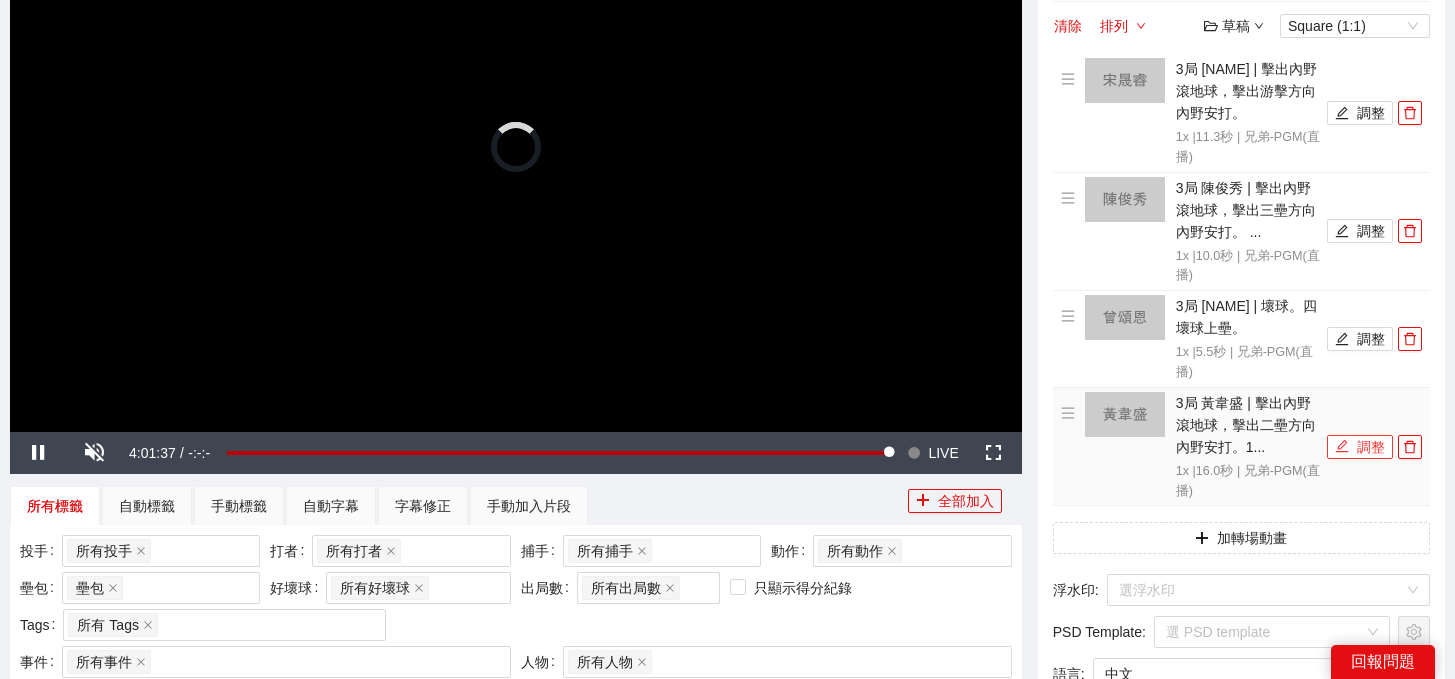 click on "調整" at bounding box center [1360, 447] 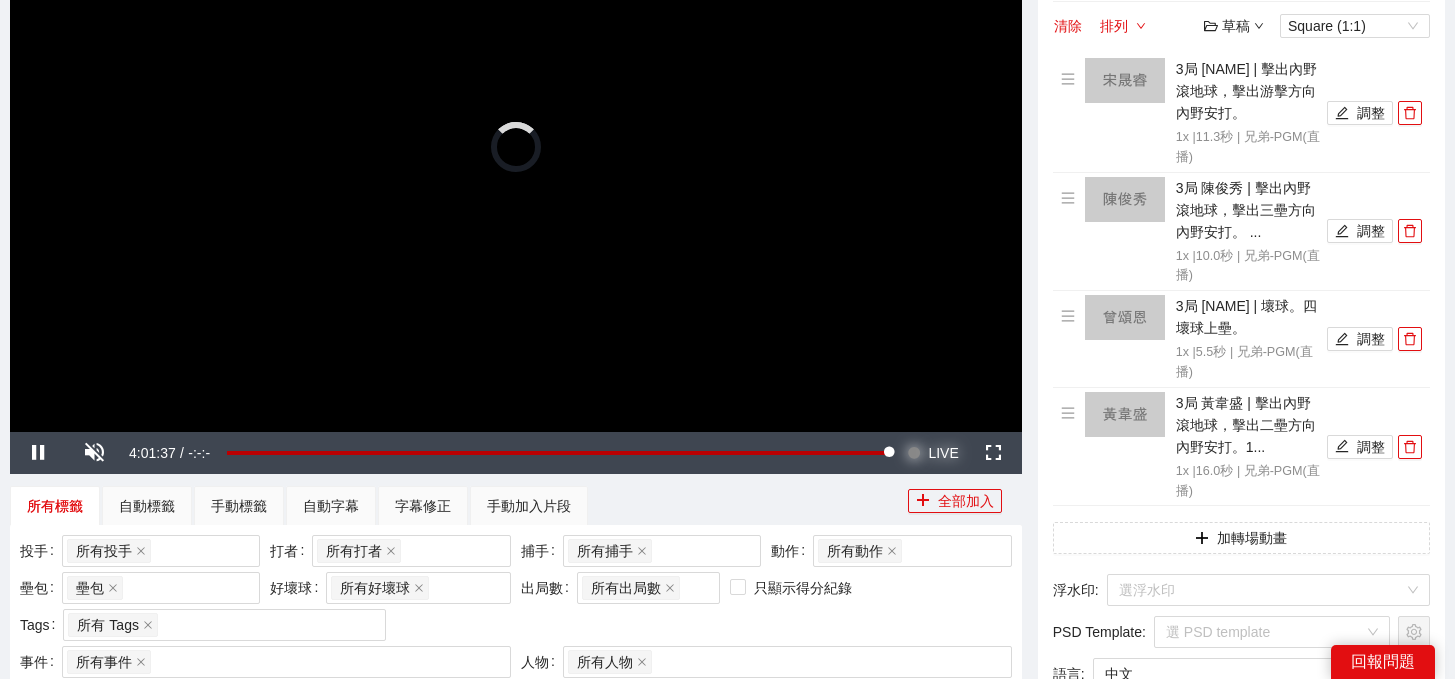 click on "LIVE" at bounding box center [943, 453] 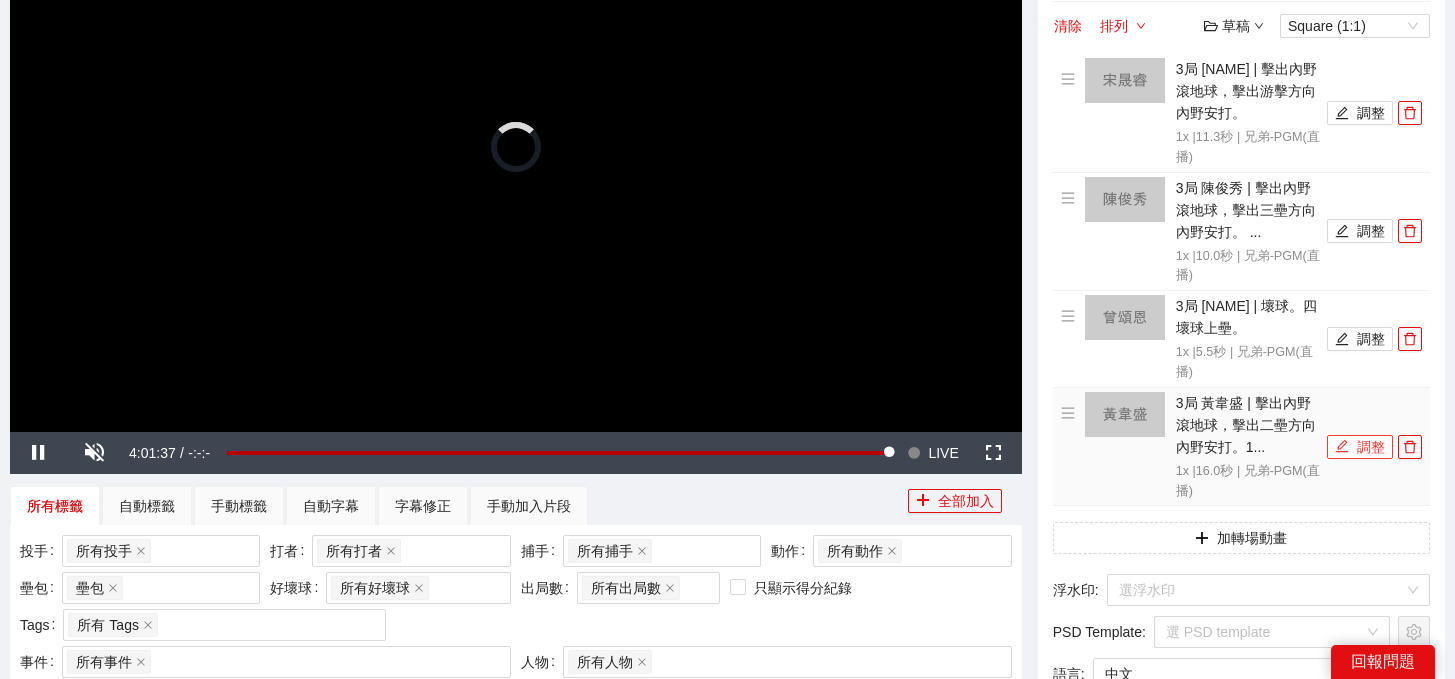 click on "調整" at bounding box center (1360, 447) 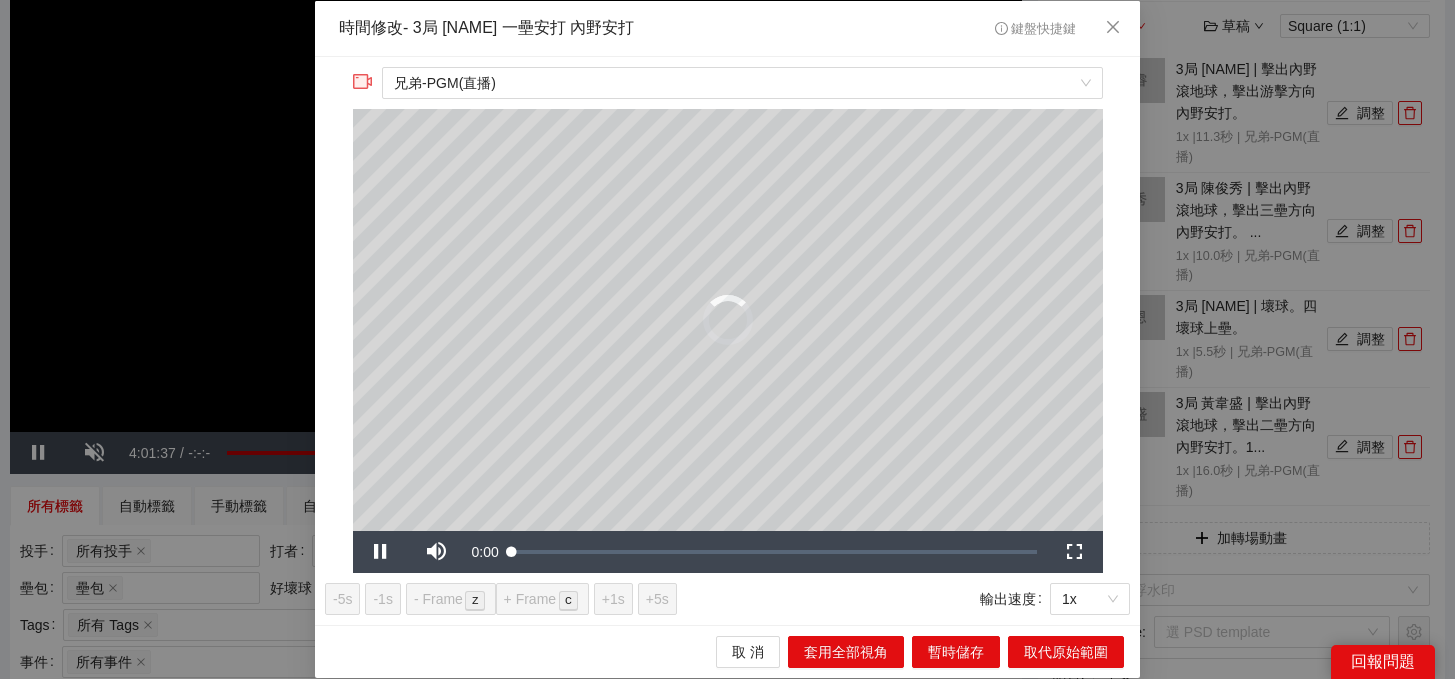 click on "**********" at bounding box center (727, 341) 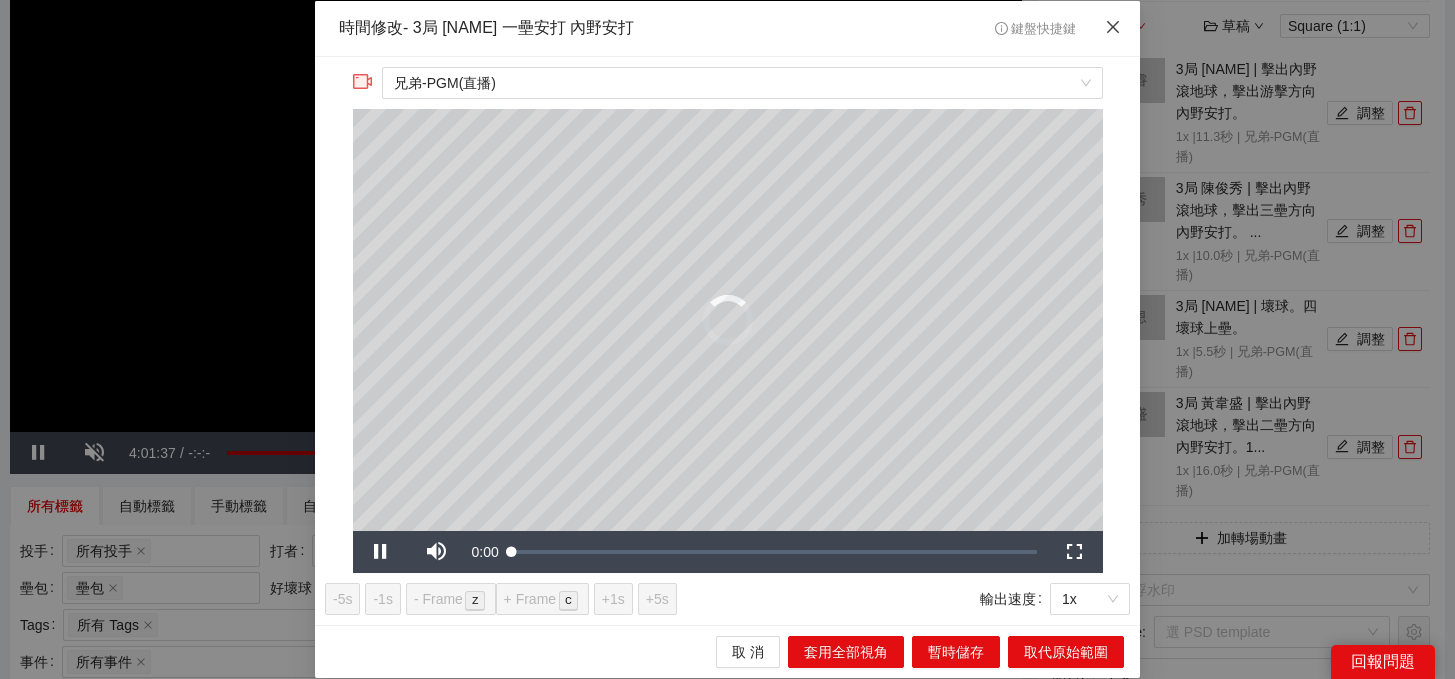 click 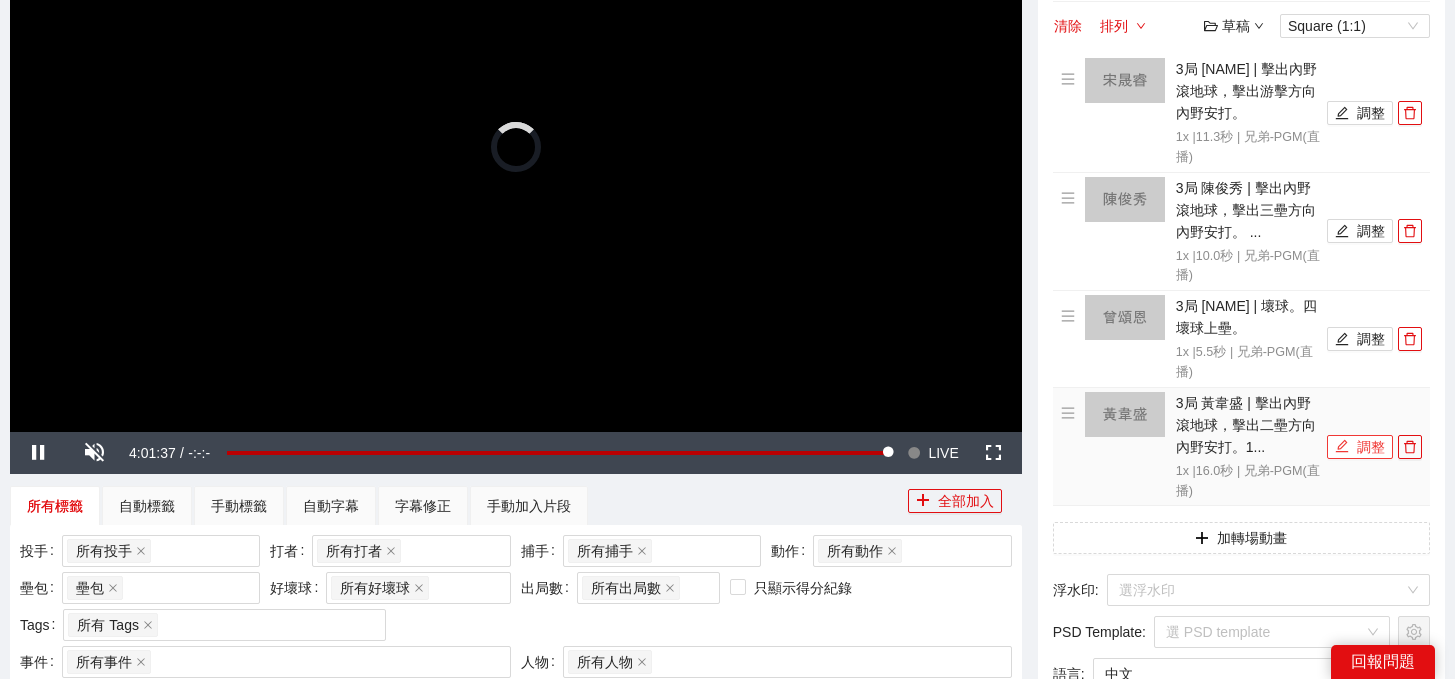 click 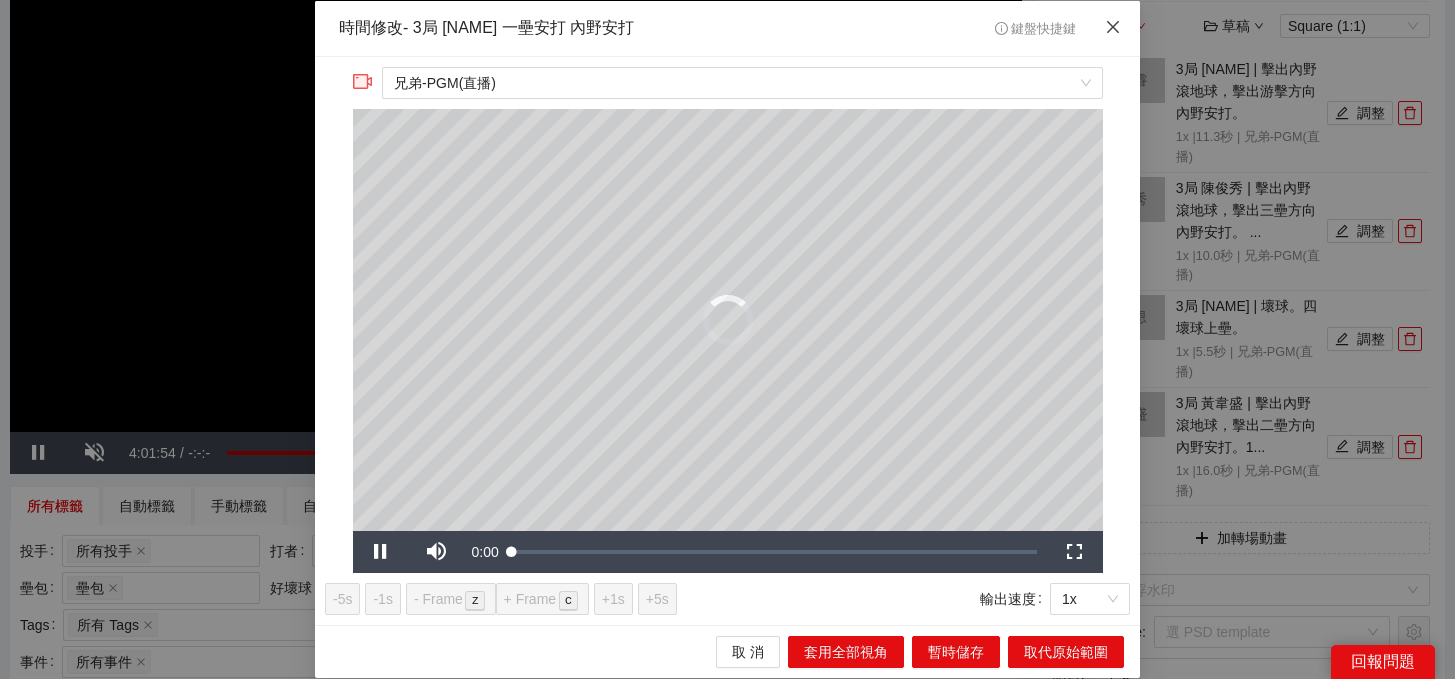 click 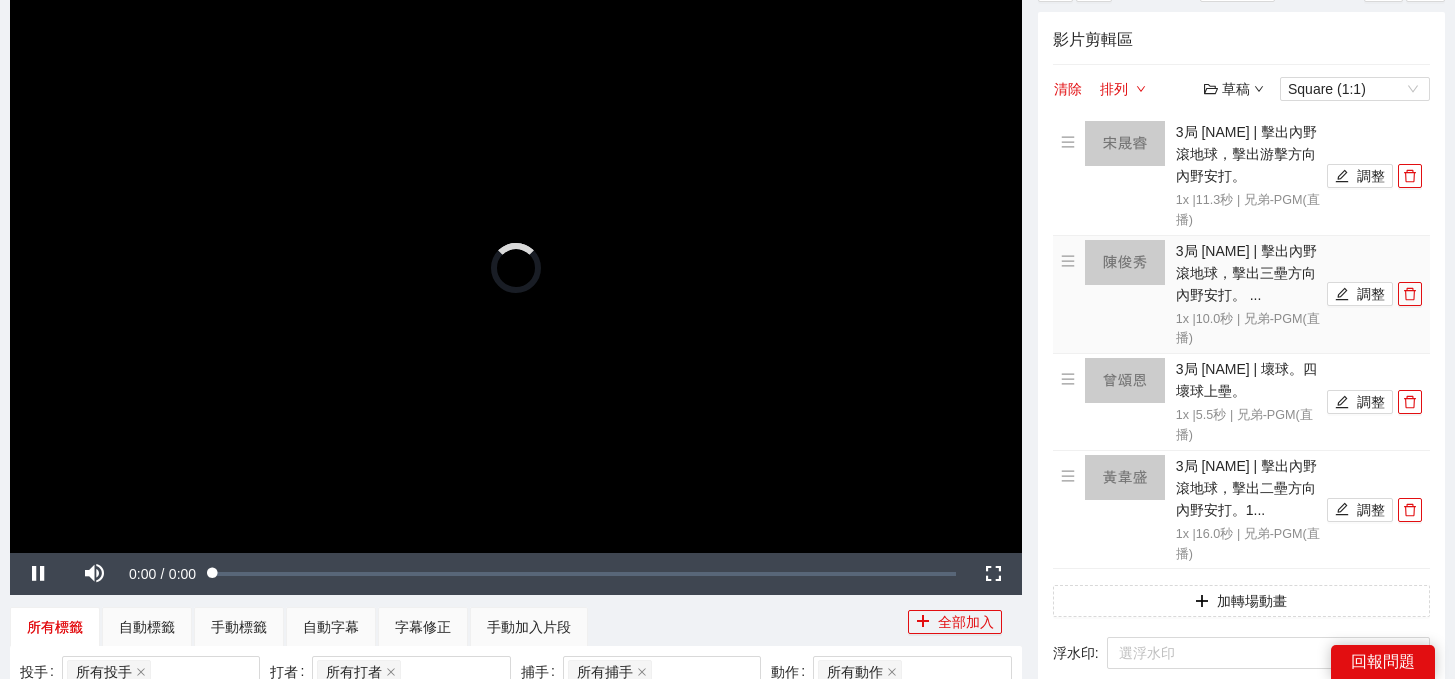 scroll, scrollTop: 210, scrollLeft: 0, axis: vertical 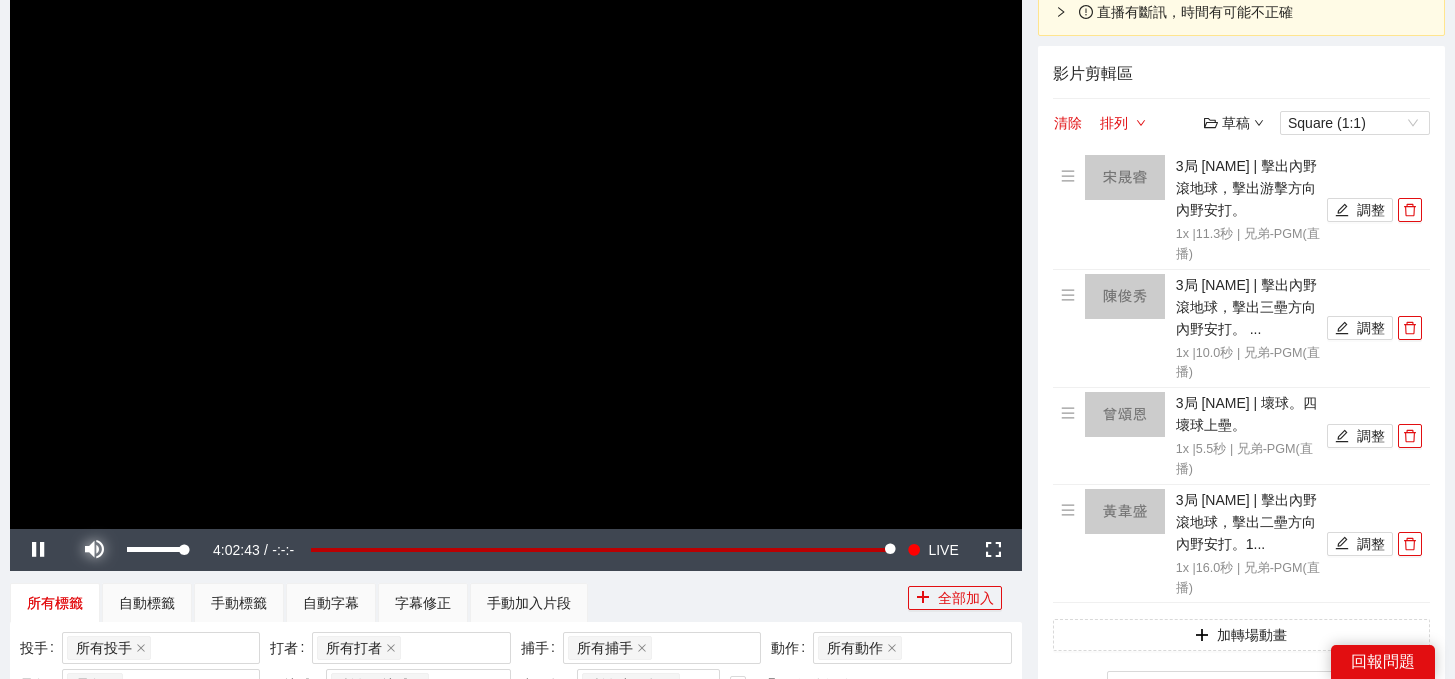 click at bounding box center [94, 550] 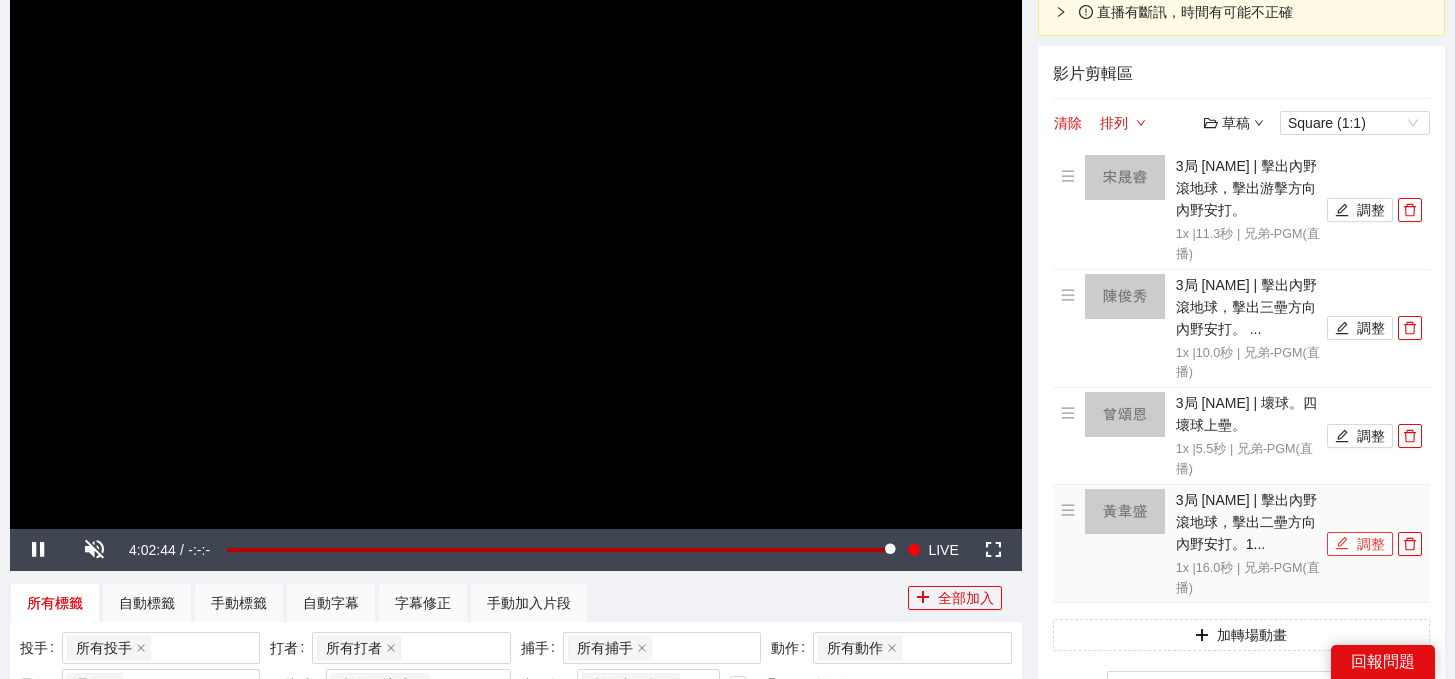 click on "調整" at bounding box center (1360, 544) 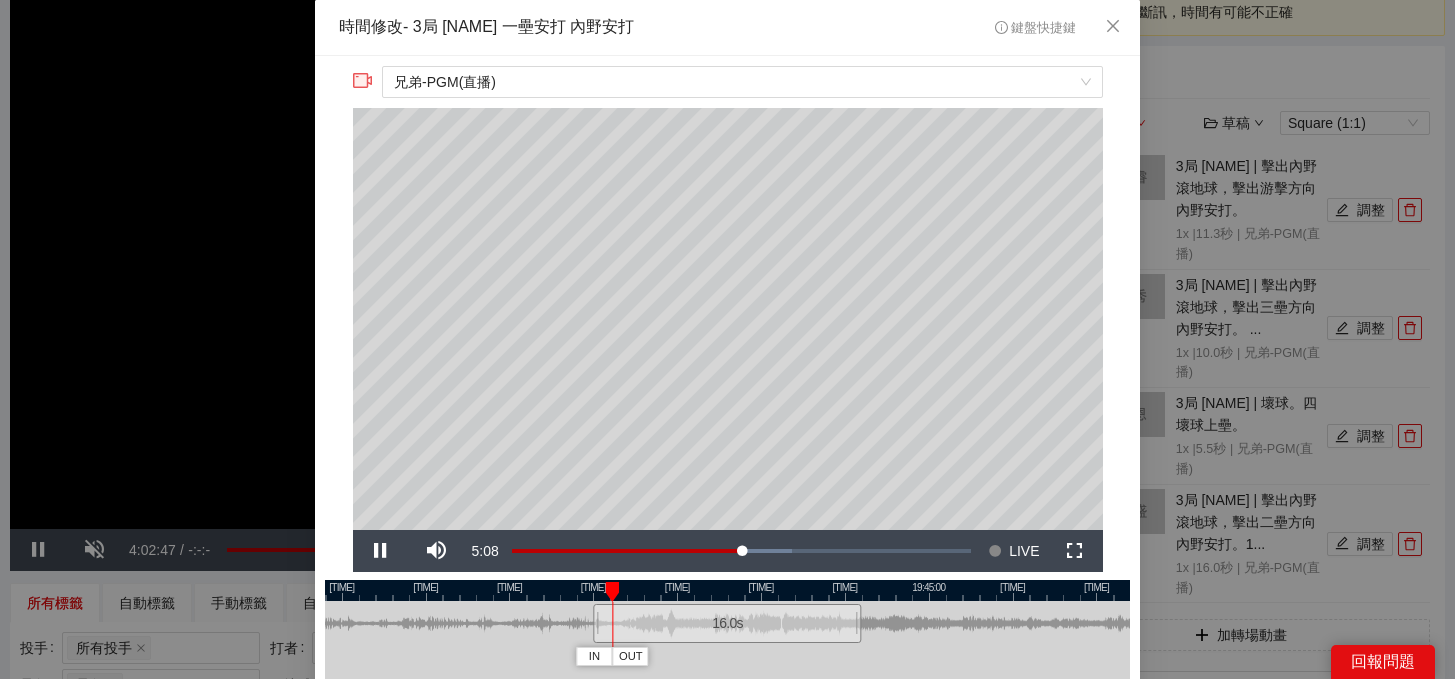 scroll, scrollTop: 54, scrollLeft: 0, axis: vertical 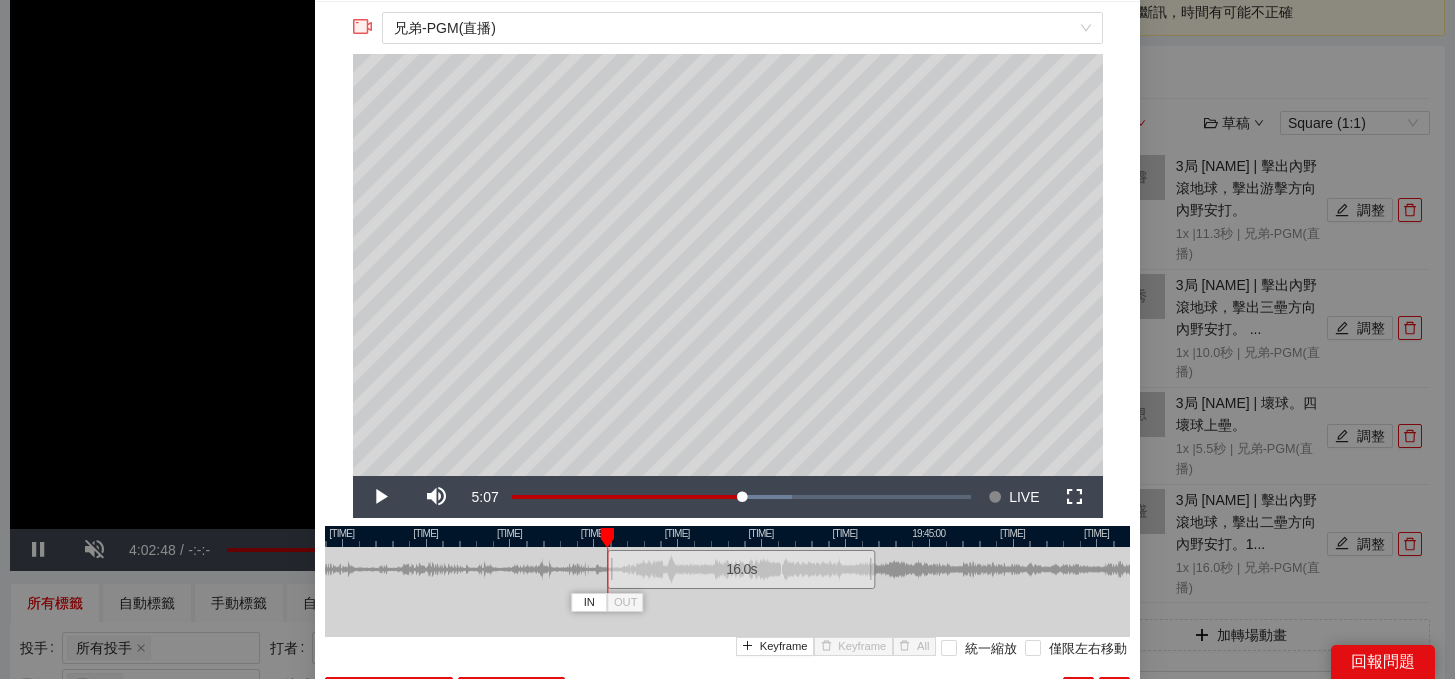 drag, startPoint x: 761, startPoint y: 556, endPoint x: 775, endPoint y: 556, distance: 14 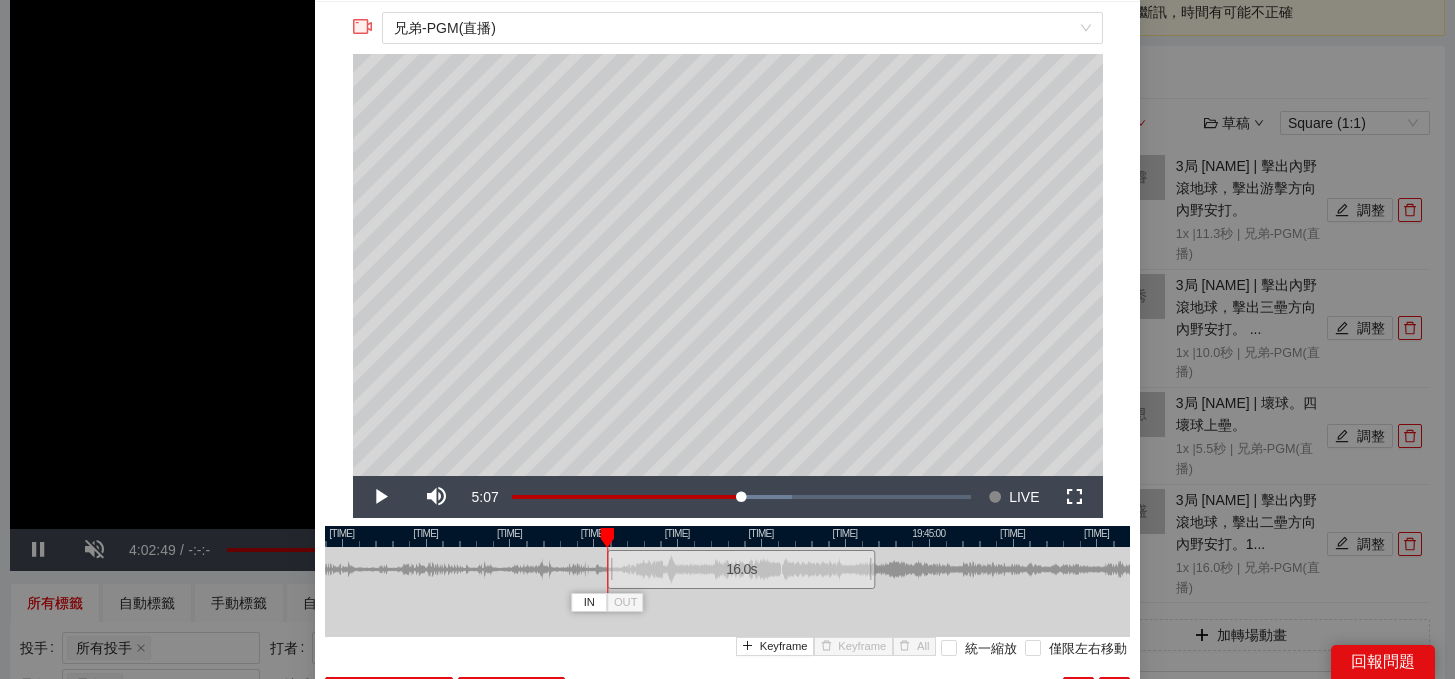 scroll, scrollTop: 167, scrollLeft: 0, axis: vertical 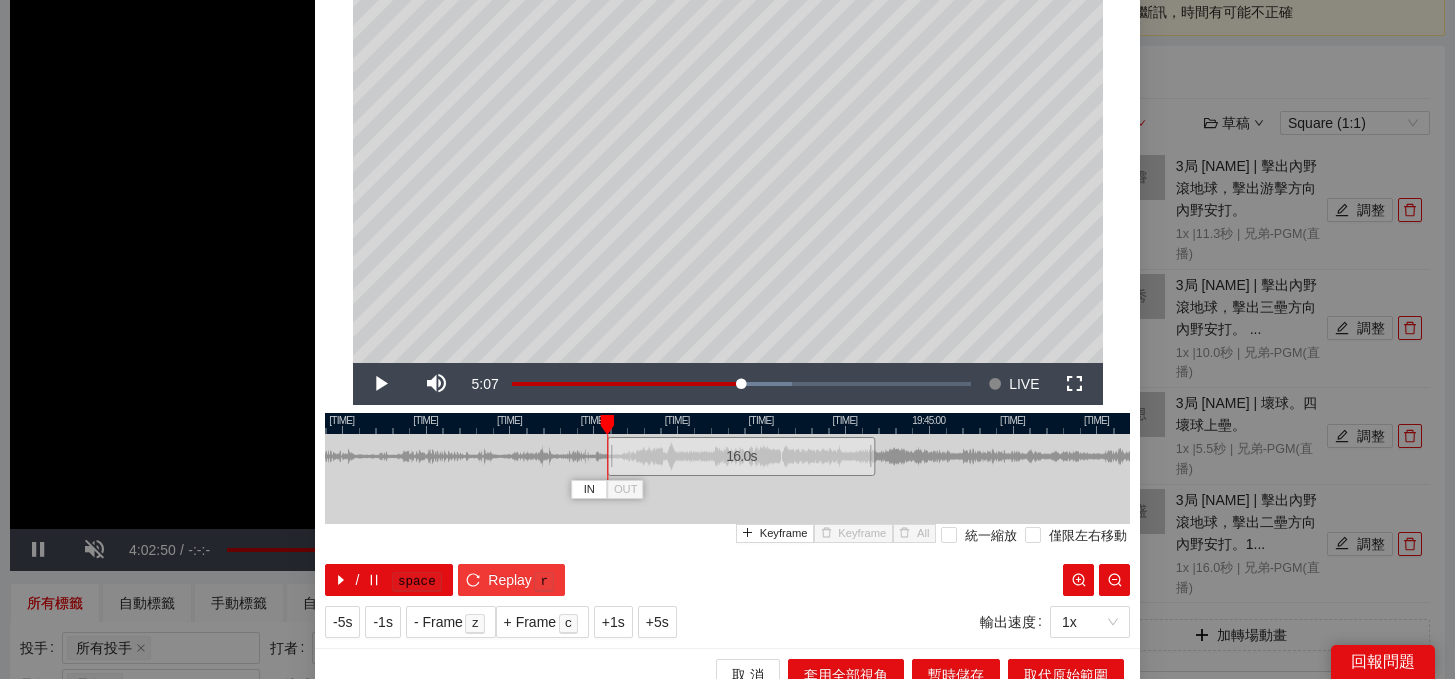 click on "Replay" at bounding box center (510, 580) 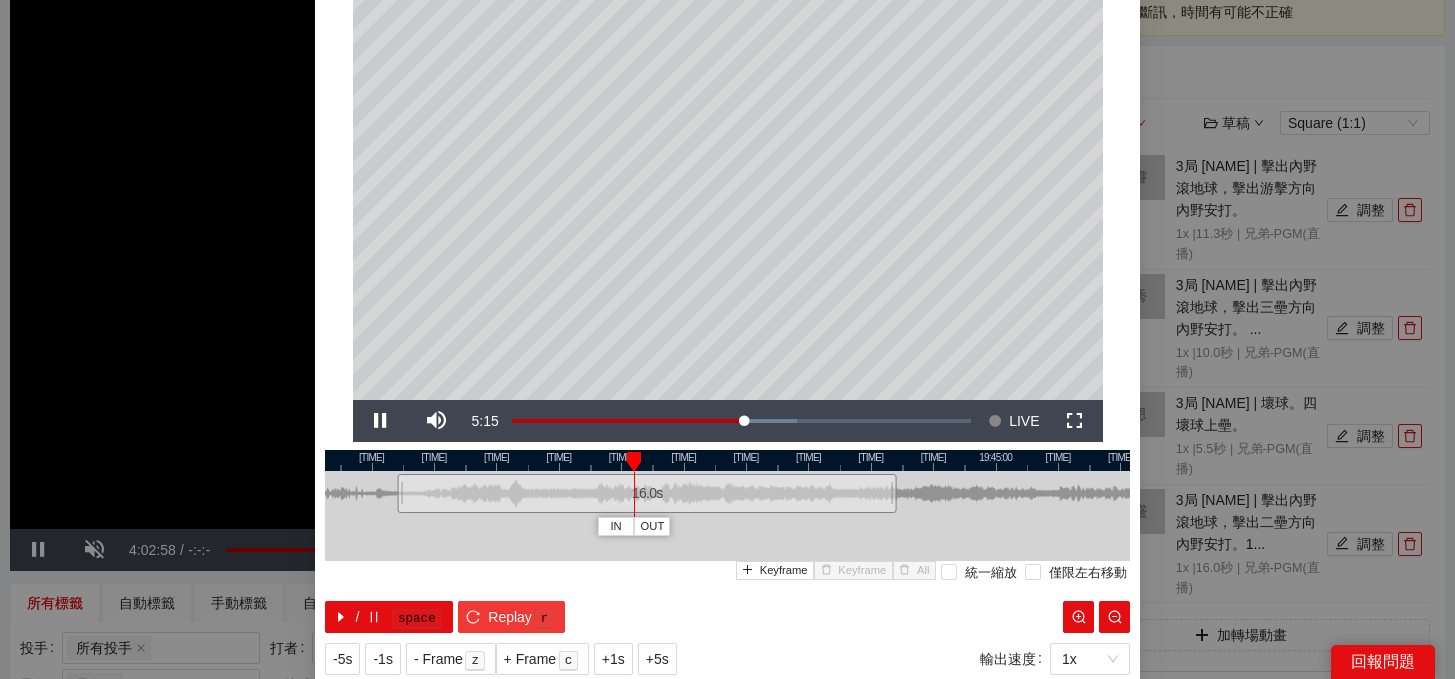 scroll, scrollTop: 128, scrollLeft: 0, axis: vertical 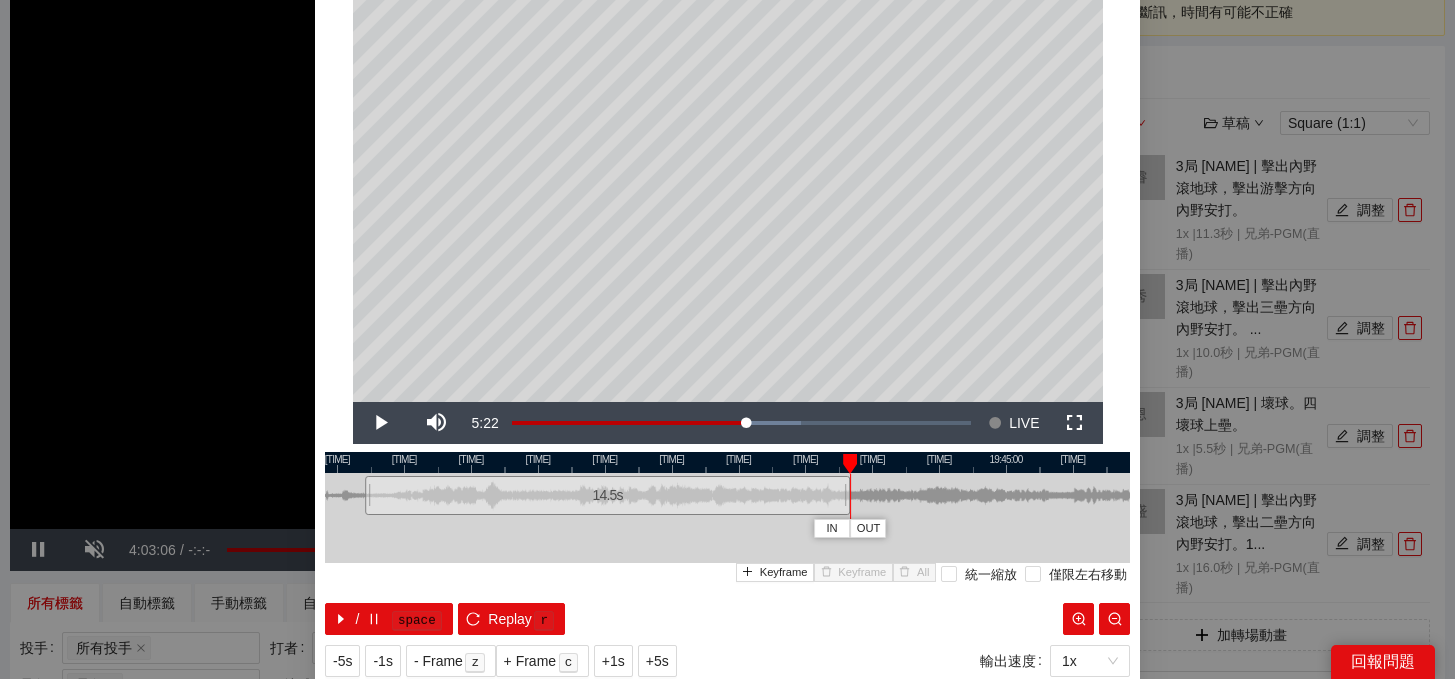 drag, startPoint x: 897, startPoint y: 502, endPoint x: 847, endPoint y: 502, distance: 50 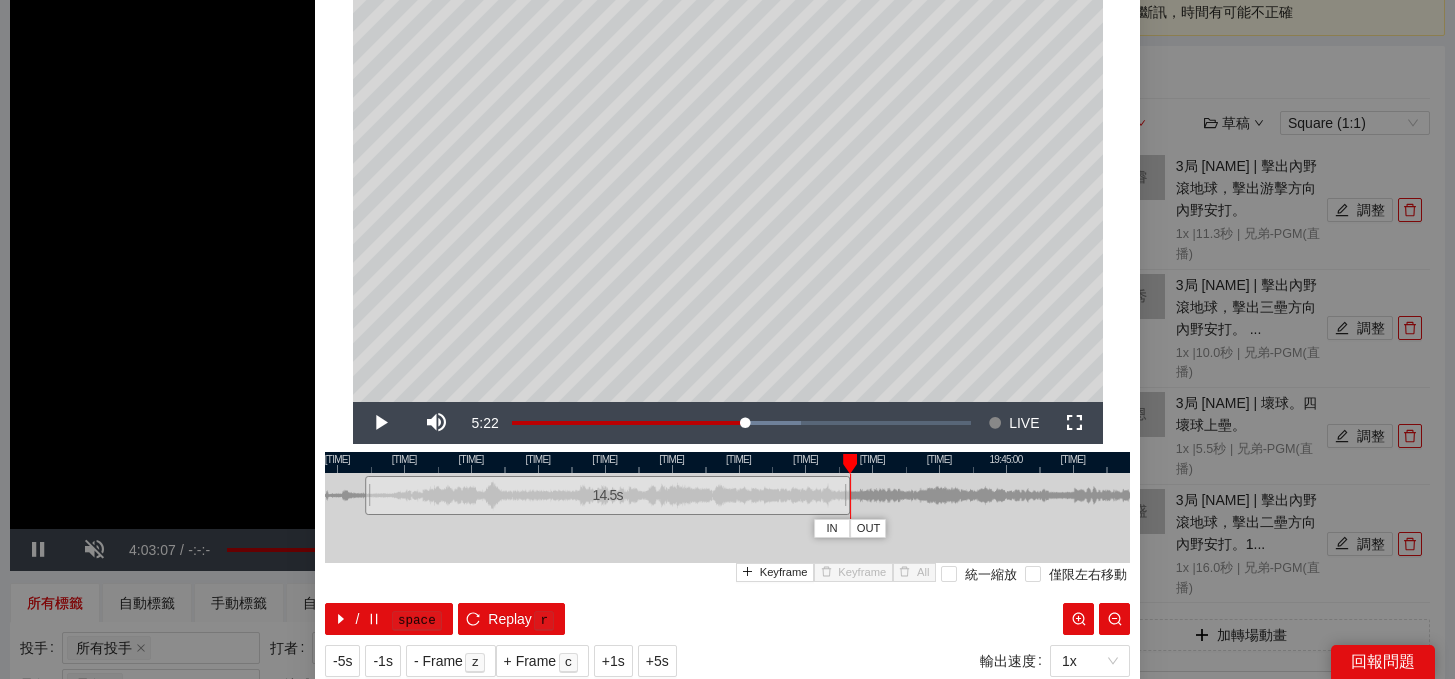 scroll, scrollTop: 188, scrollLeft: 0, axis: vertical 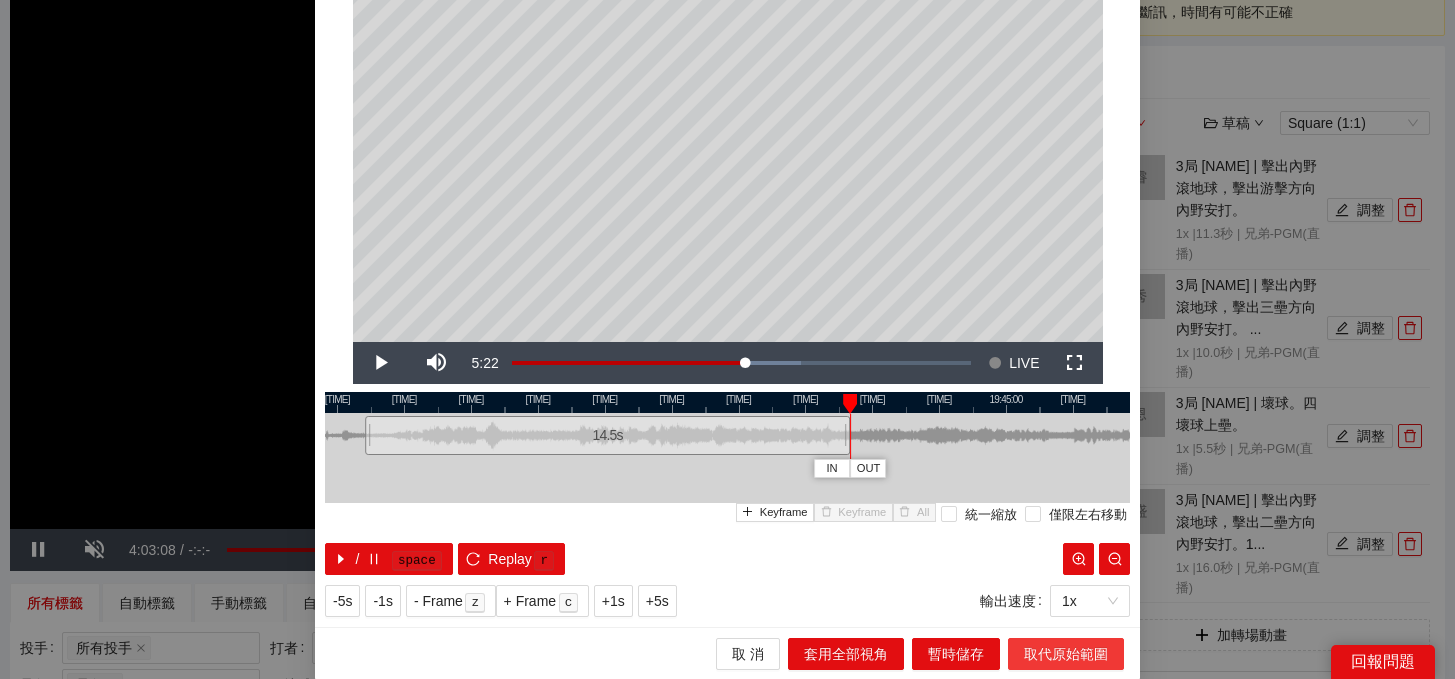 click on "取代原始範圍" at bounding box center [1066, 654] 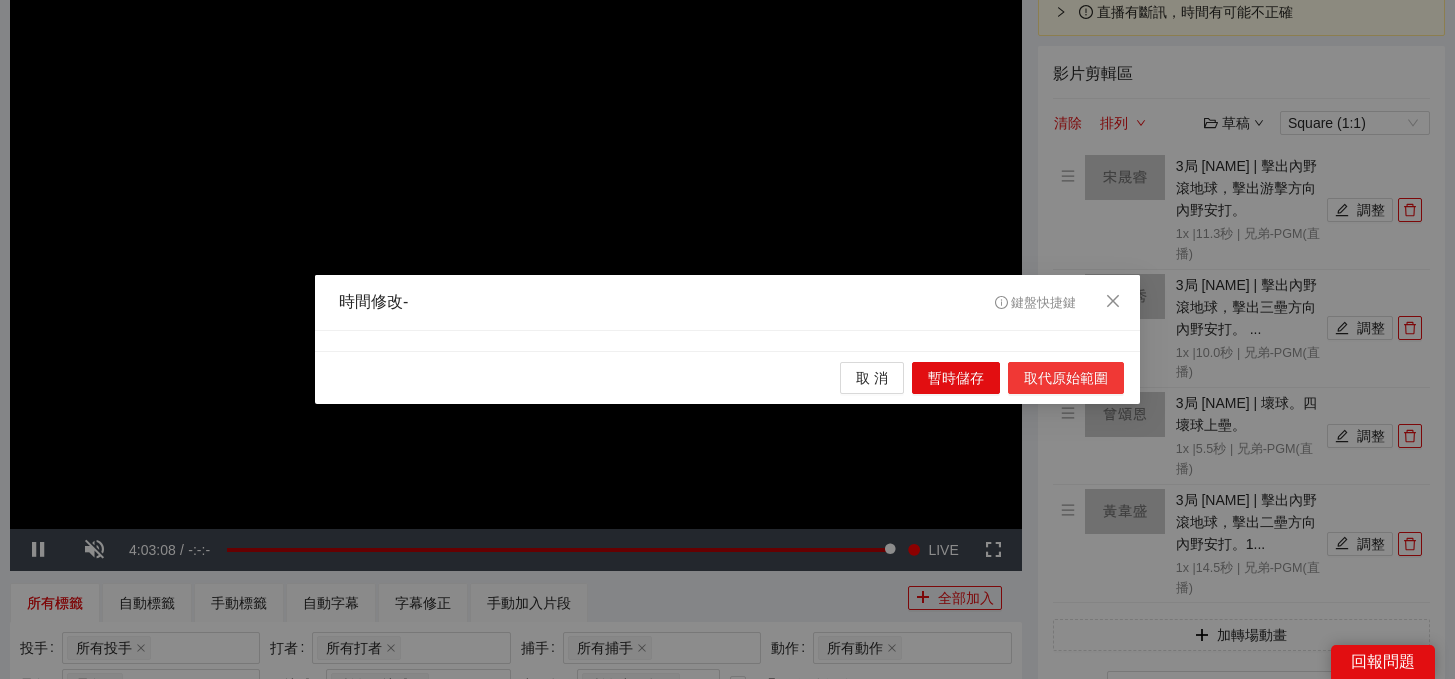 scroll, scrollTop: 0, scrollLeft: 0, axis: both 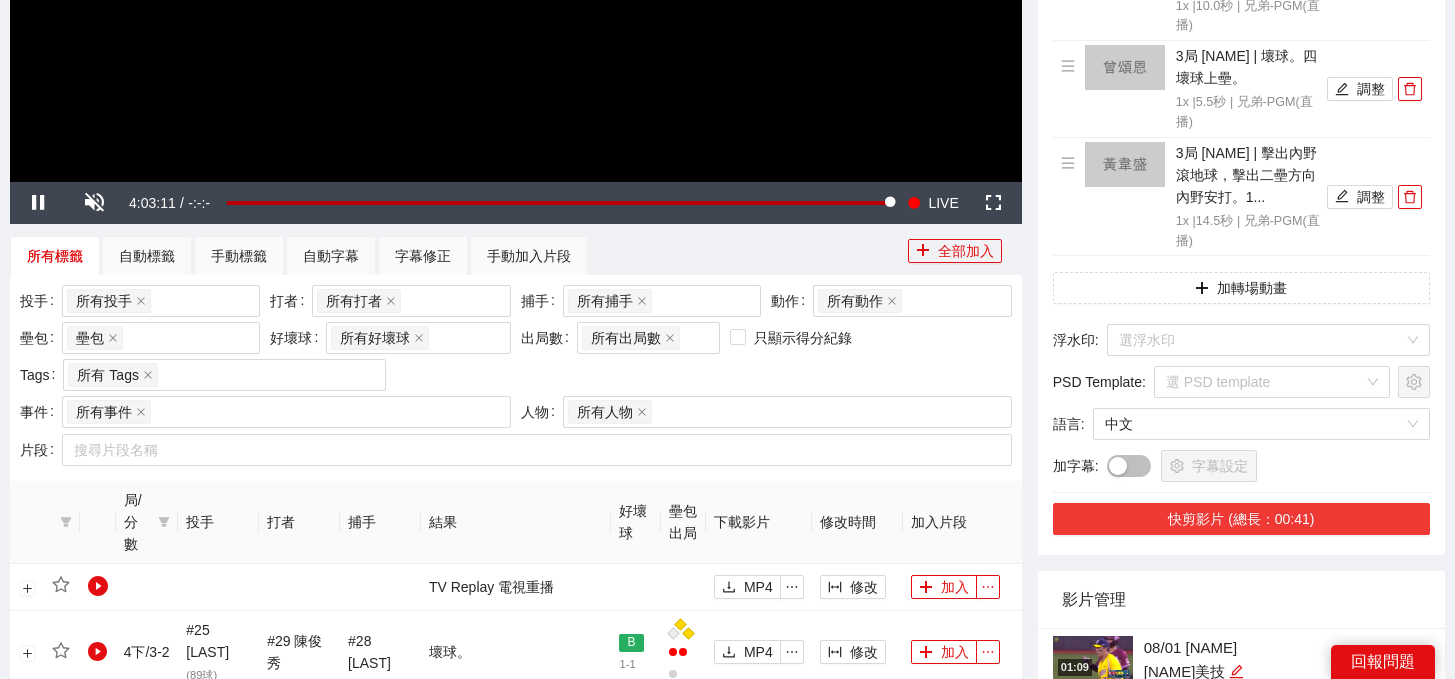 click on "快剪影片 (總長：00:41)" at bounding box center (1241, 519) 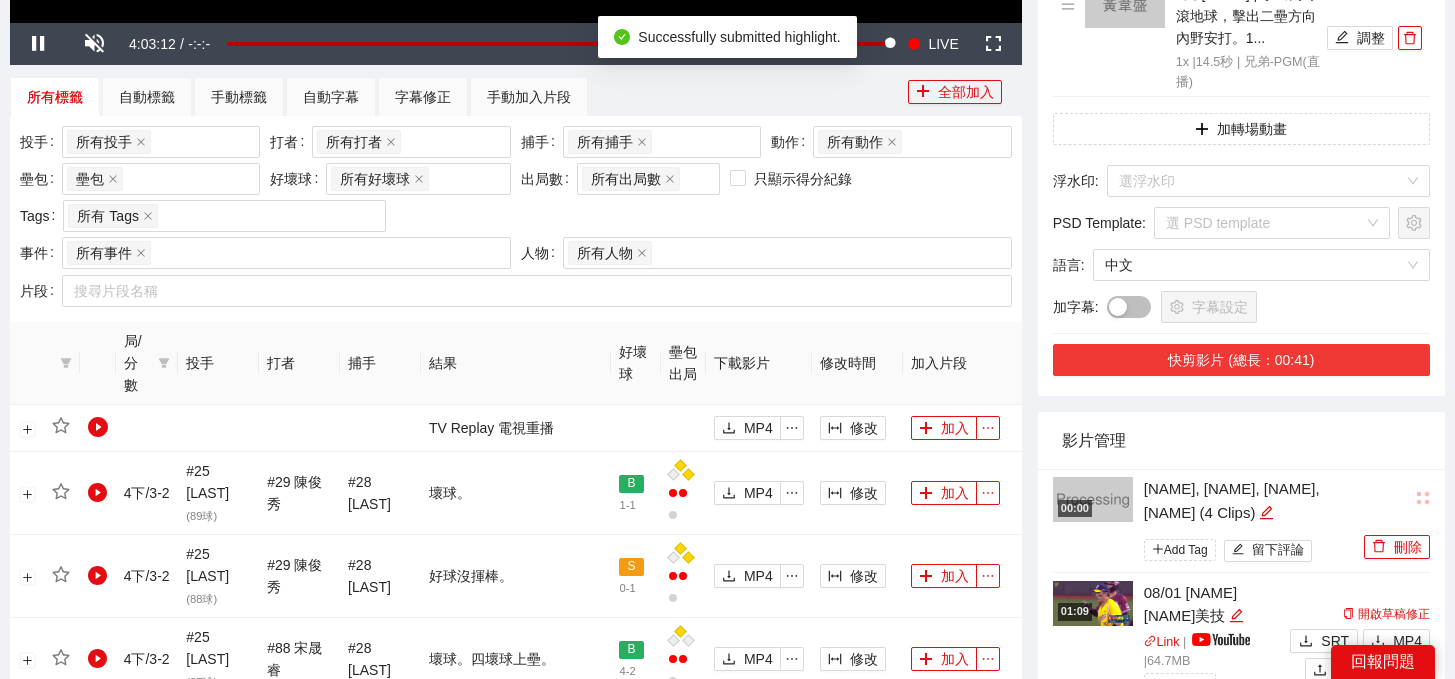 scroll, scrollTop: 715, scrollLeft: 0, axis: vertical 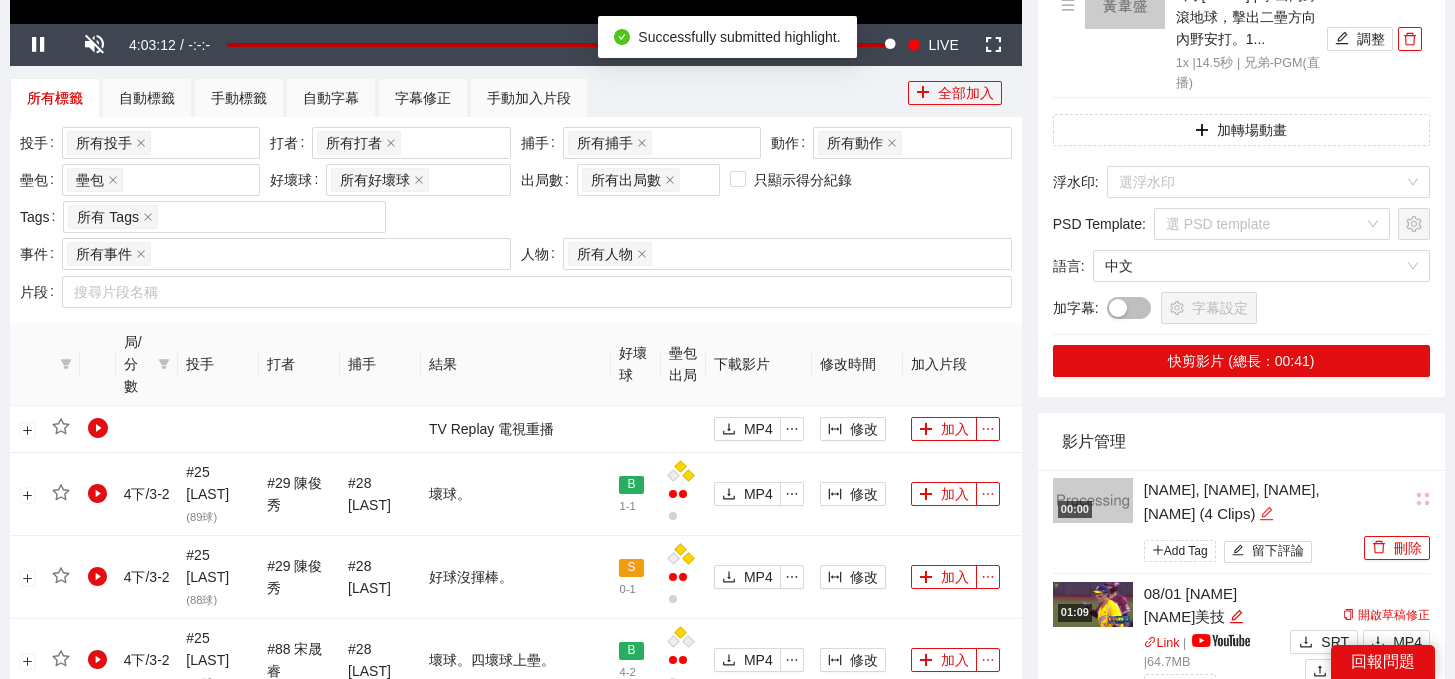 click 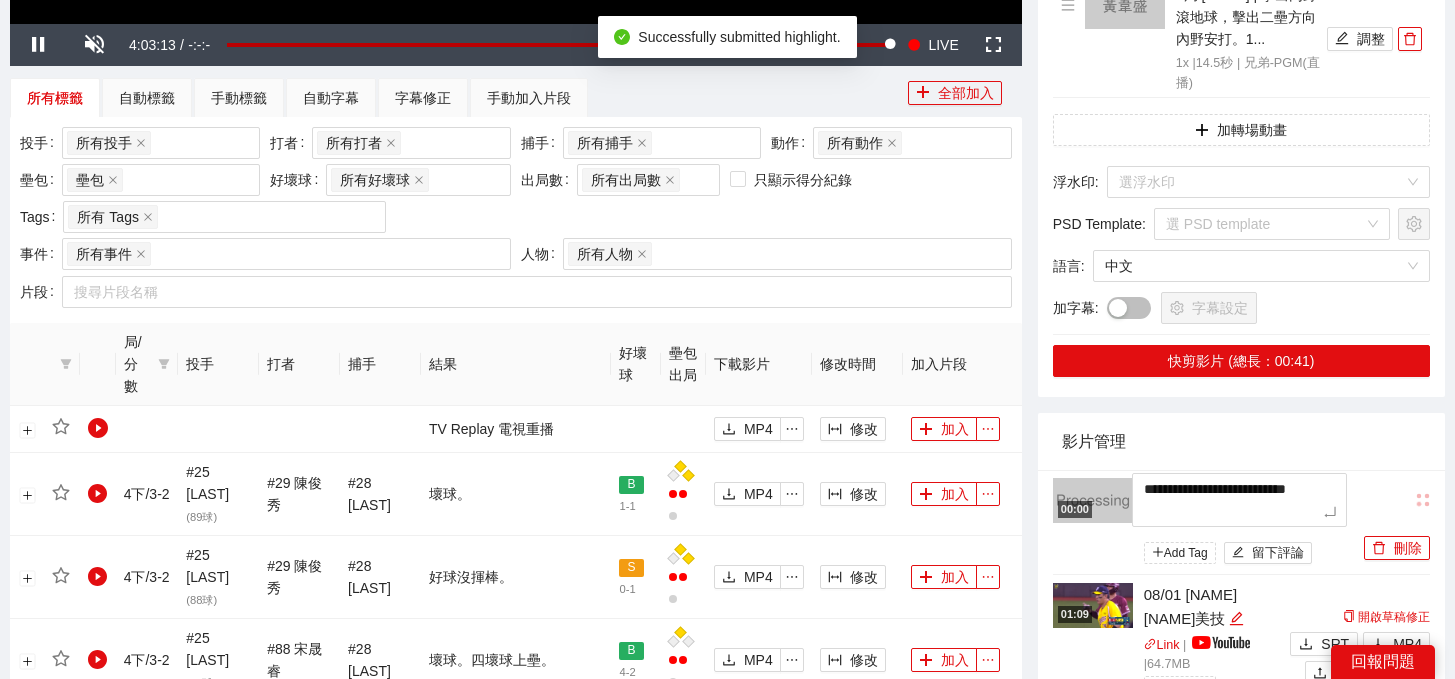 drag, startPoint x: 1238, startPoint y: 513, endPoint x: 1101, endPoint y: 435, distance: 157.64835 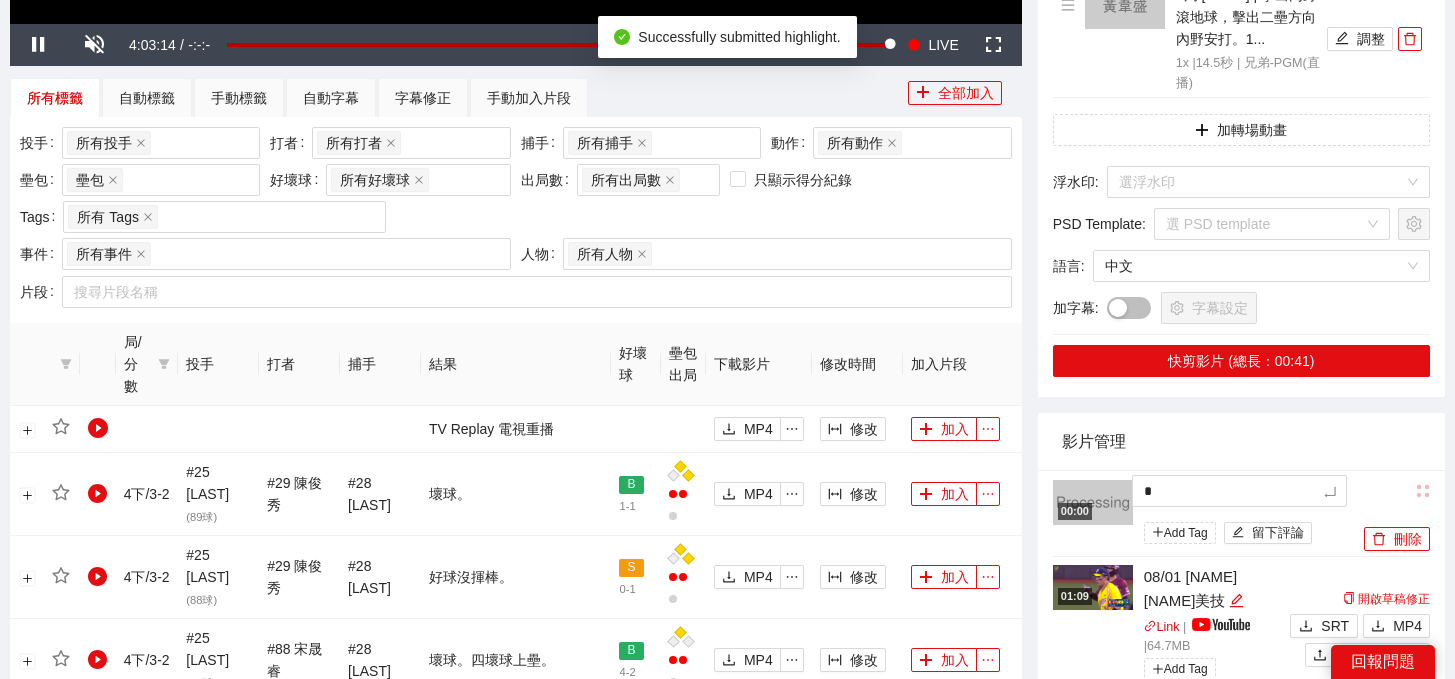type 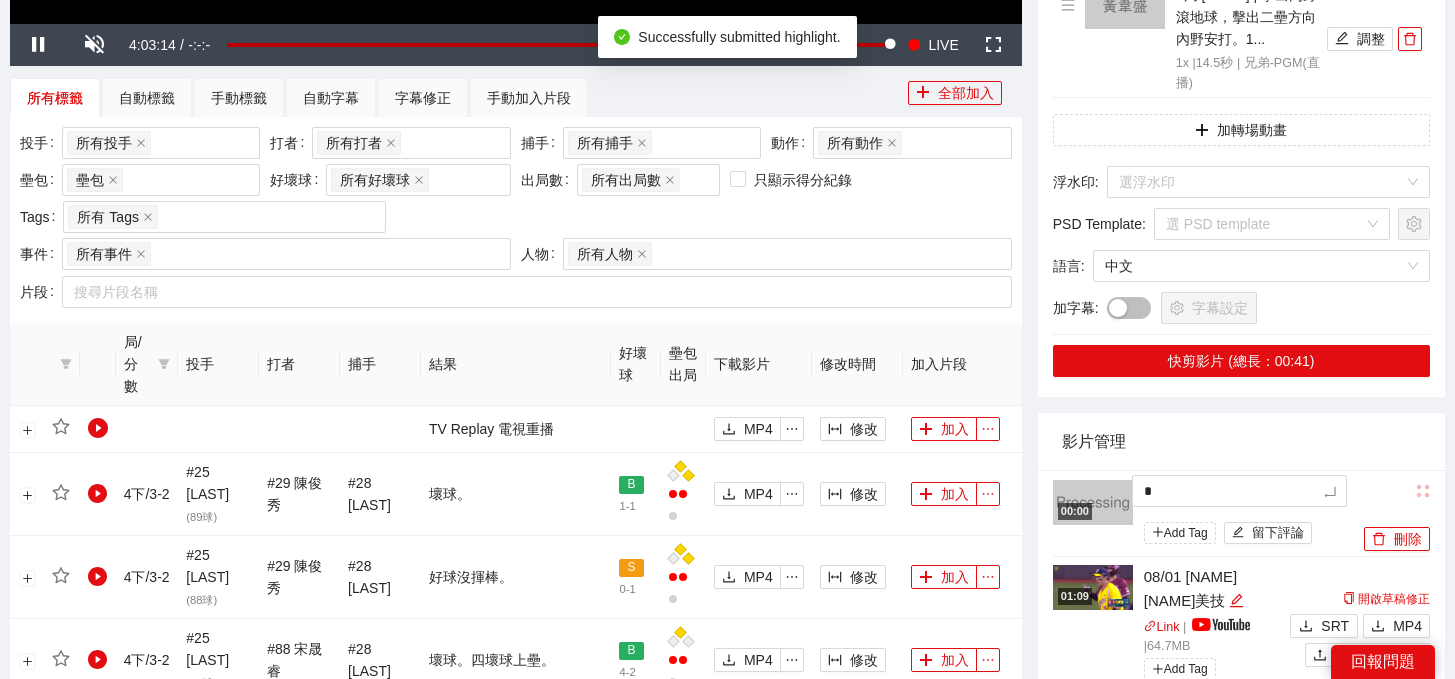 type 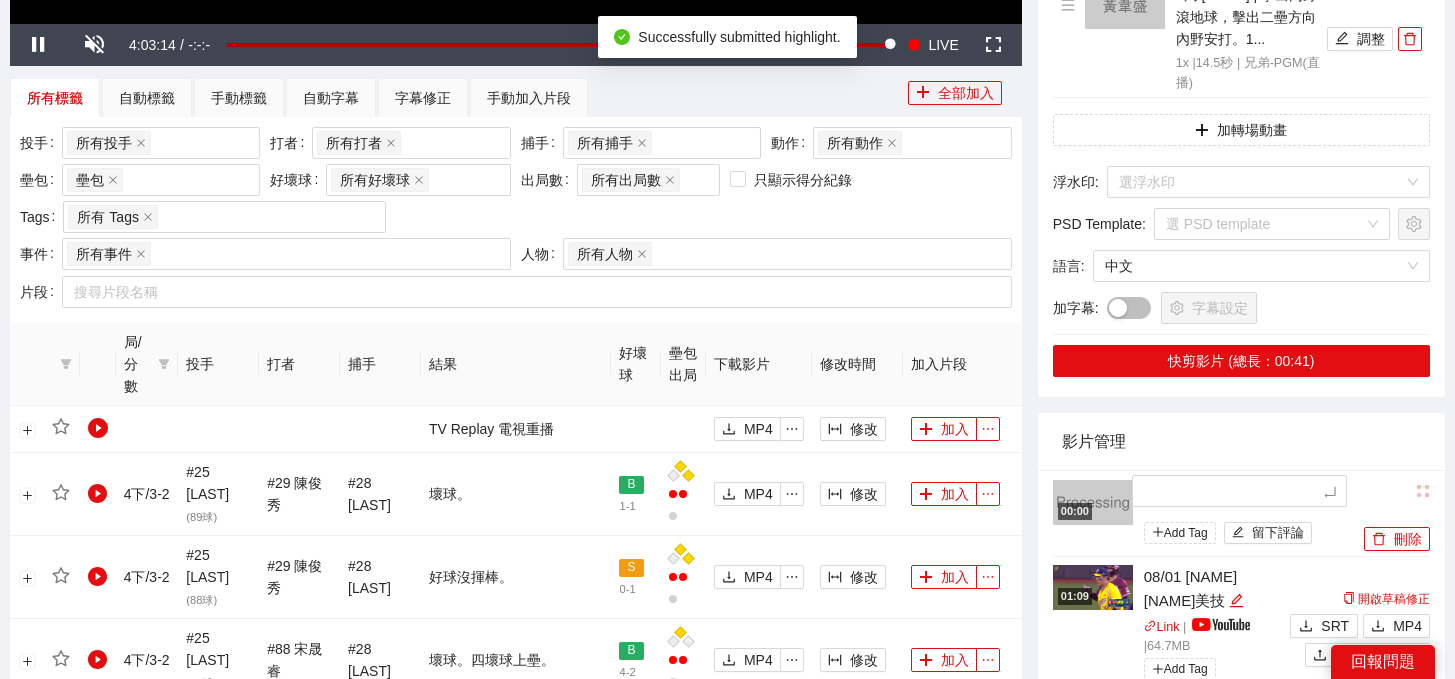 type on "*" 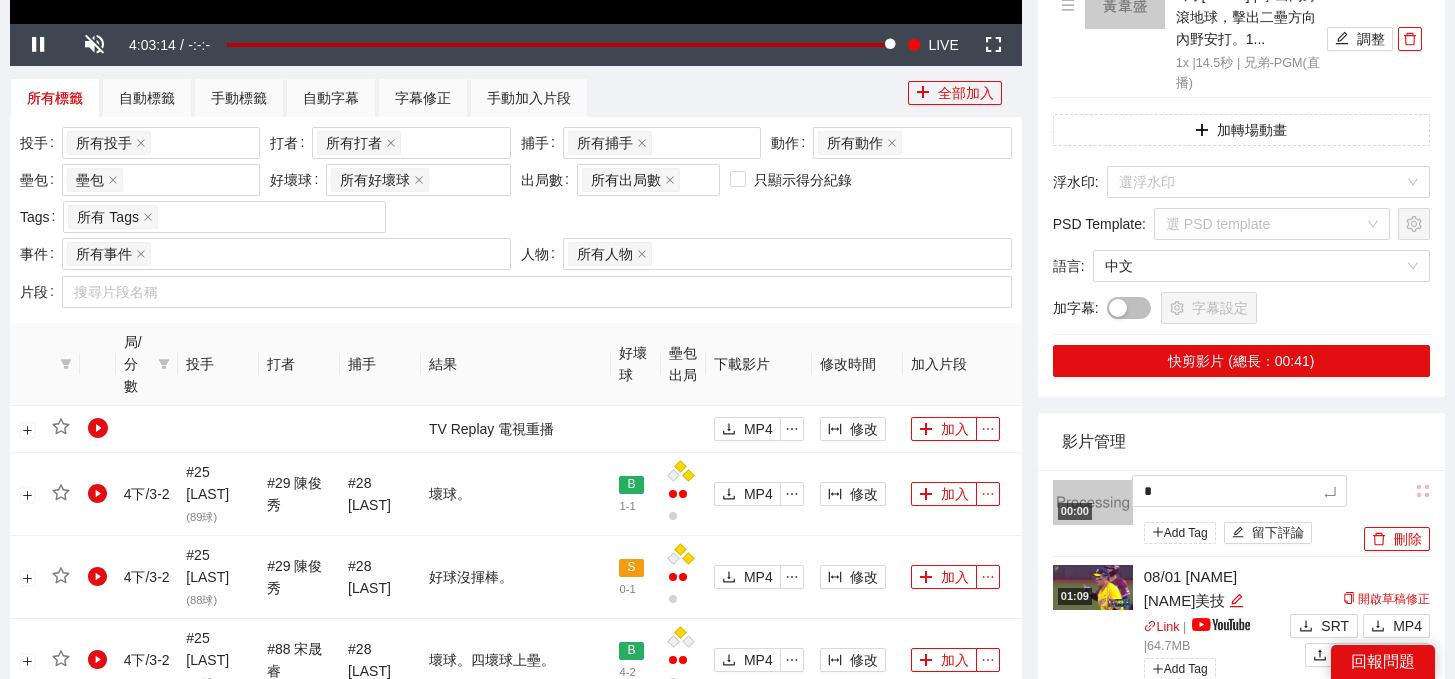 type 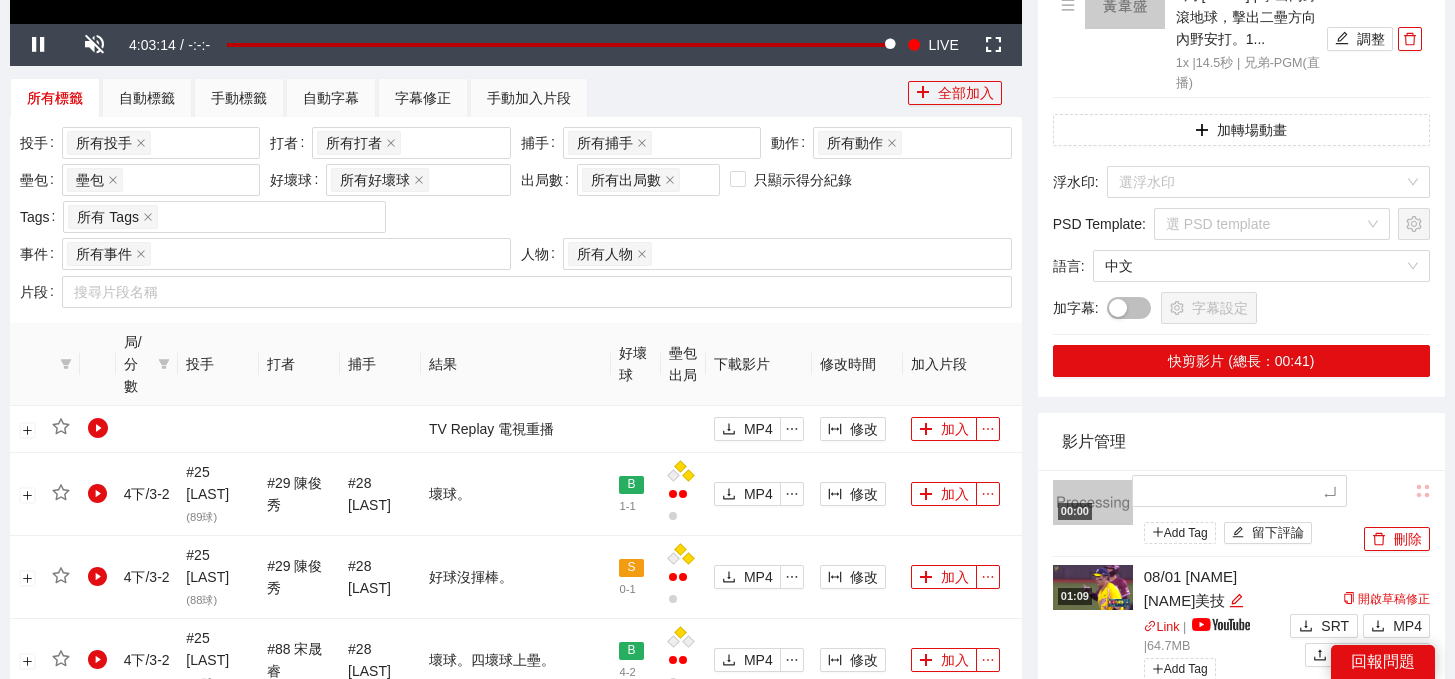 type on "*" 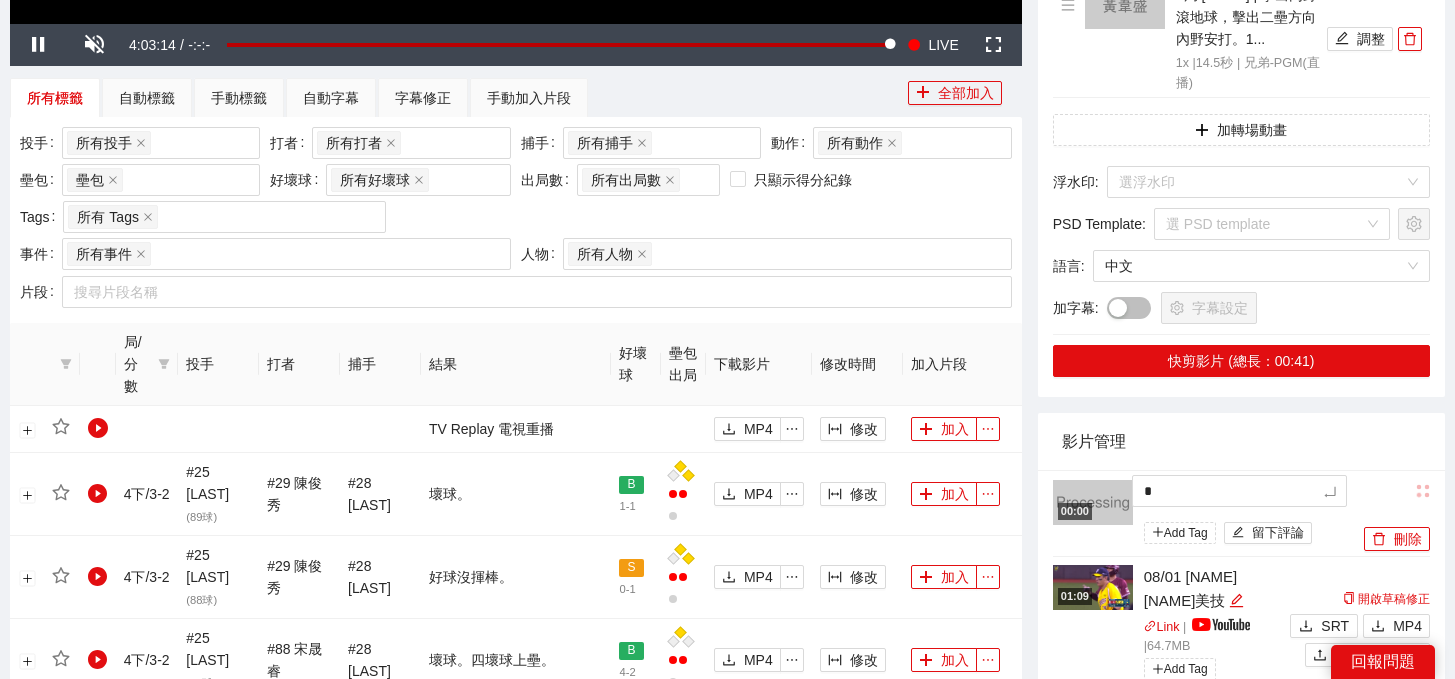 type 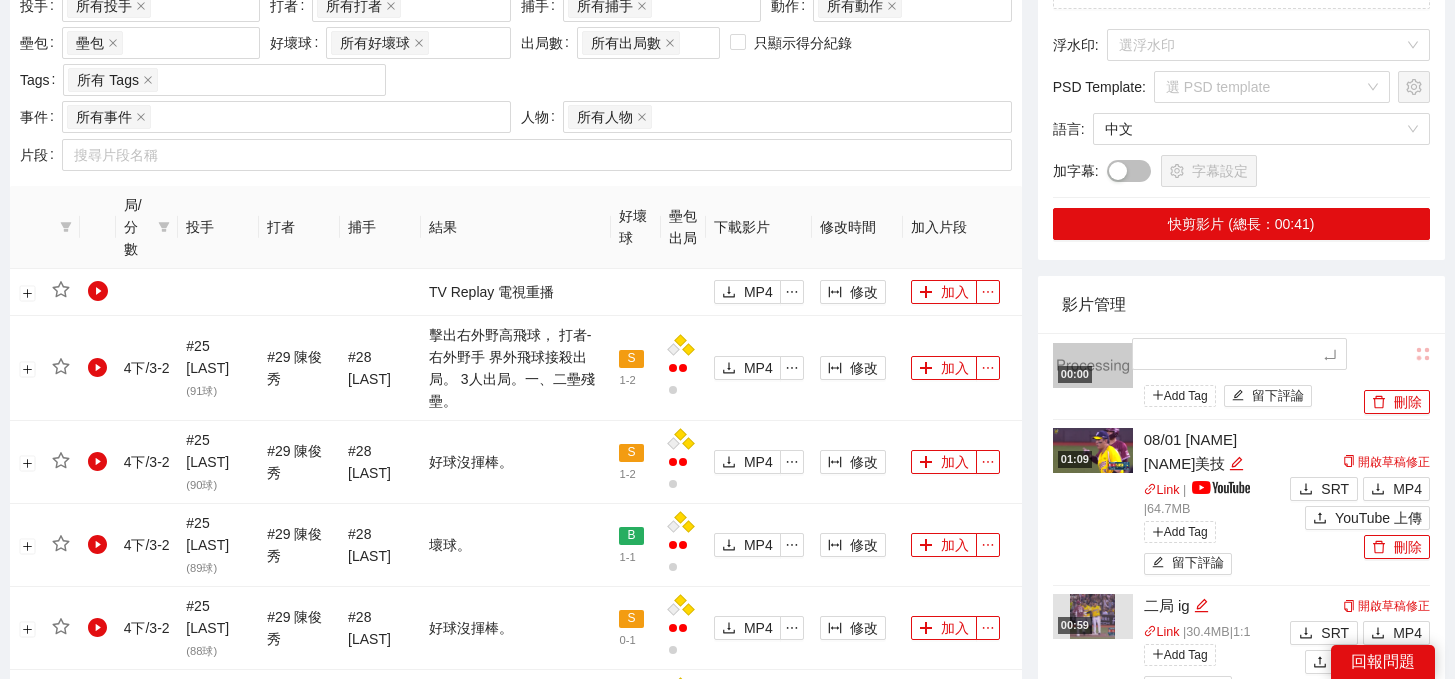 scroll, scrollTop: 869, scrollLeft: 0, axis: vertical 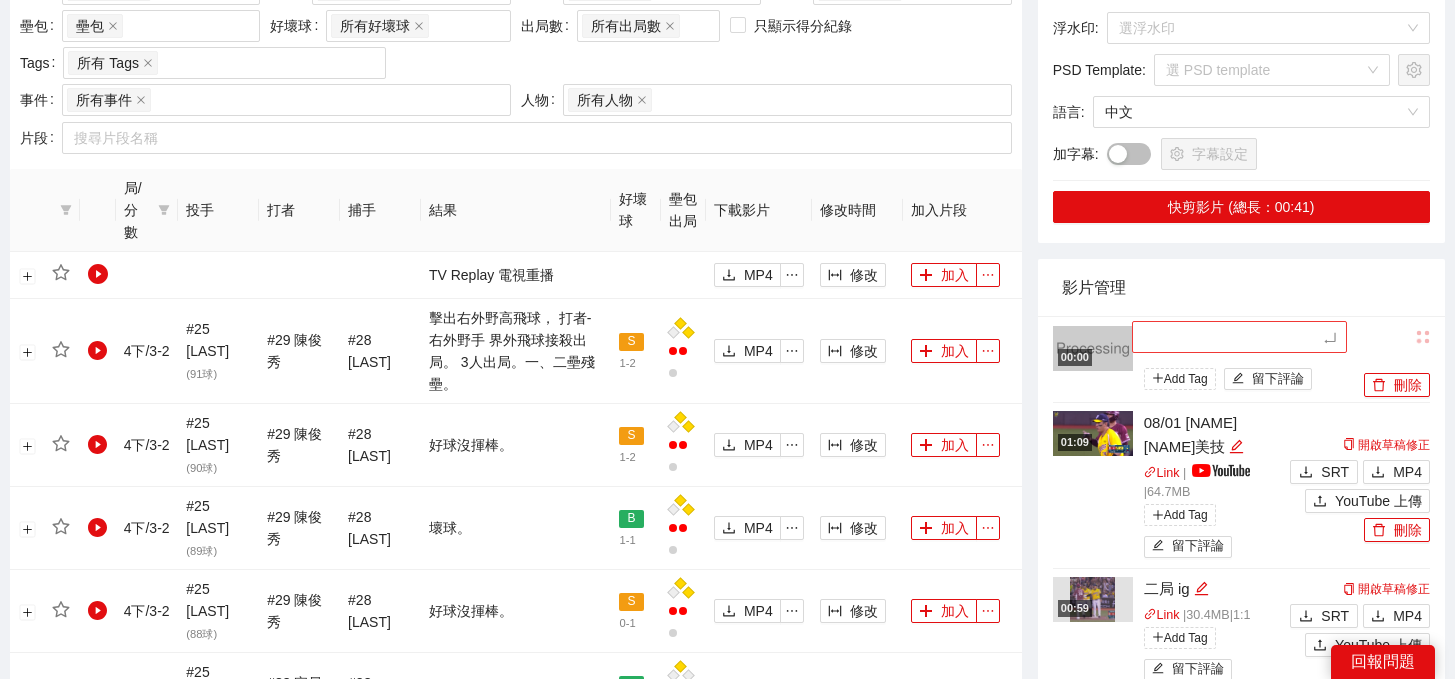type on "*" 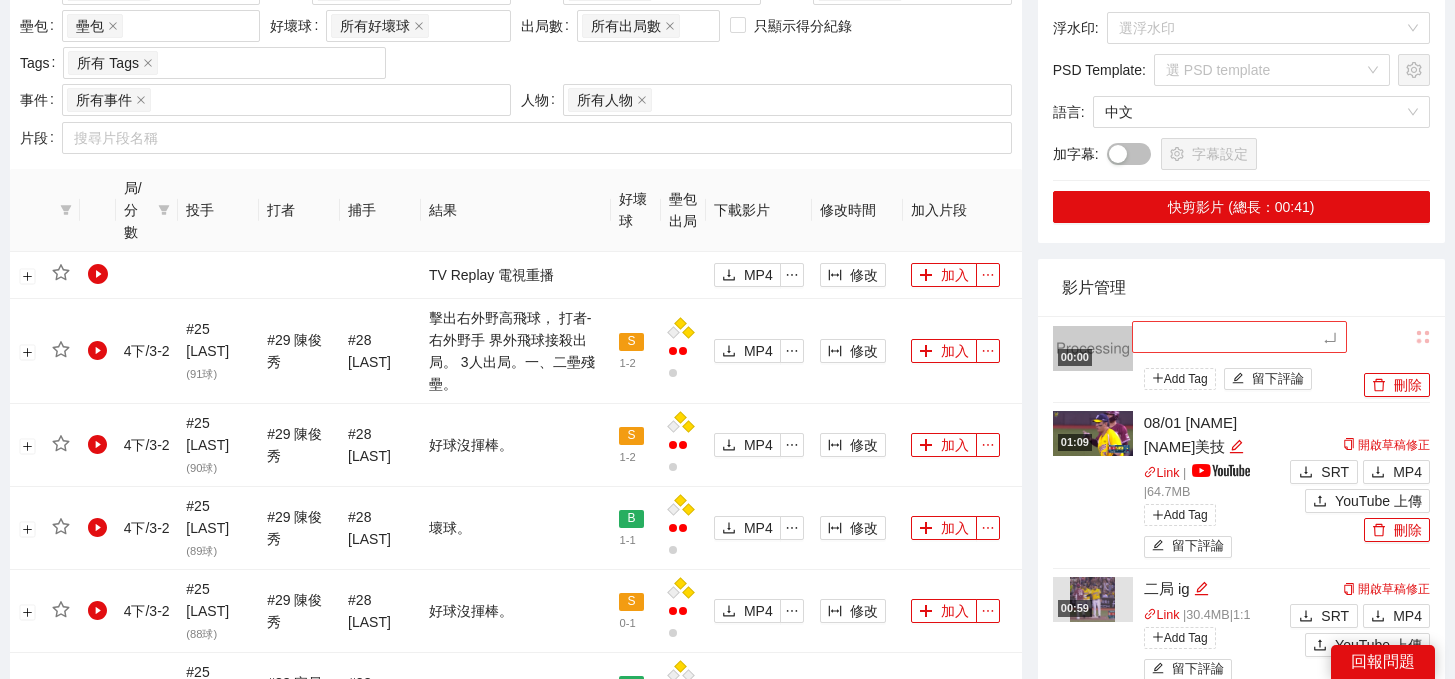 type on "*" 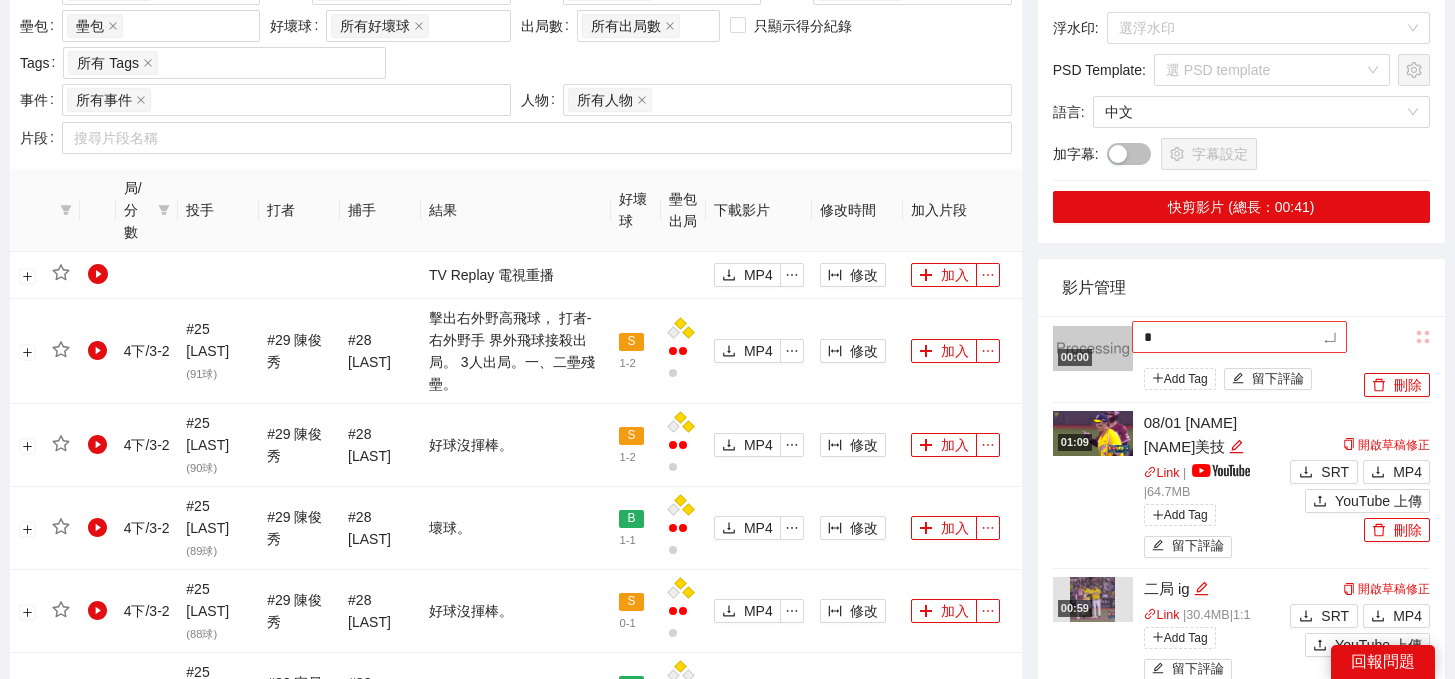 type on "**" 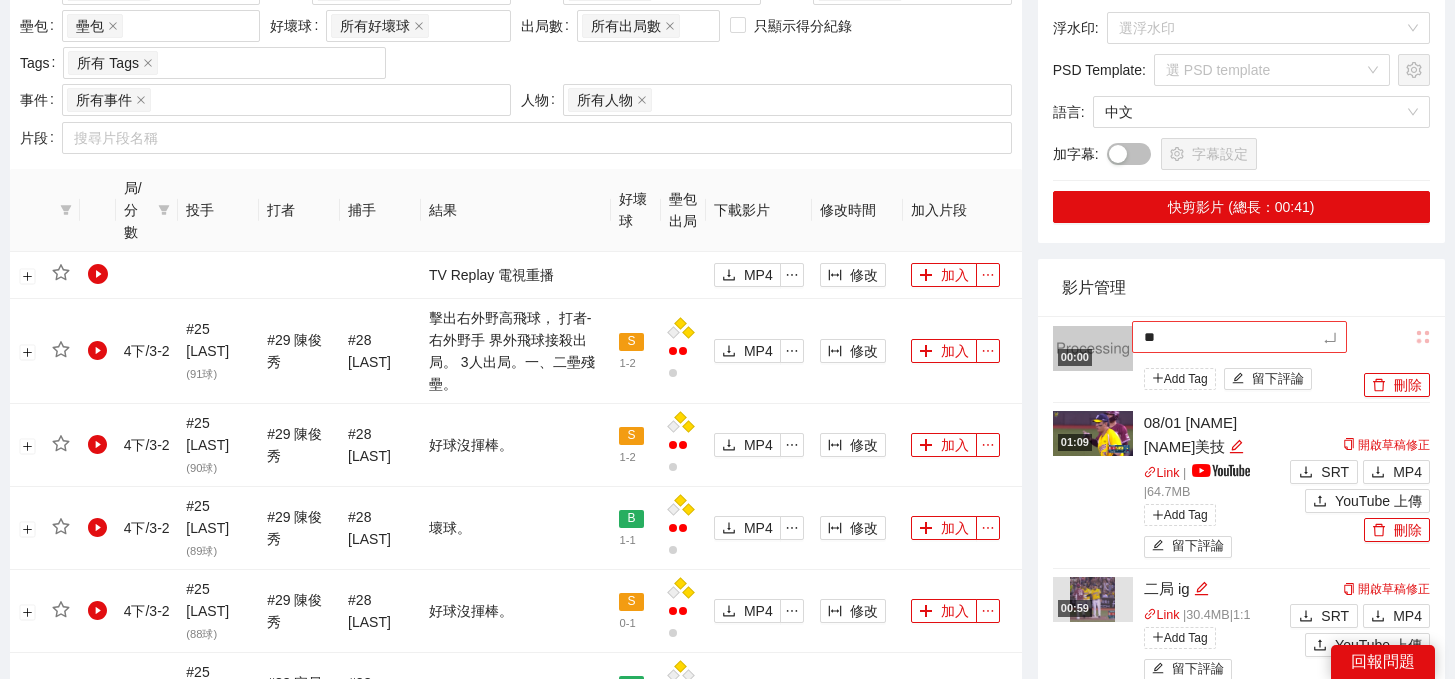 type on "*" 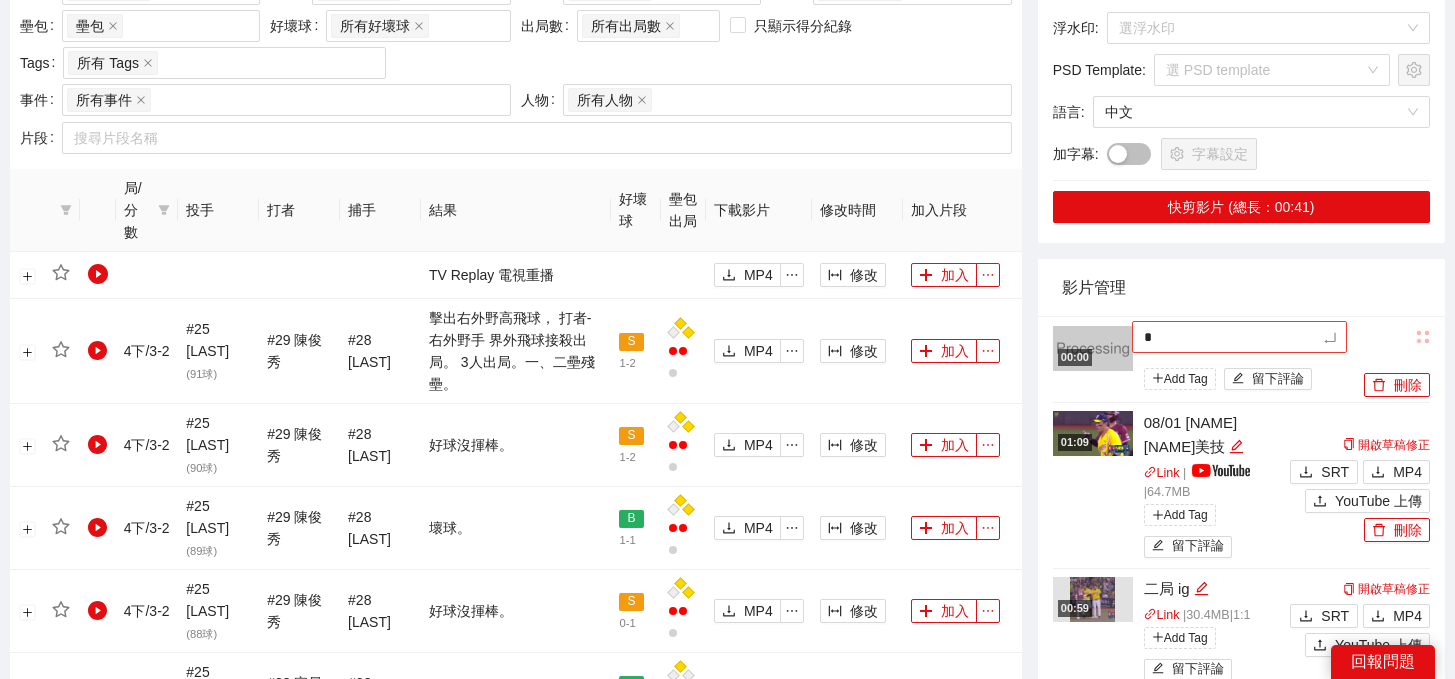 type on "**" 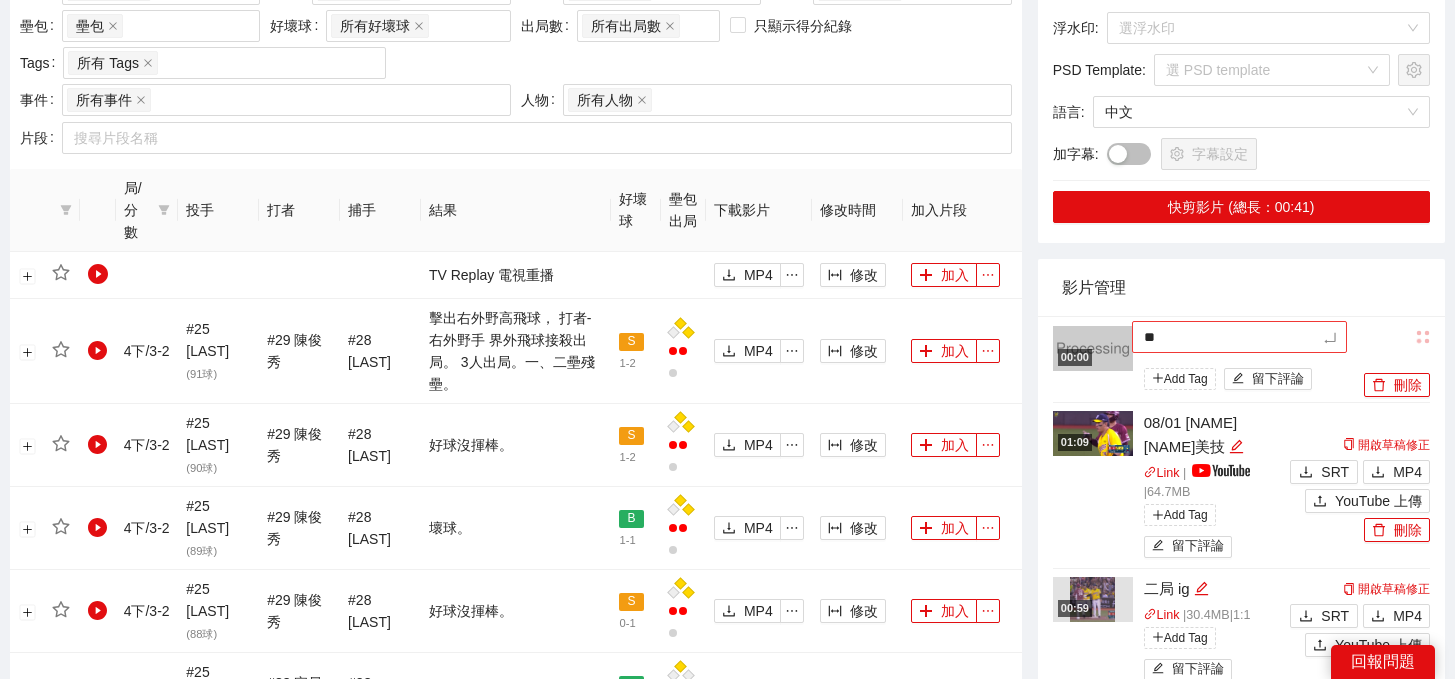 type on "***" 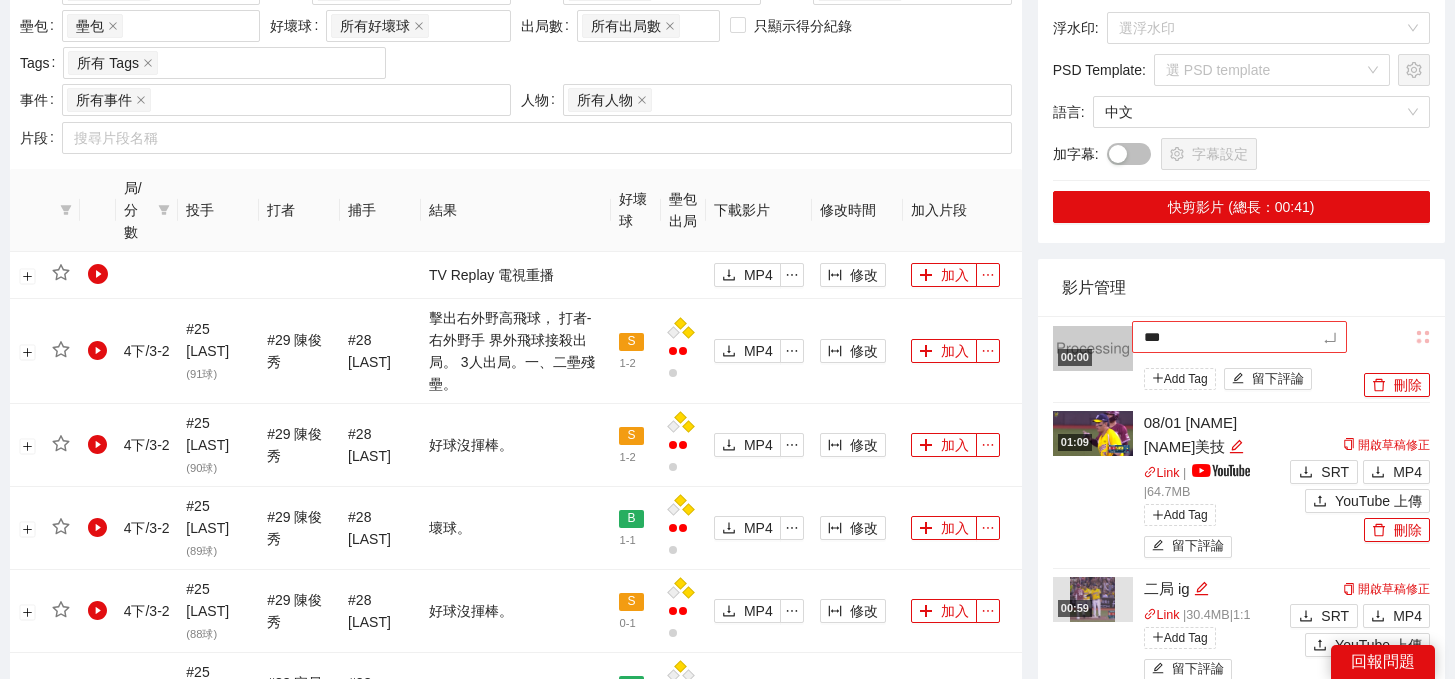 type on "**" 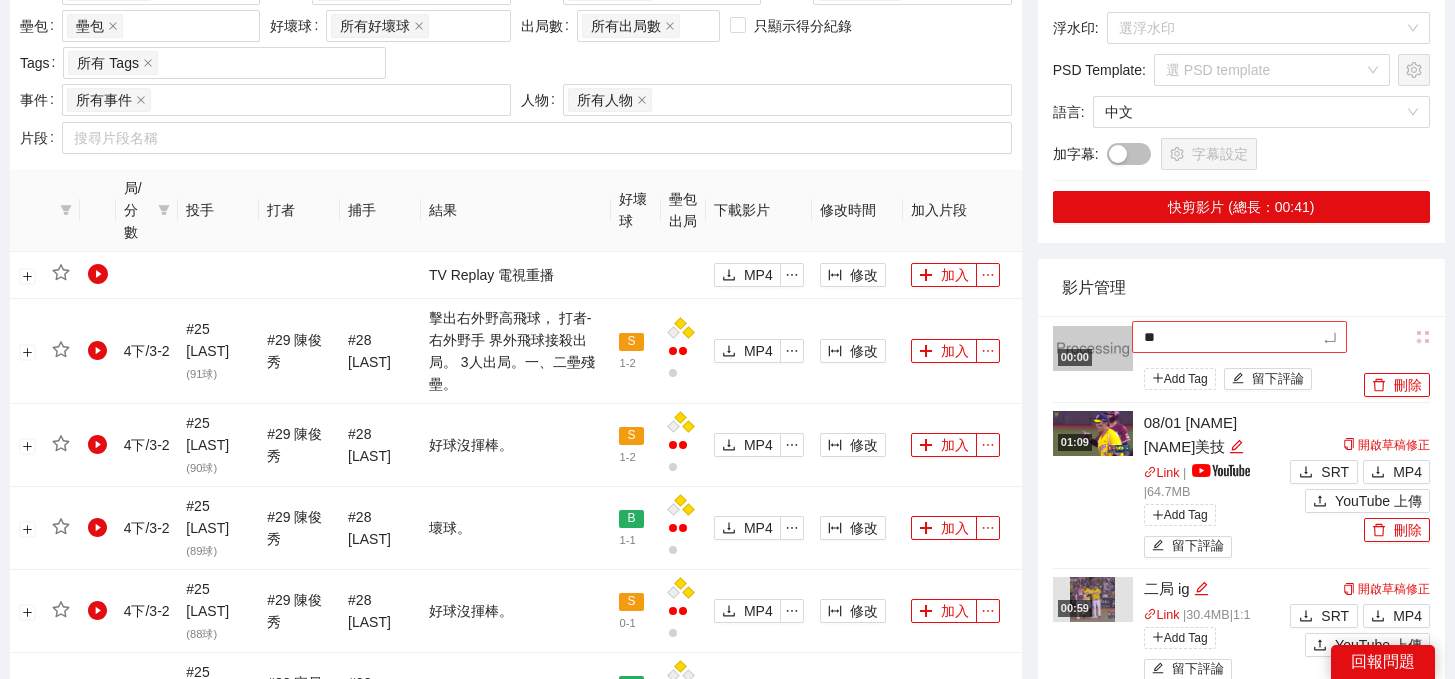 type on "**" 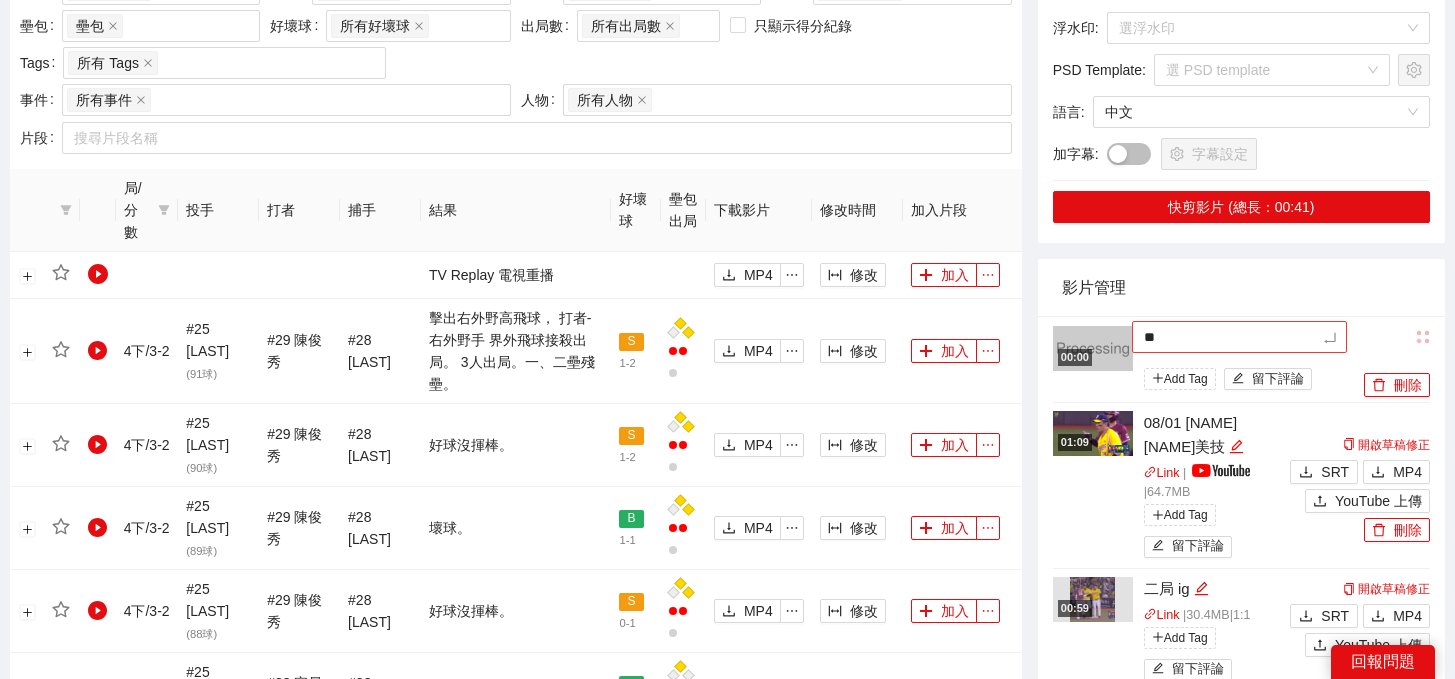 type on "**" 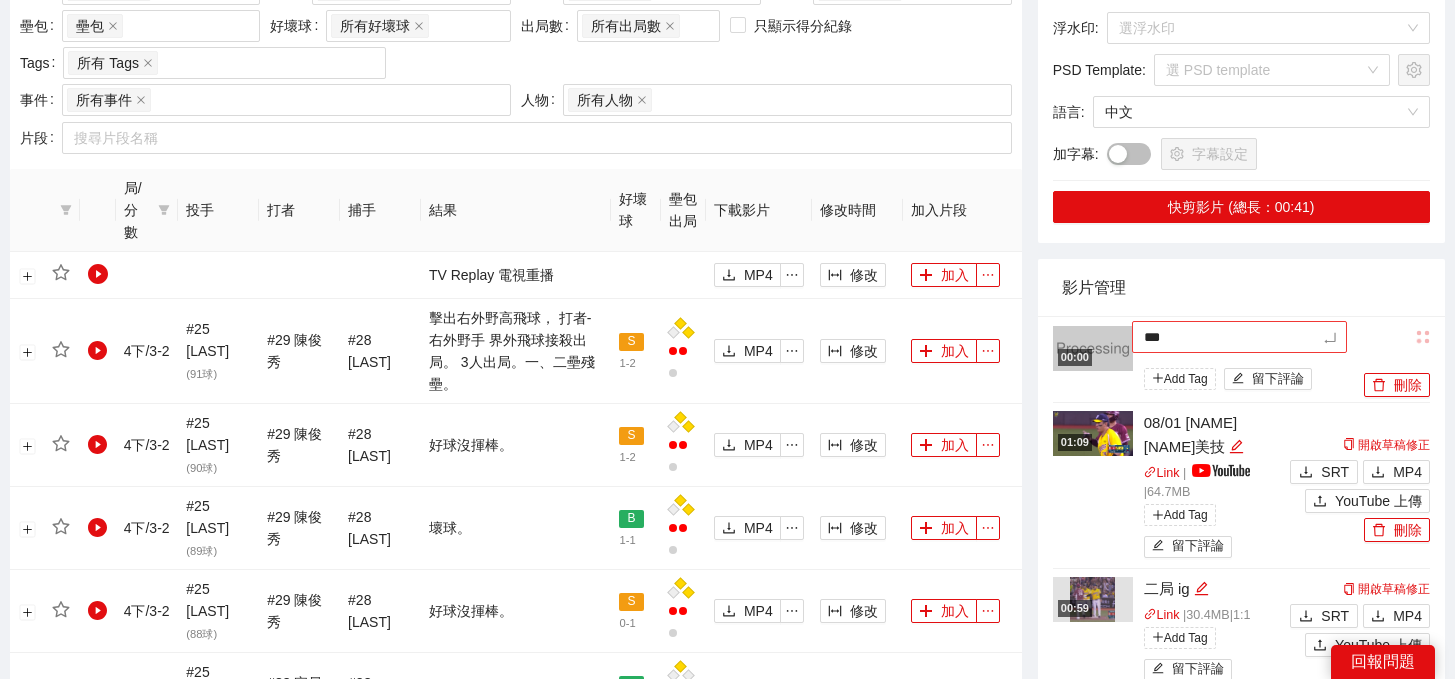 type on "****" 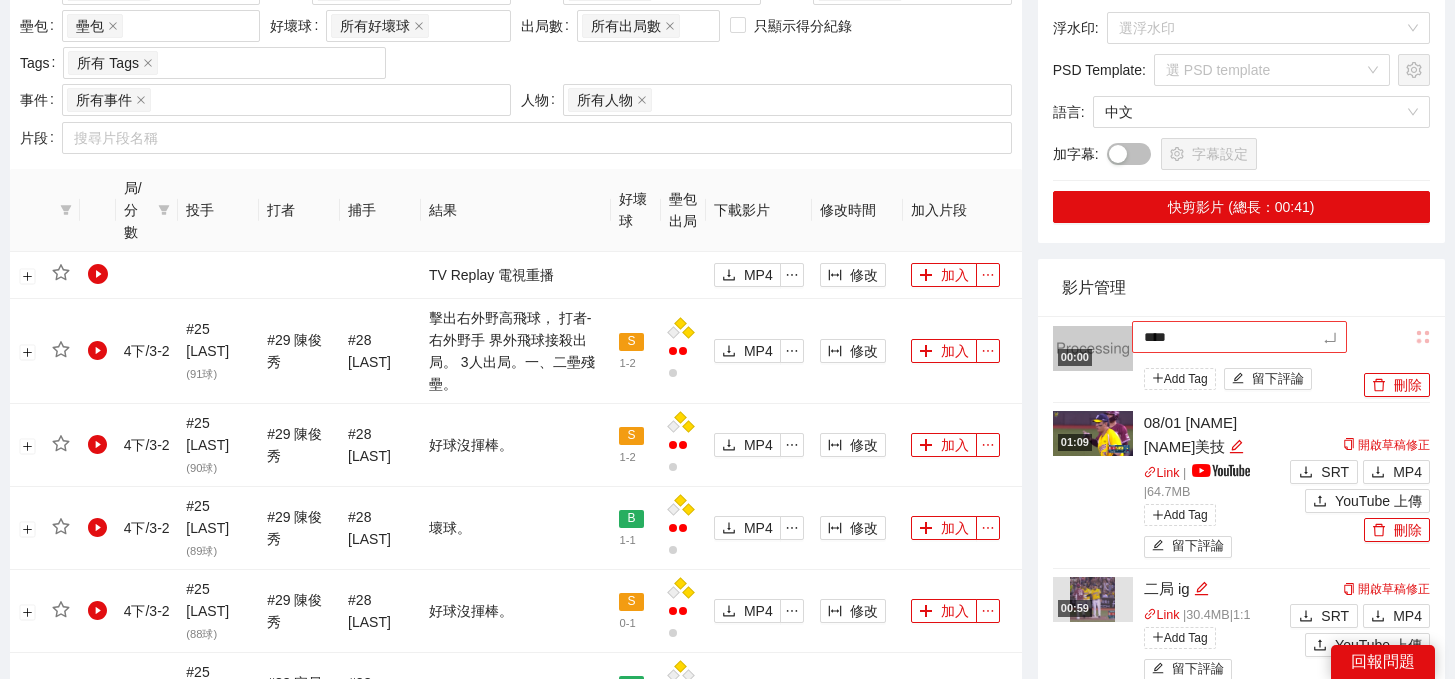 type on "*****" 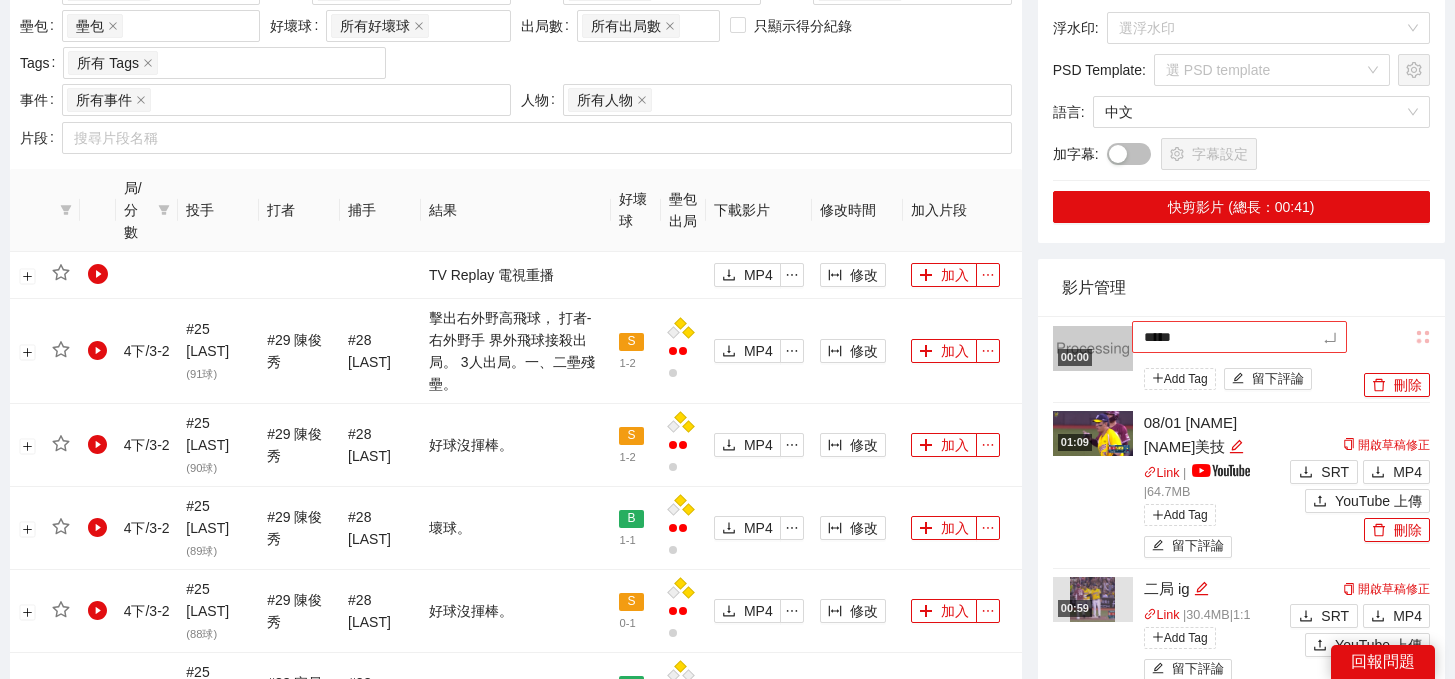 type on "*****" 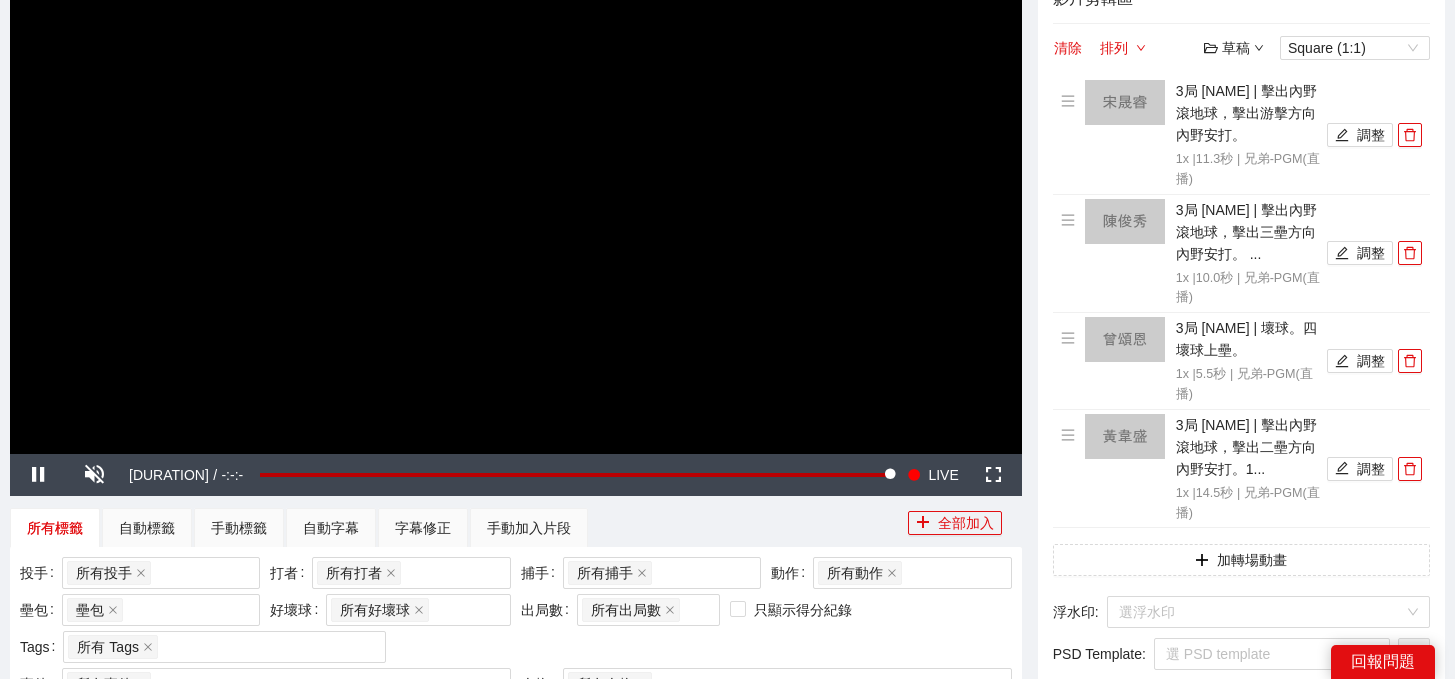 scroll, scrollTop: 246, scrollLeft: 0, axis: vertical 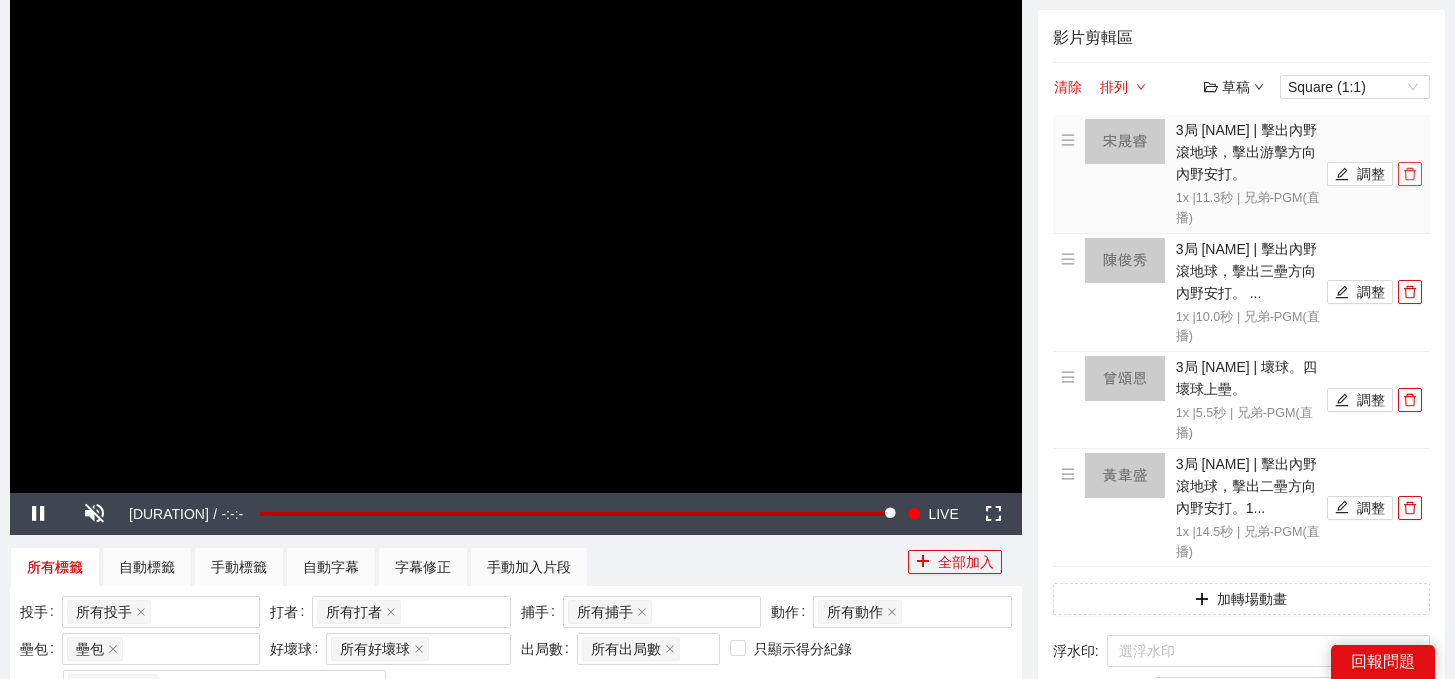 click 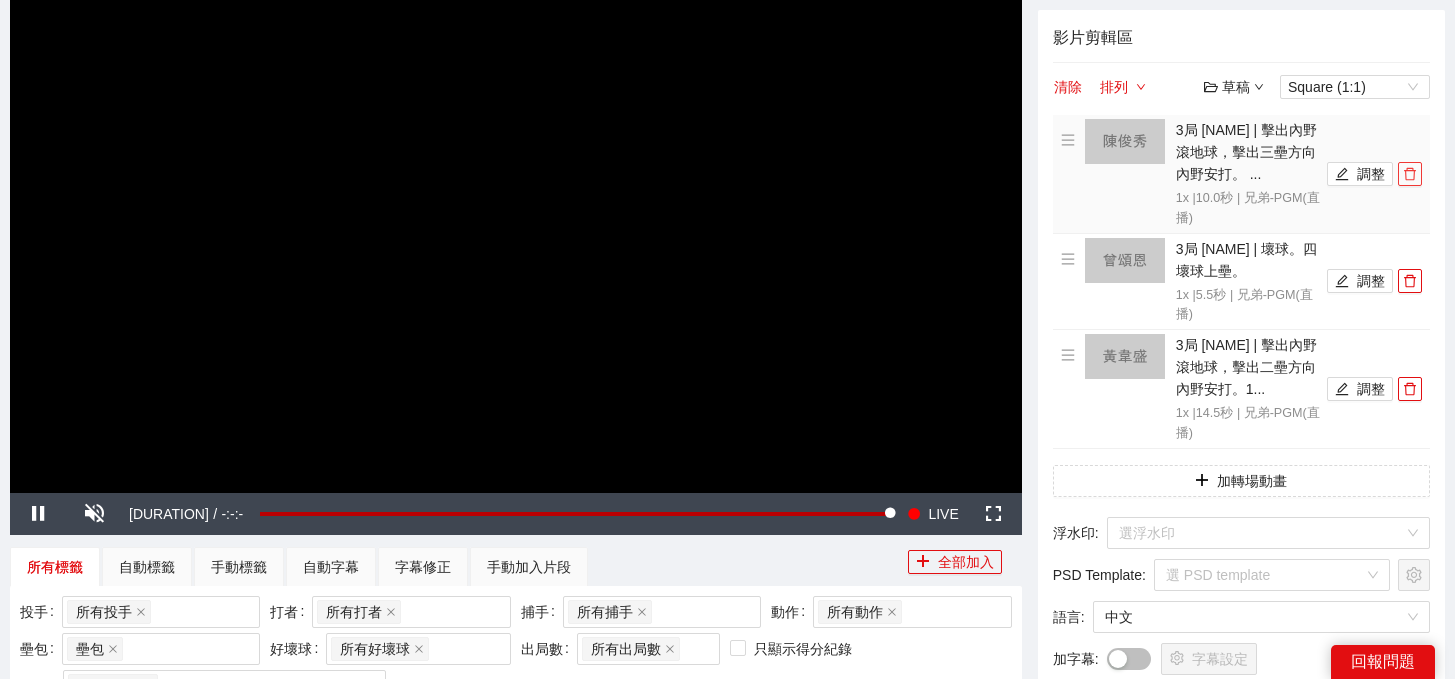 click 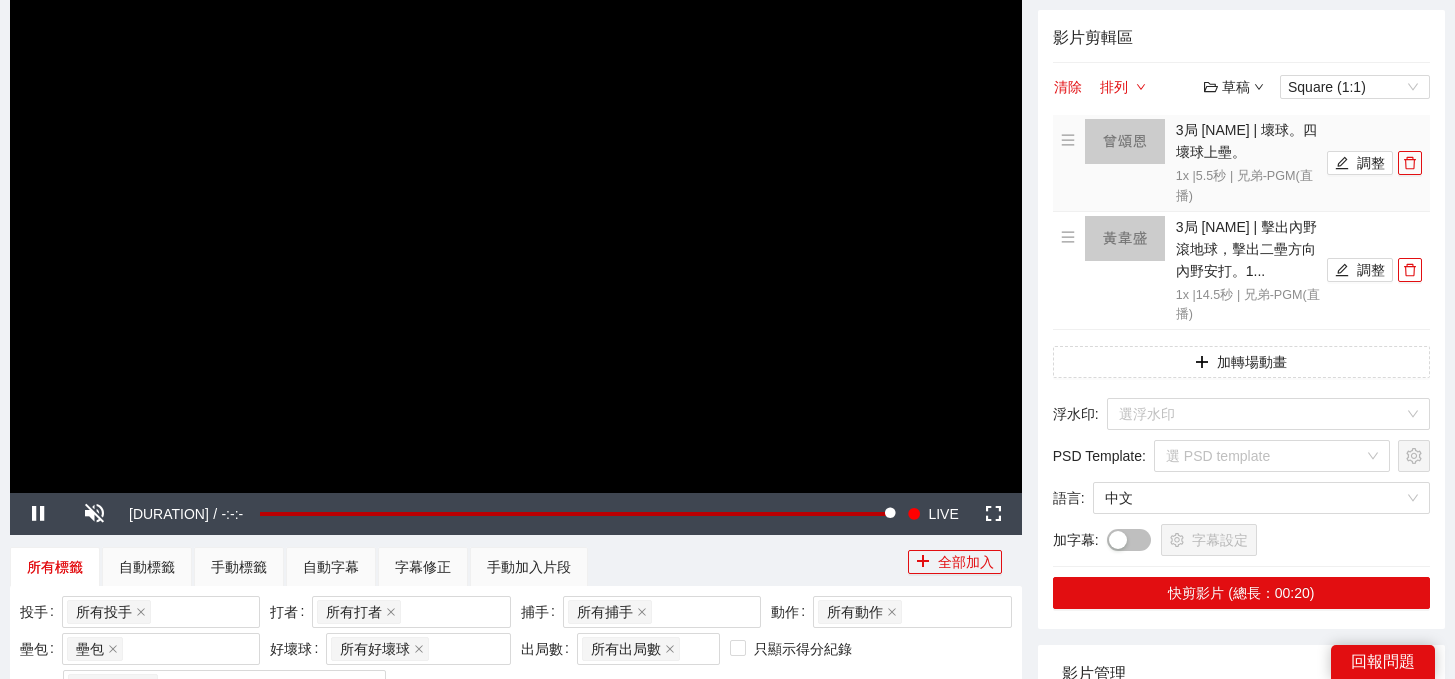 click on "3局 曾頌恩 | 壞球。四壞球上壘。 1x |  5.5  秒    | 兄弟-PGM(直播)   調整" at bounding box center [1241, 163] 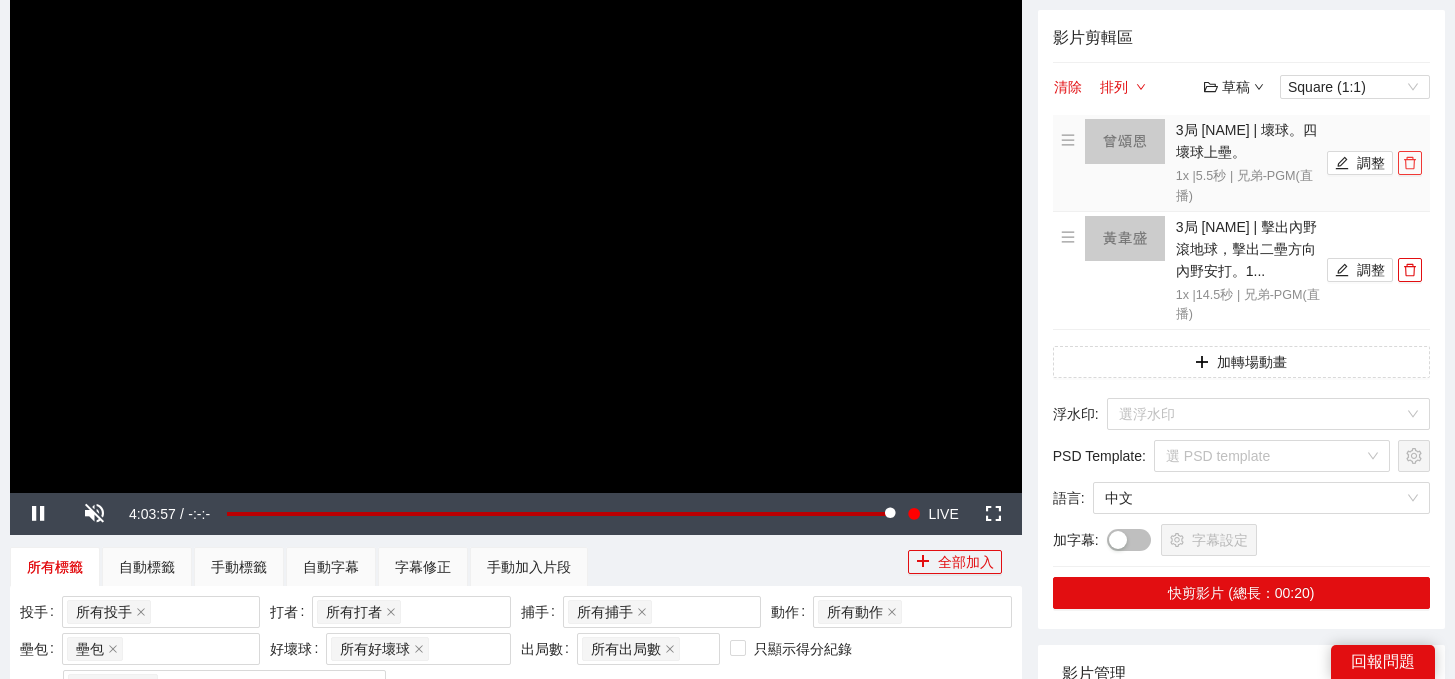 click at bounding box center [1410, 163] 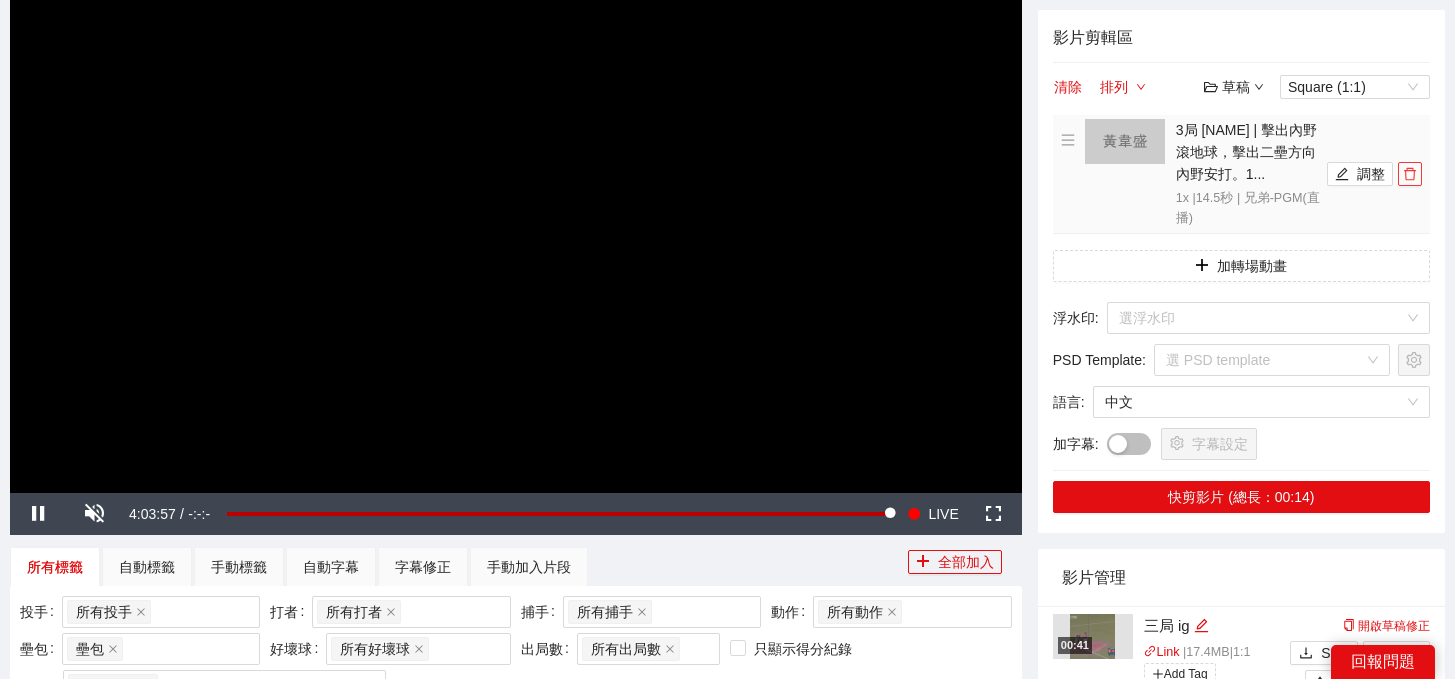 click 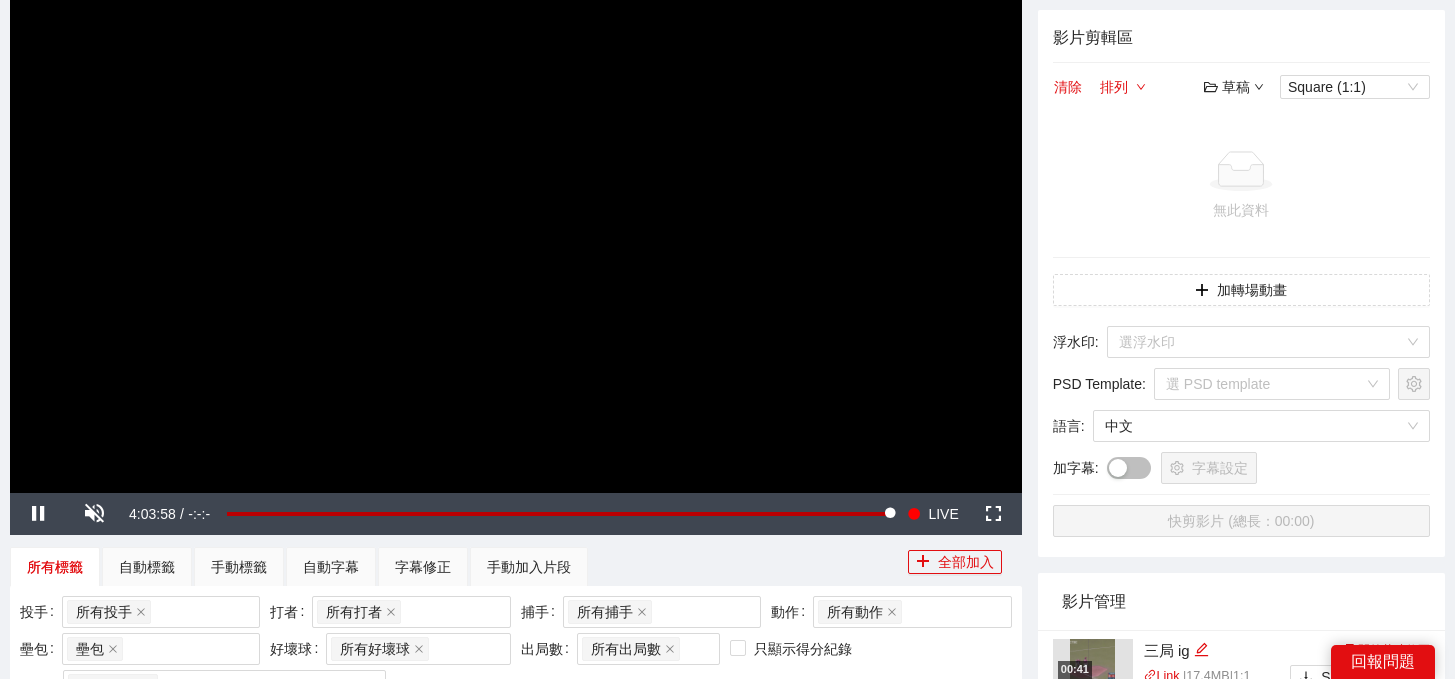 scroll, scrollTop: 656, scrollLeft: 0, axis: vertical 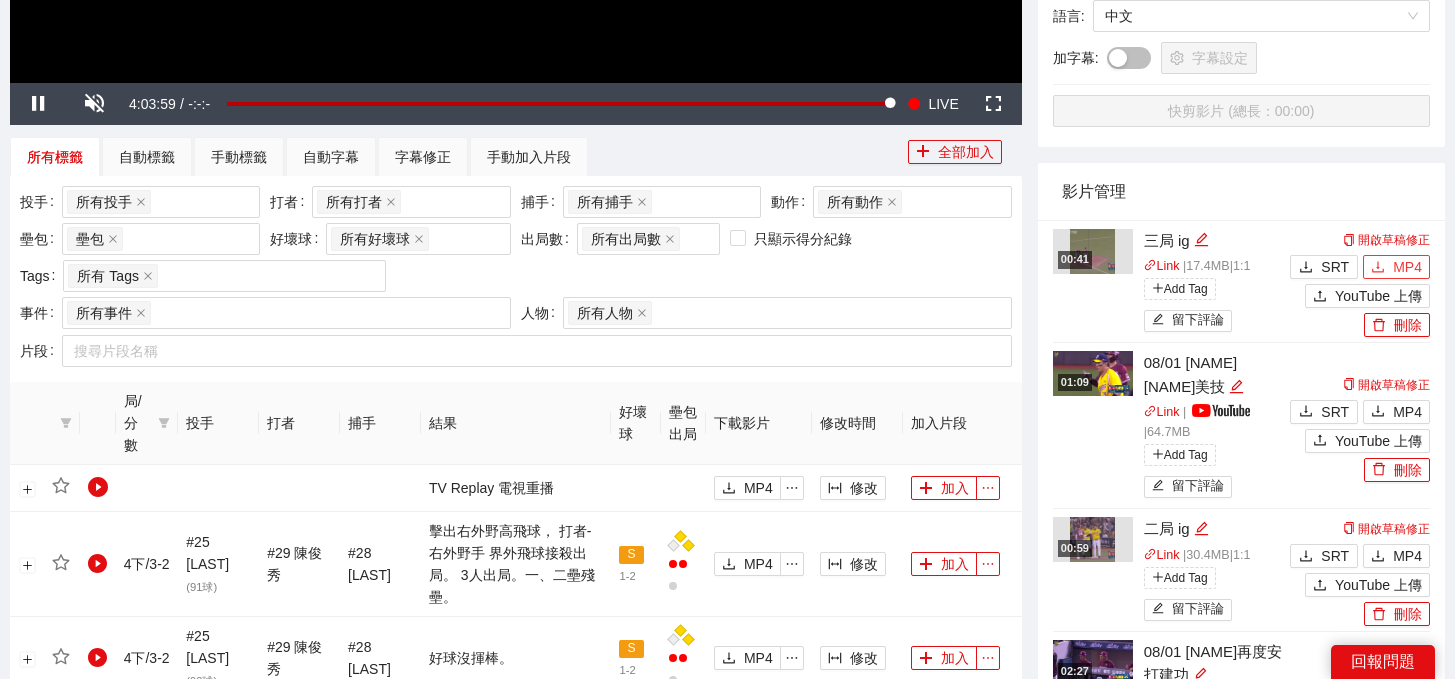 click 